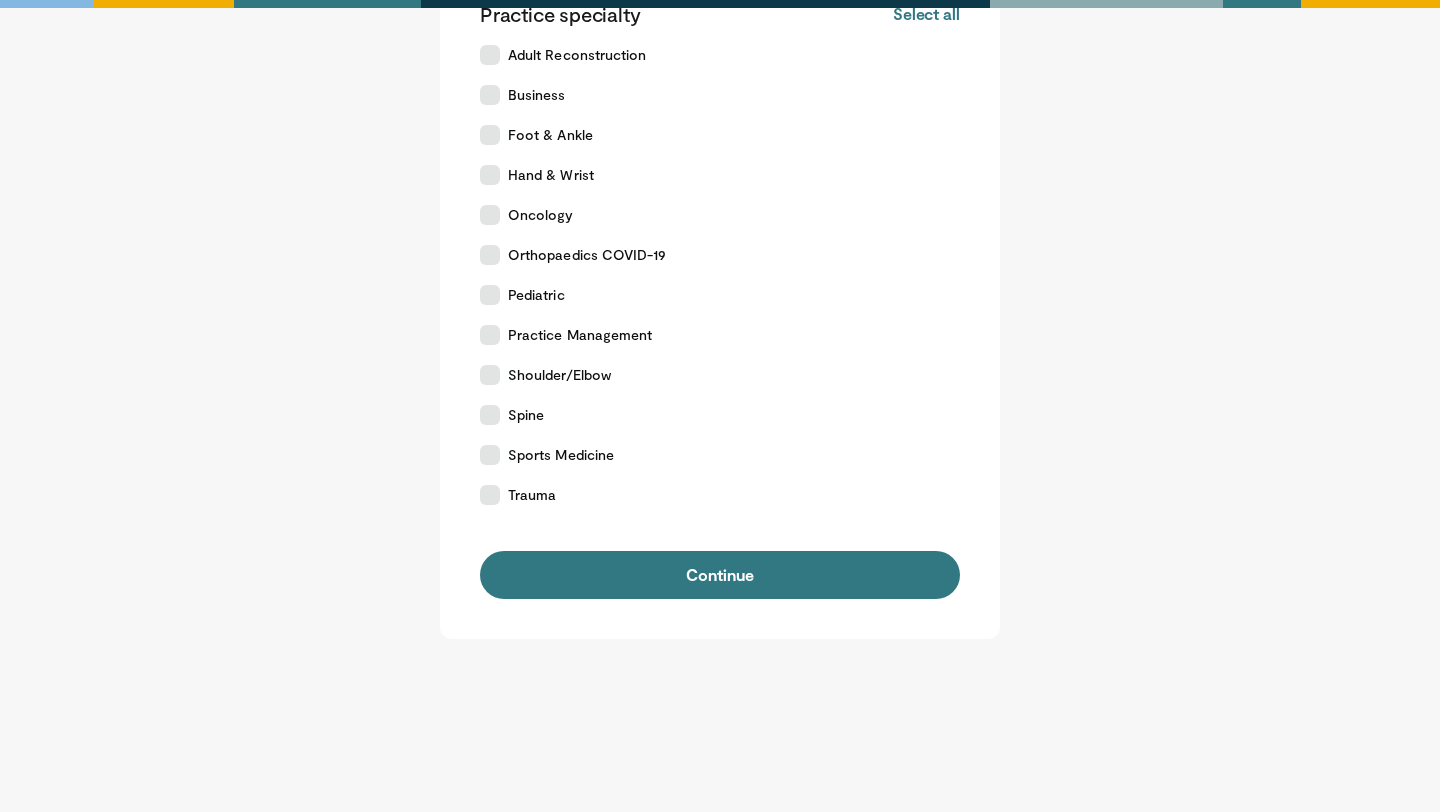 scroll, scrollTop: 426, scrollLeft: 0, axis: vertical 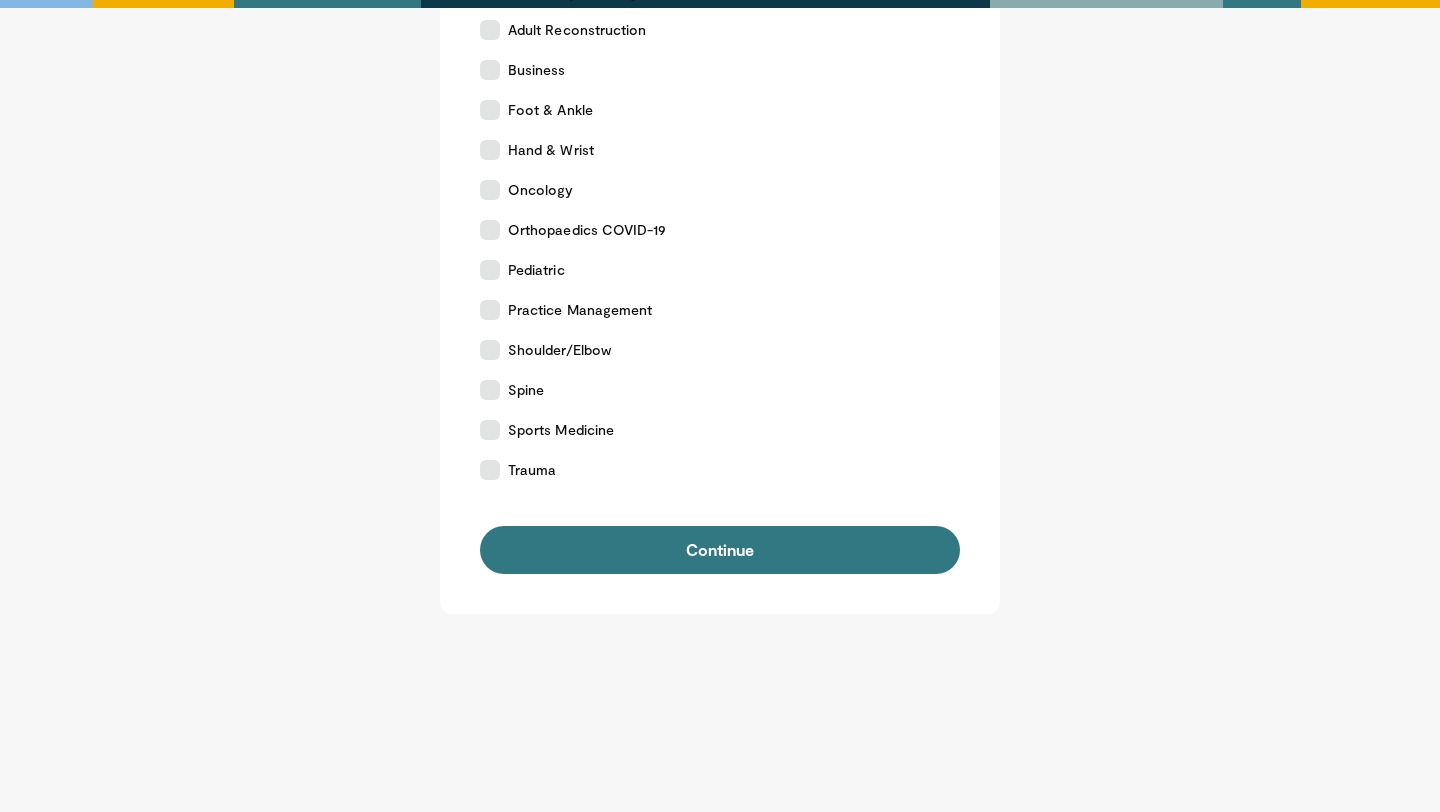 click on "Please select your position
Surgeon
Allied Health Professional
Advanced Practice Provider (APP)
Medical Student
Industry Representative
Practice specialty
Select all
Deselect all
Adult Reconstruction
Business
Foot & Ankle
Hand & Wrist
Oncology
Orthopaedics COVID-19" at bounding box center [720, 146] 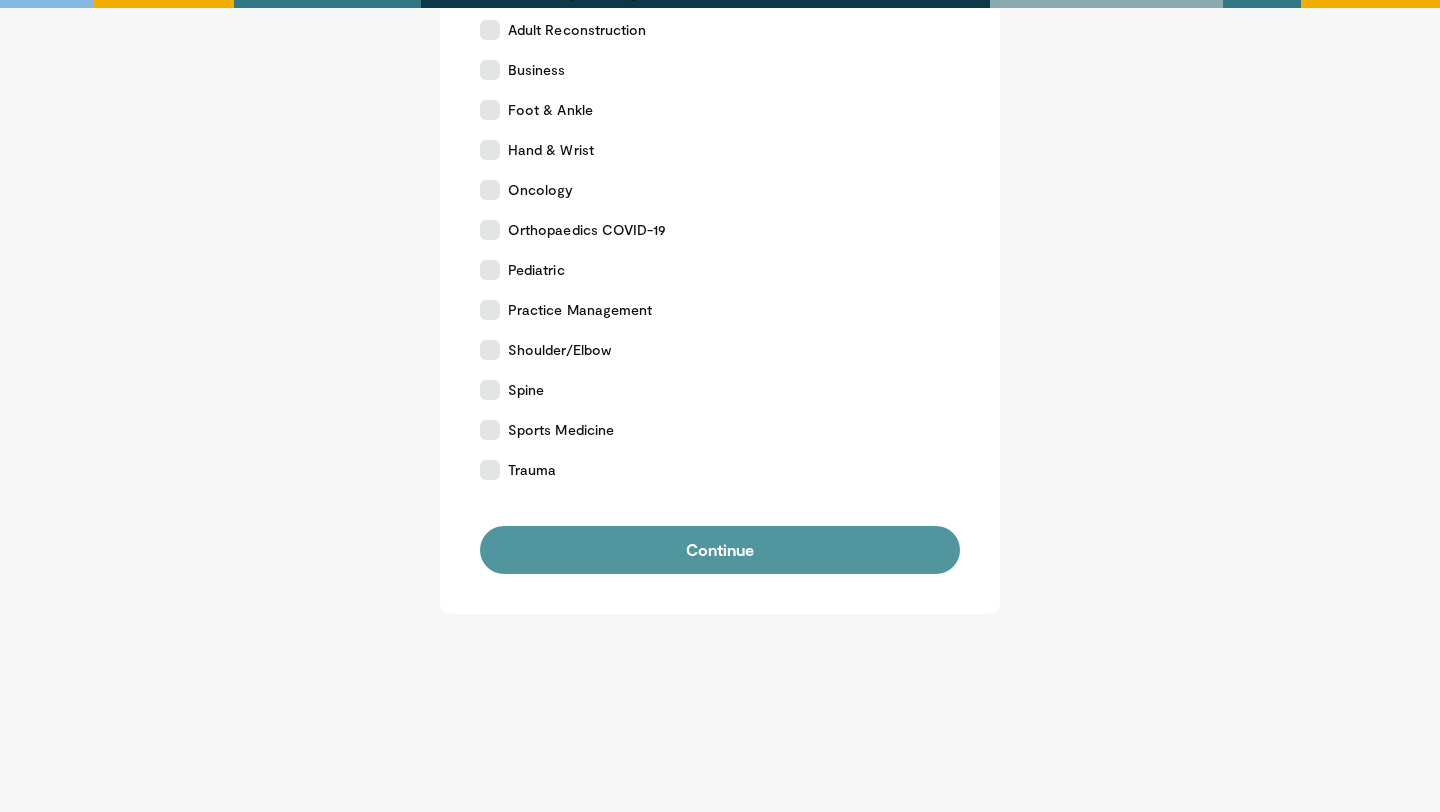 click on "Continue" at bounding box center [720, 550] 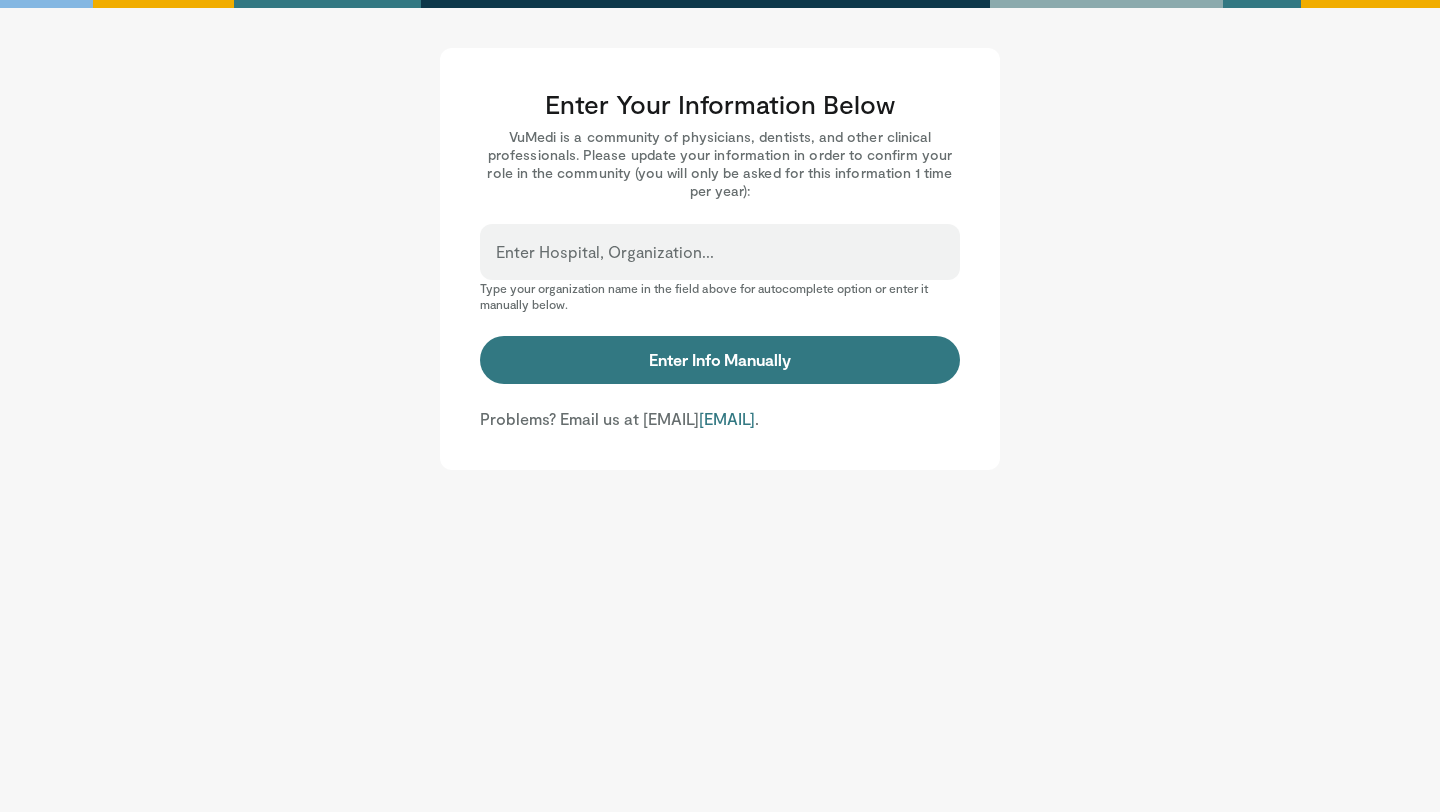 scroll, scrollTop: 0, scrollLeft: 0, axis: both 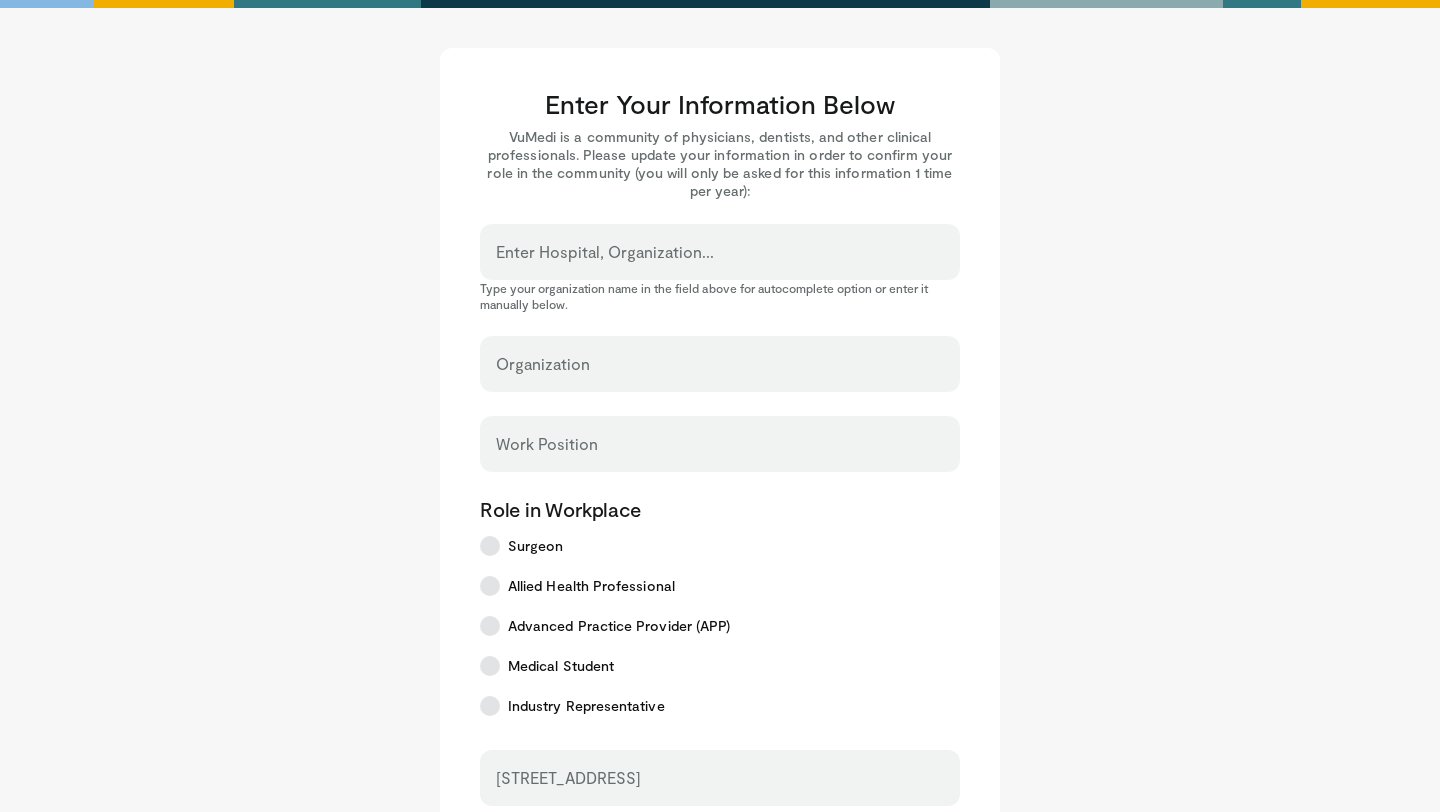 click on "Enter Hospital, Organization..." at bounding box center (720, 261) 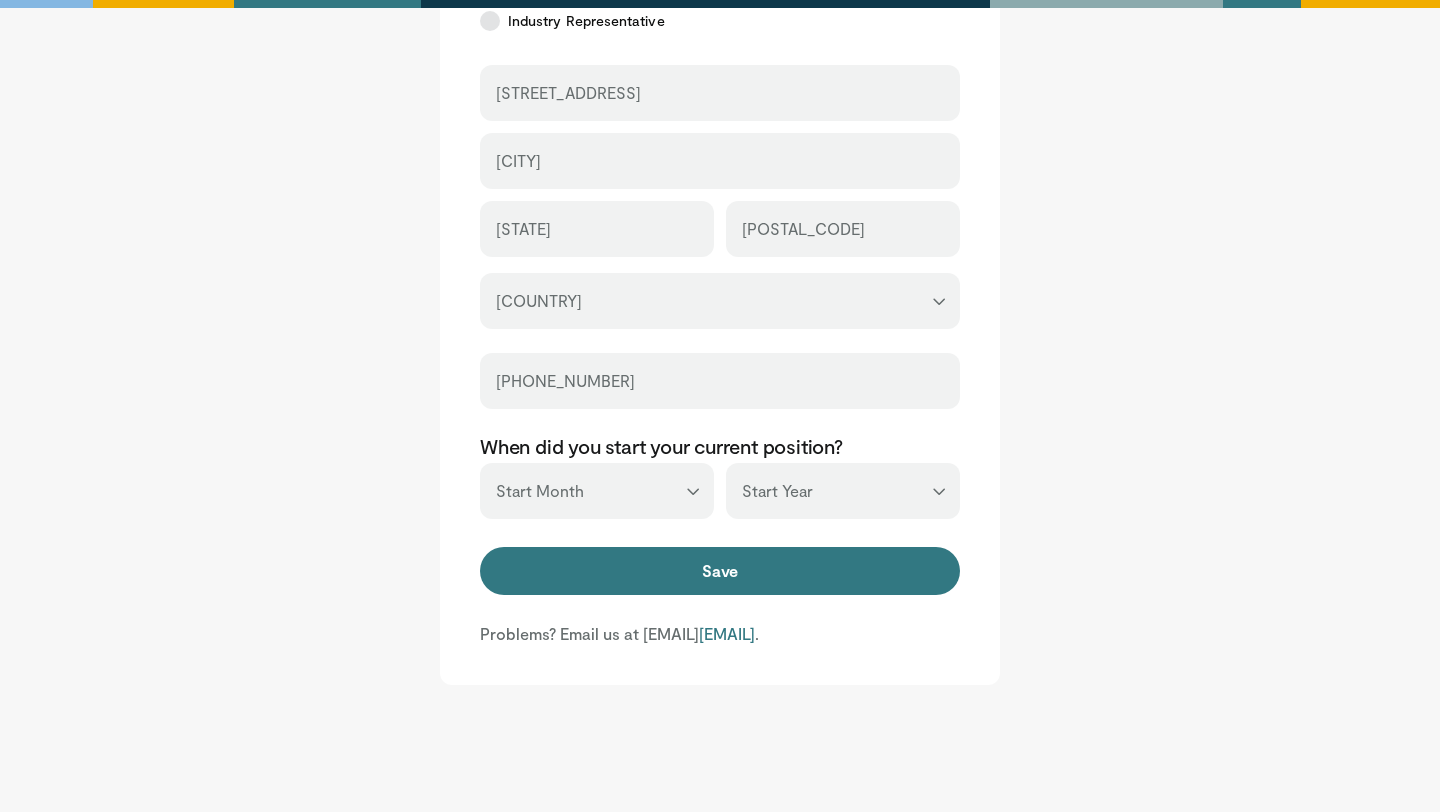 scroll, scrollTop: 756, scrollLeft: 0, axis: vertical 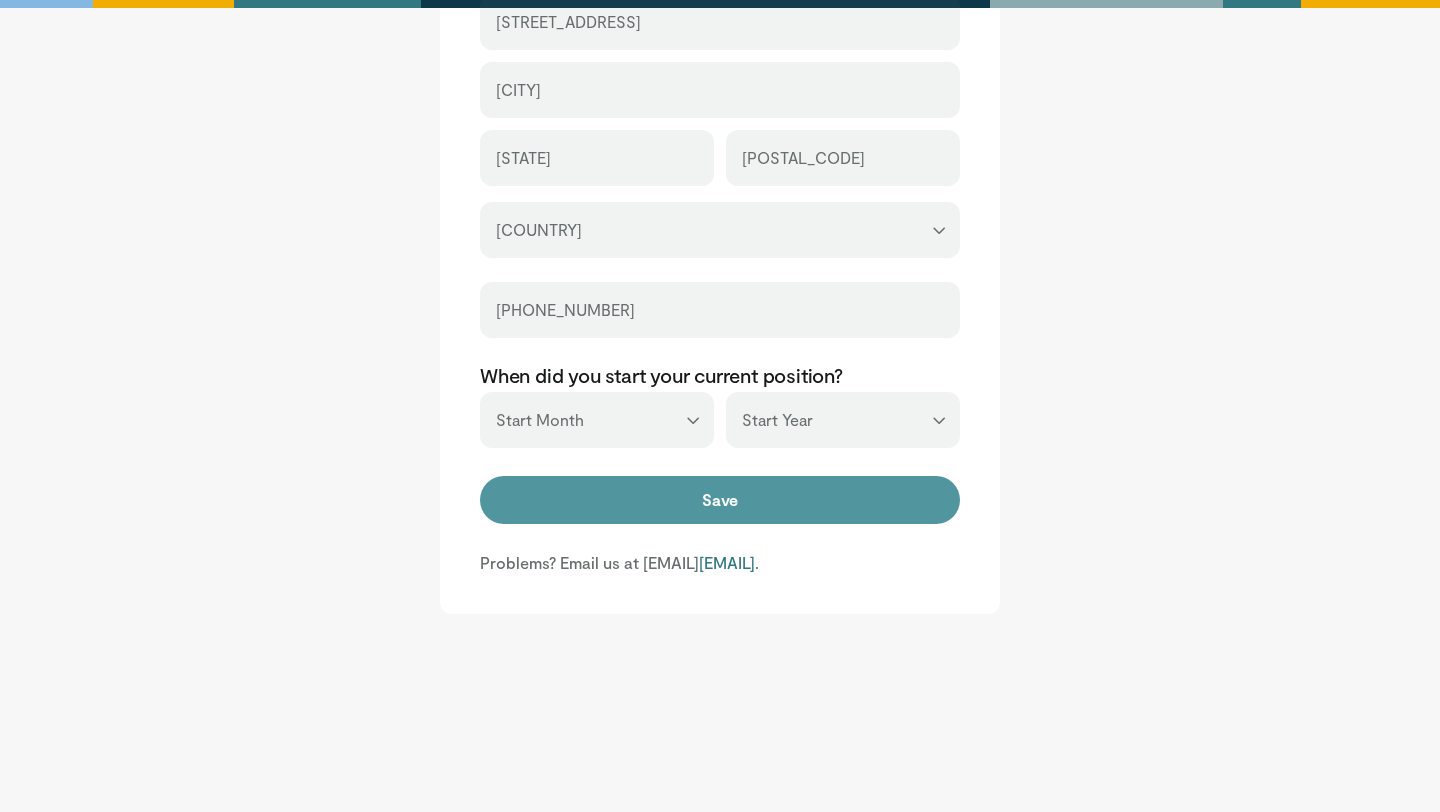 click on "Save" at bounding box center [720, 500] 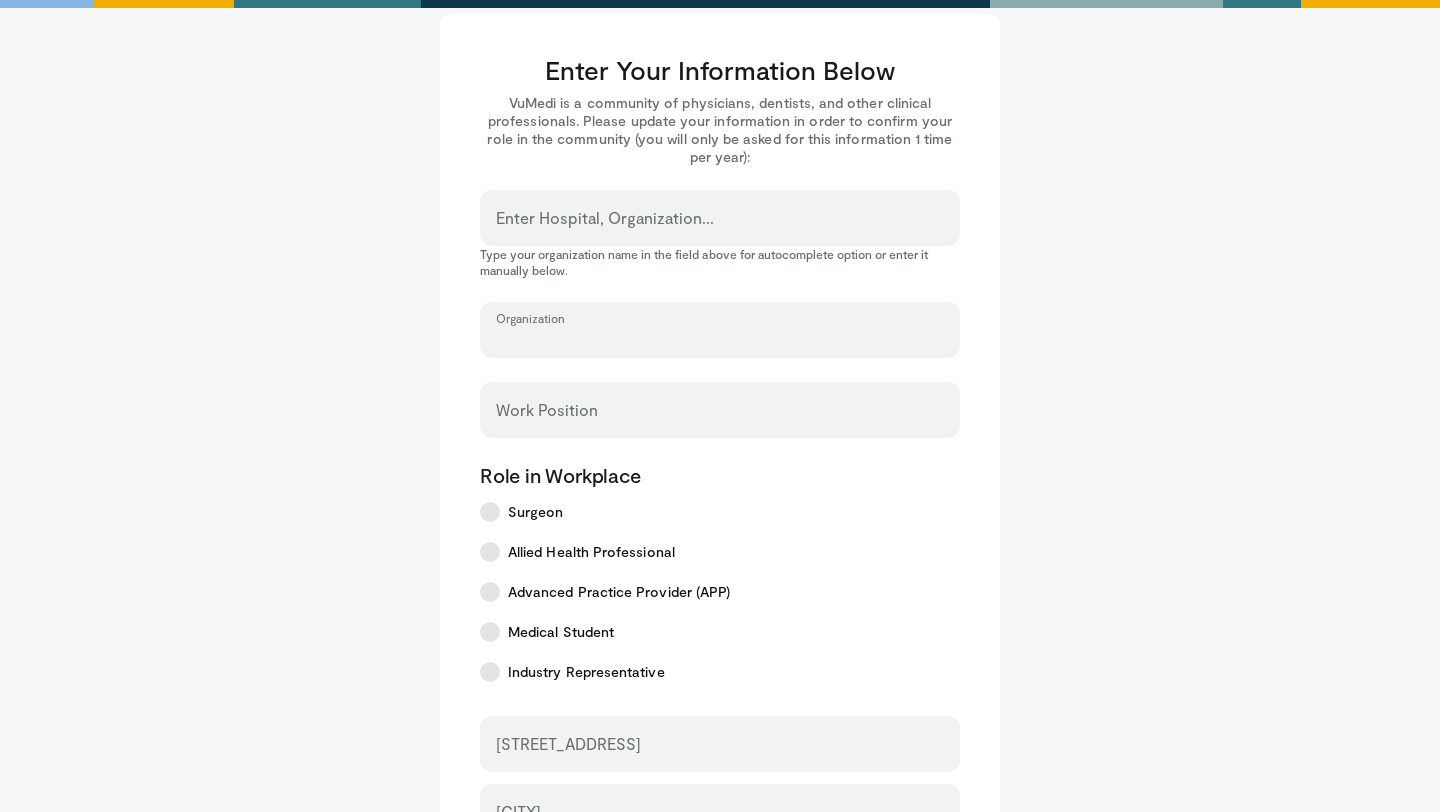 scroll, scrollTop: 12, scrollLeft: 0, axis: vertical 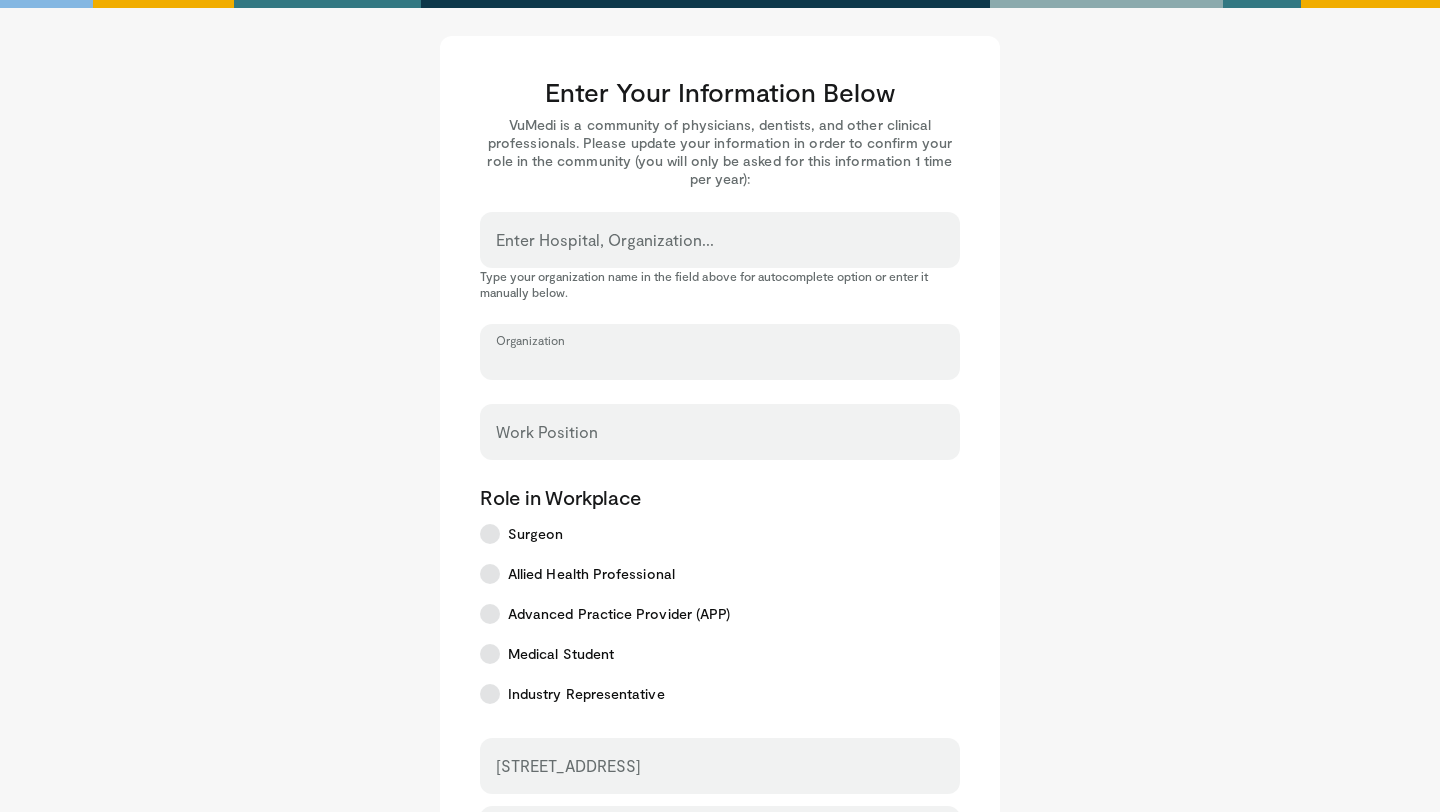 click on "Organization" at bounding box center [720, 361] 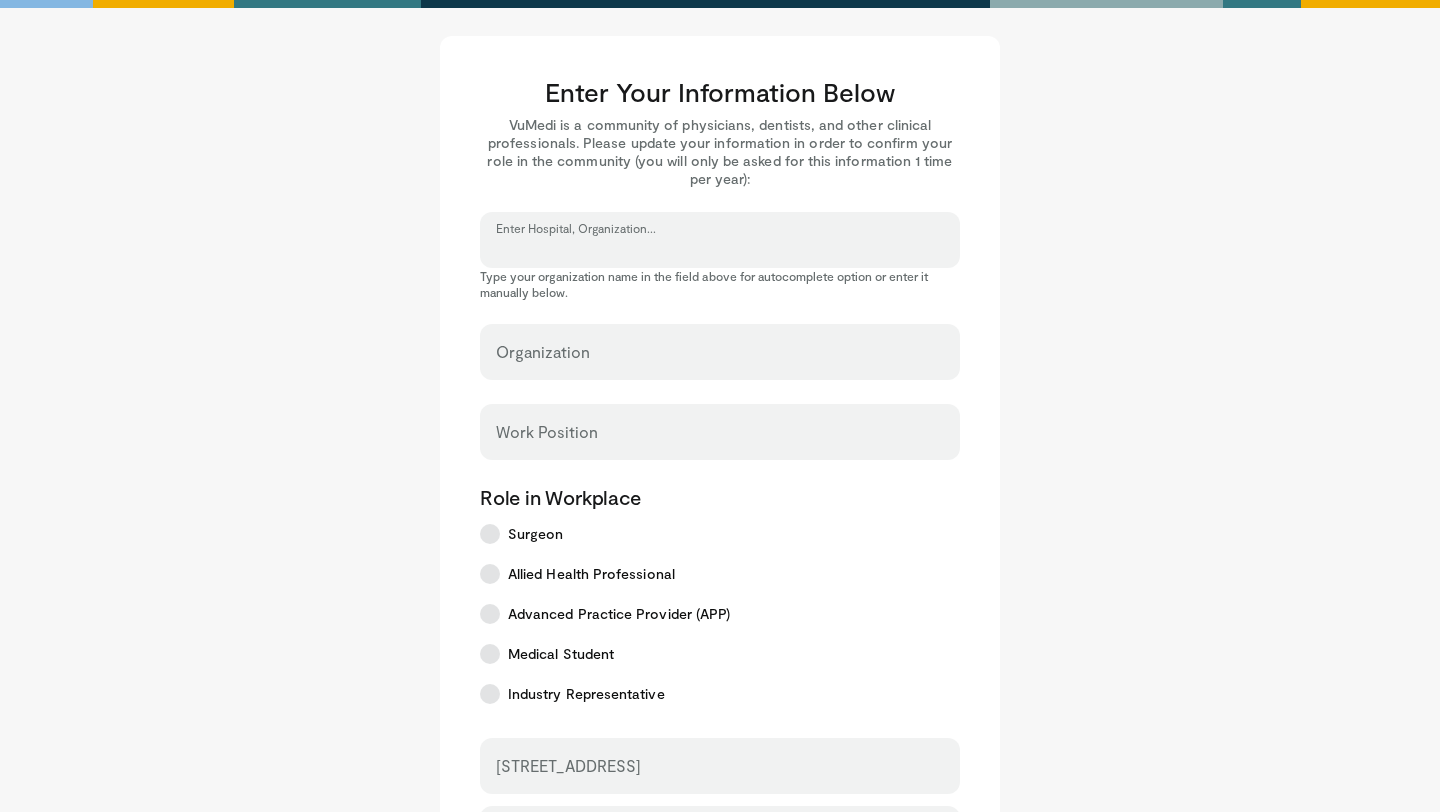 click on "Enter Hospital, Organization..." at bounding box center (720, 249) 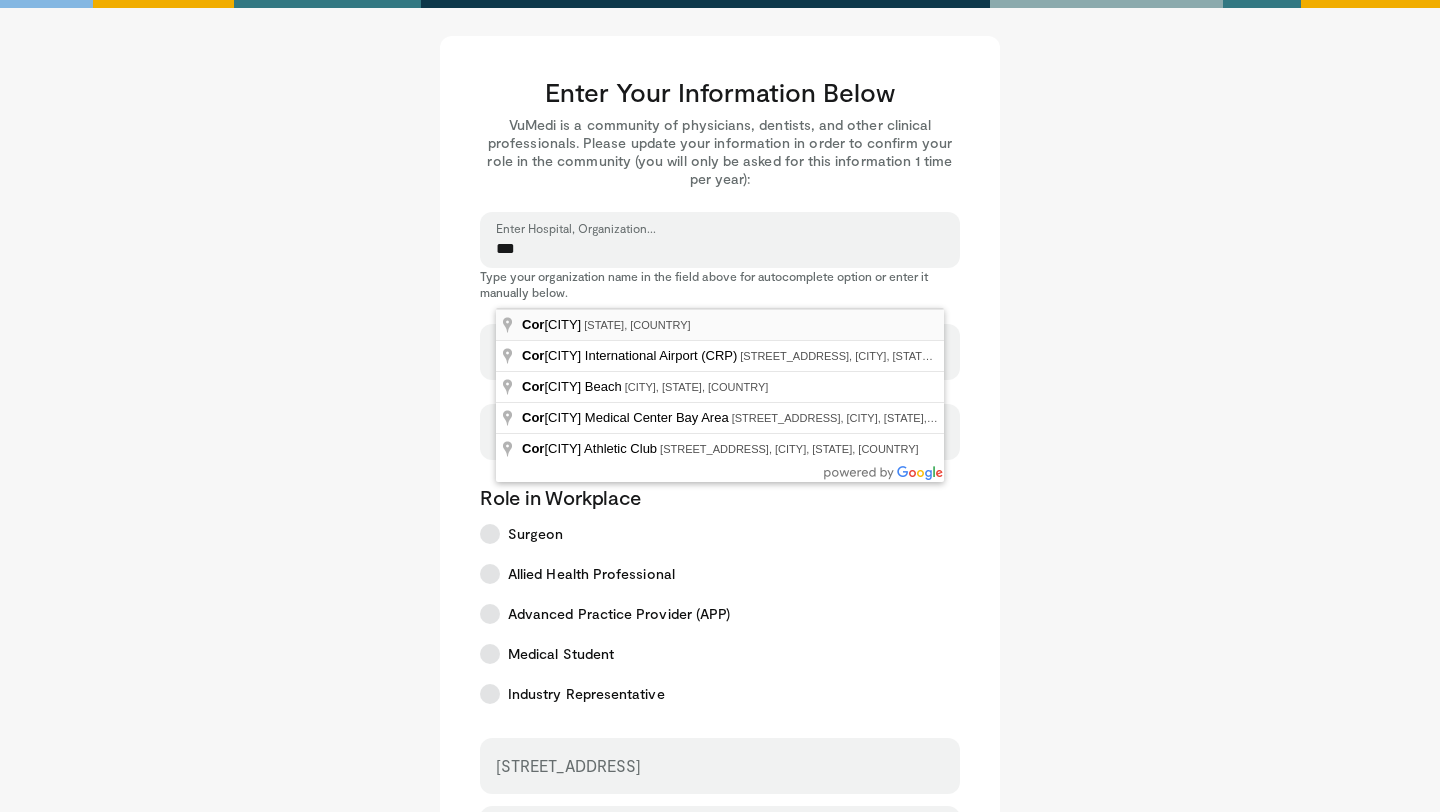 type on "***" 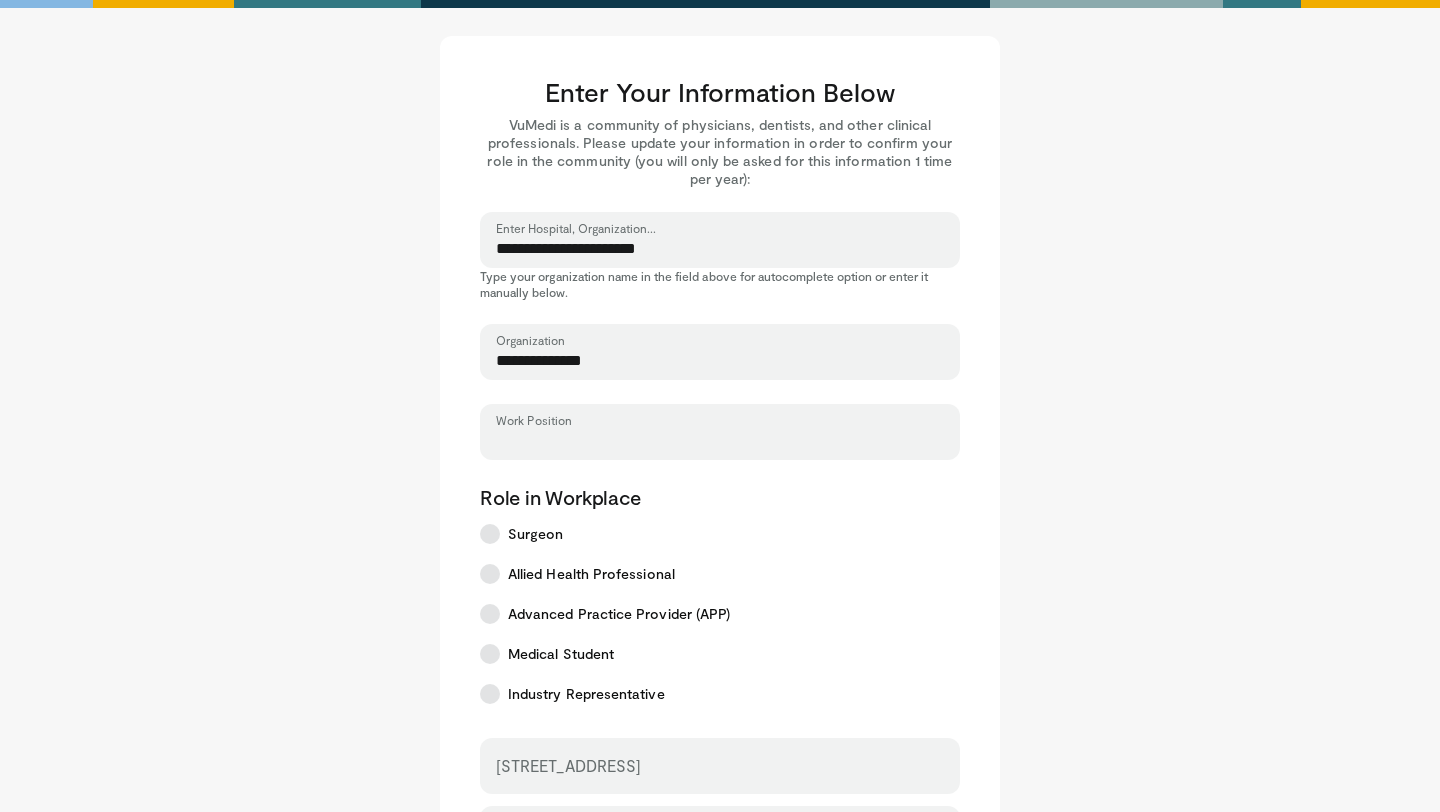 click on "Work Position" at bounding box center [720, 441] 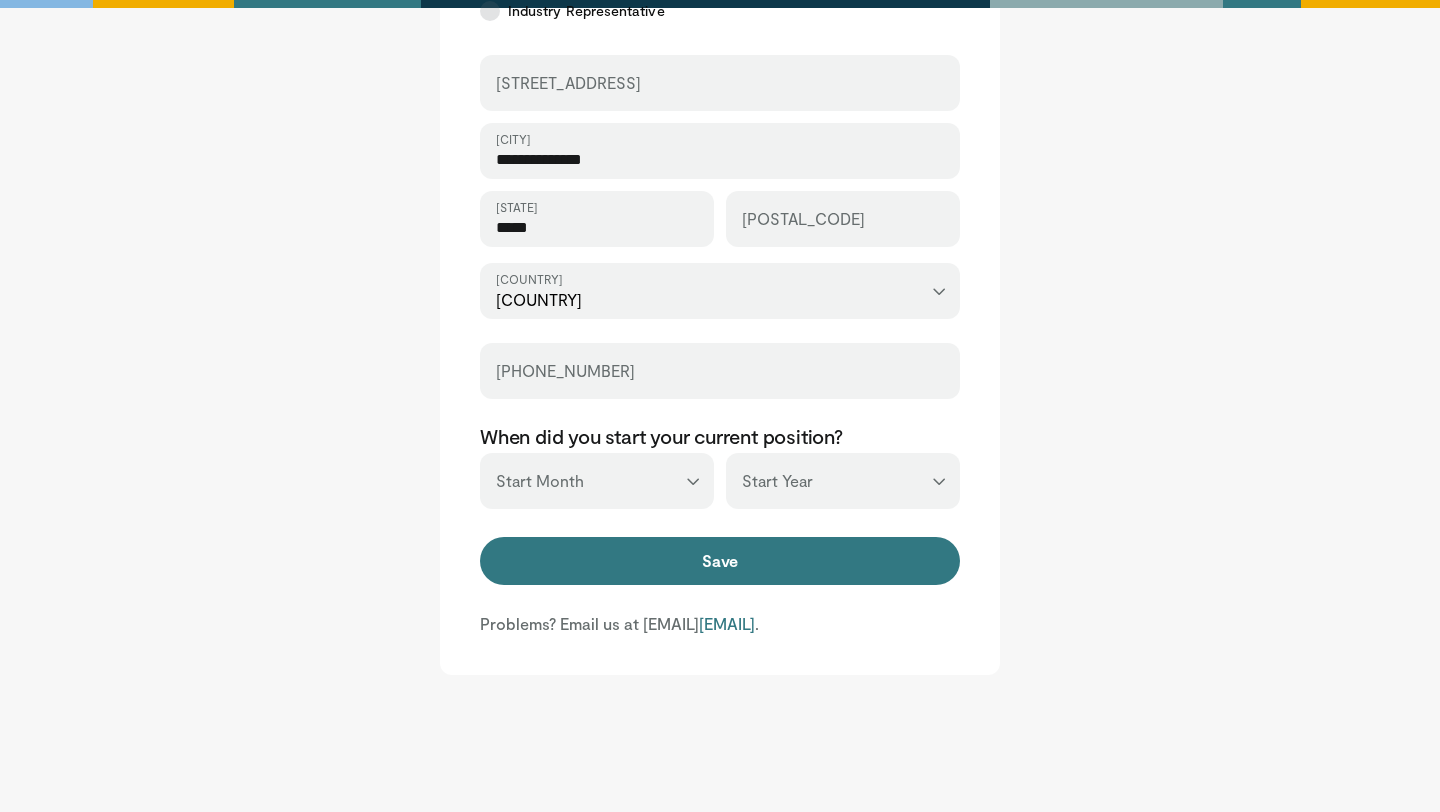 scroll, scrollTop: 730, scrollLeft: 0, axis: vertical 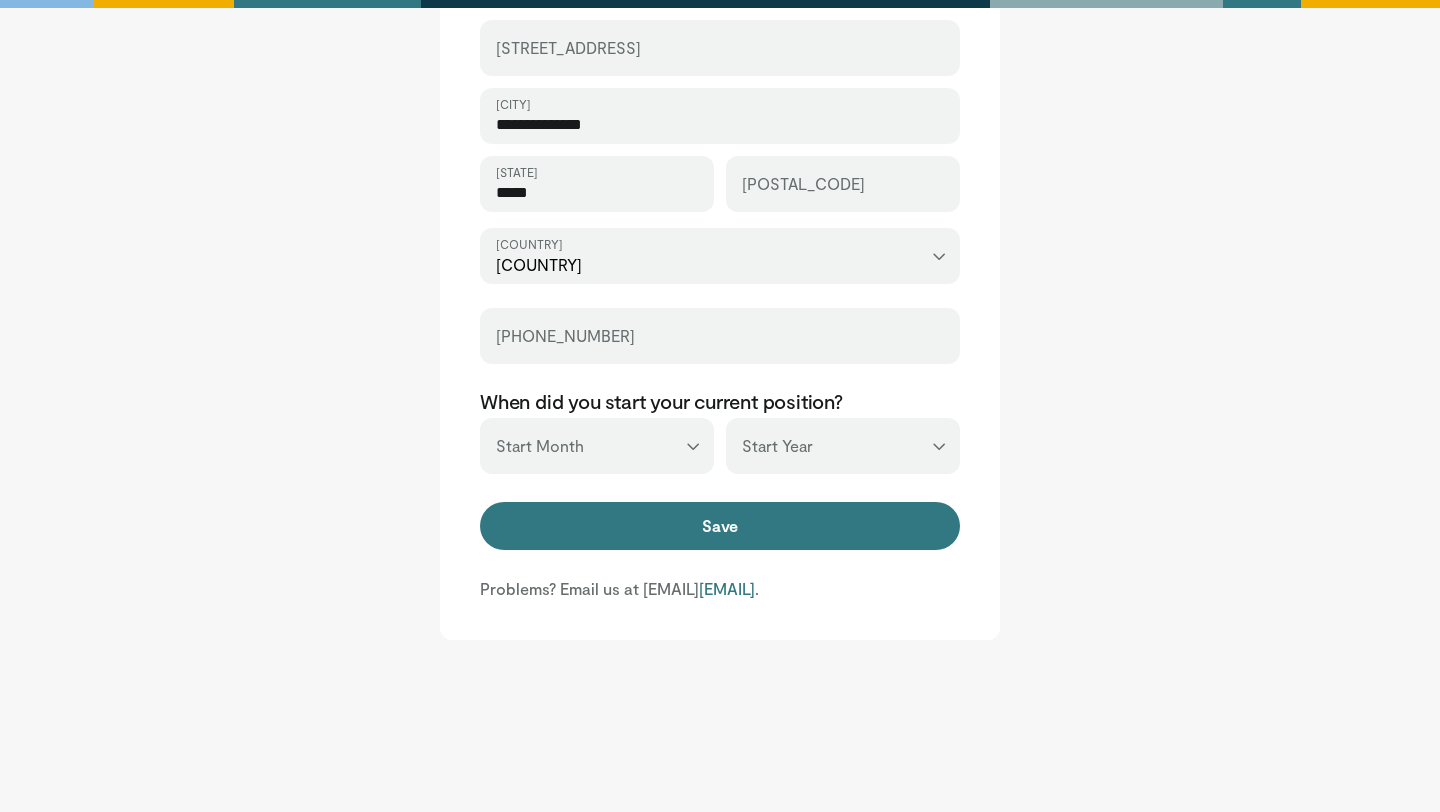 click on "***
*******
********
*****
*****
***
****
****
******
*********
*******
********
********" at bounding box center [597, 446] 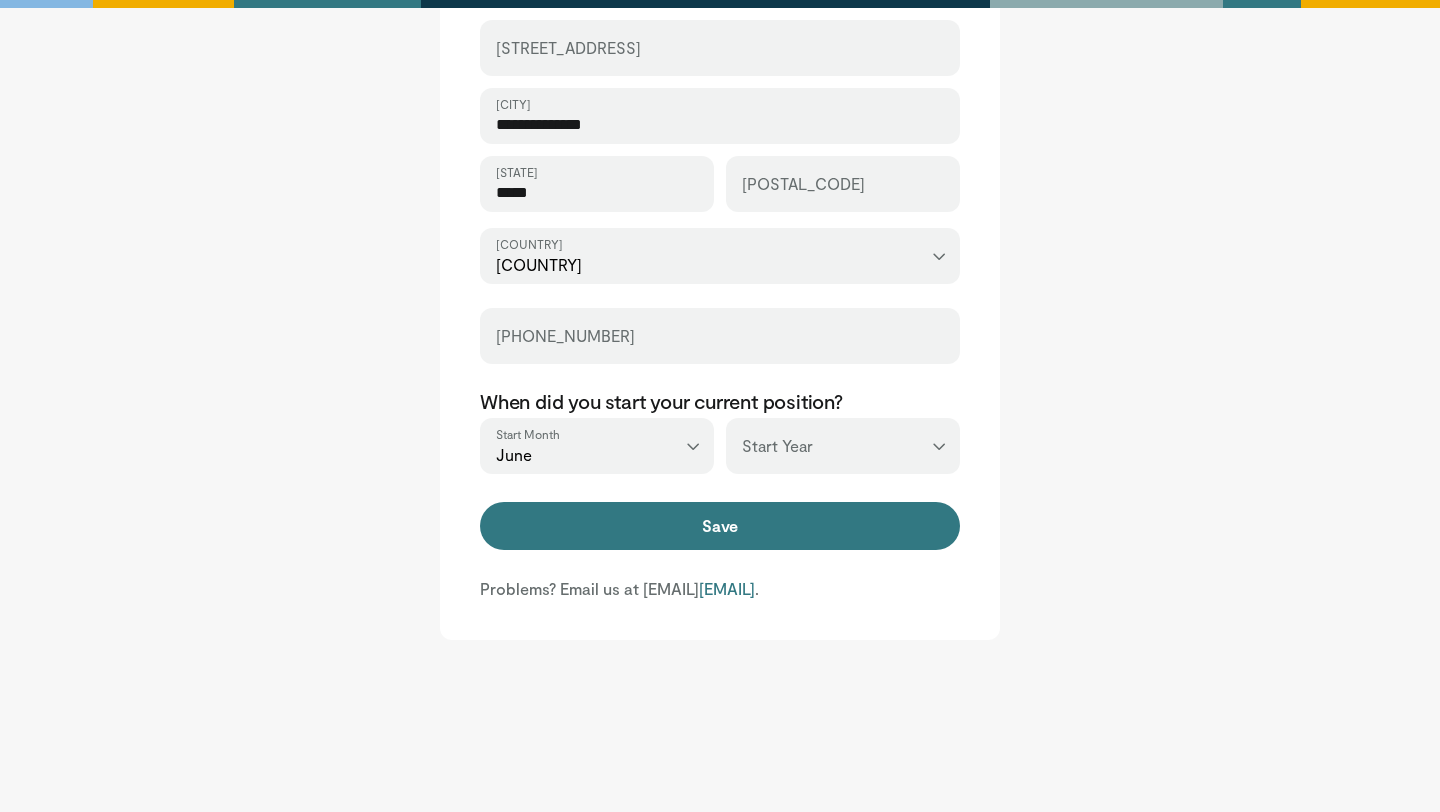 click on "***
****
****
****
****
****
****
****
****
****
****
****
****
****
****
****
****
****
****
****
****
****
****
****
****
****
****
****
****
**** **** **** **** ****" at bounding box center (843, 446) 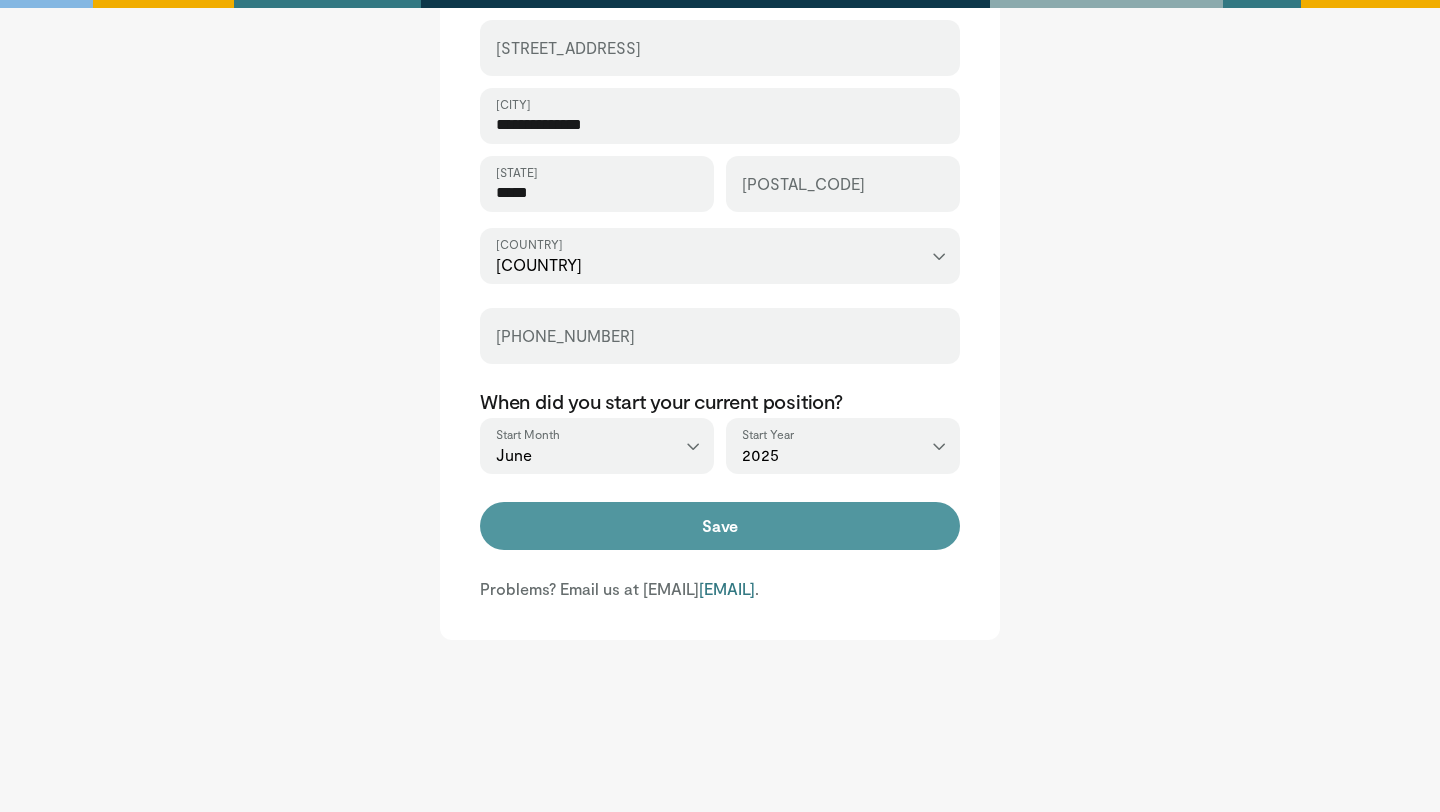click on "Save" at bounding box center (720, 526) 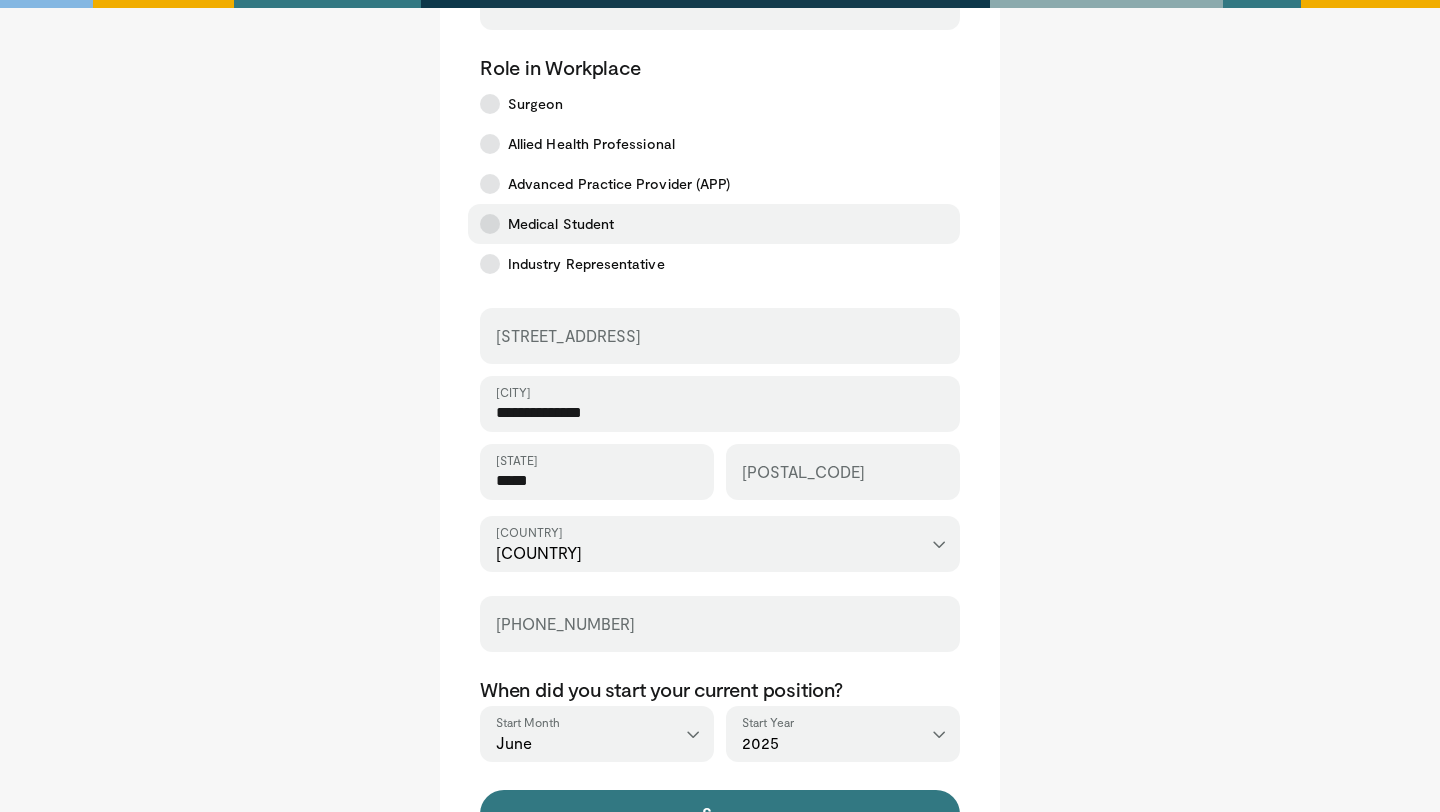 scroll, scrollTop: 0, scrollLeft: 0, axis: both 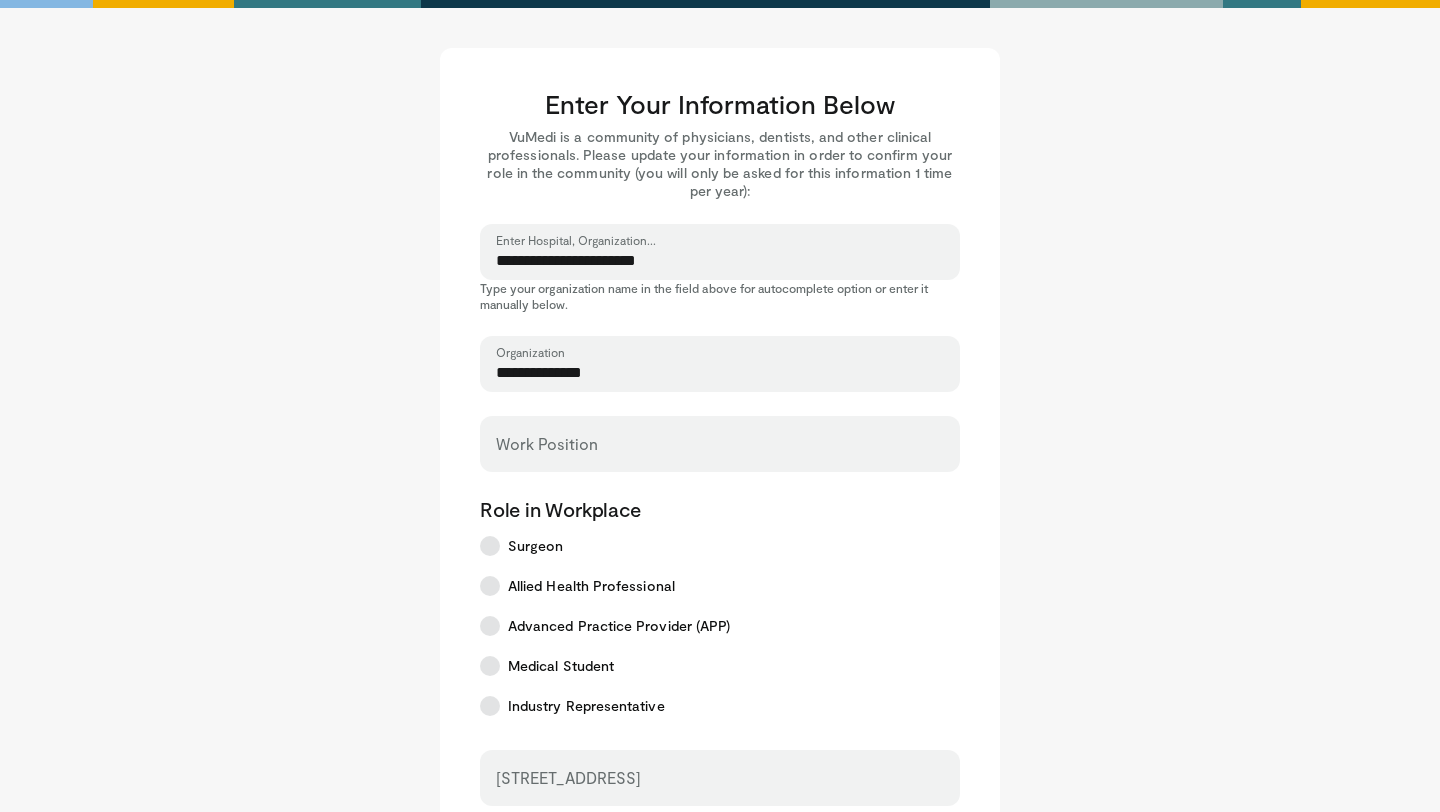 click on "Work Position" at bounding box center [720, 364] 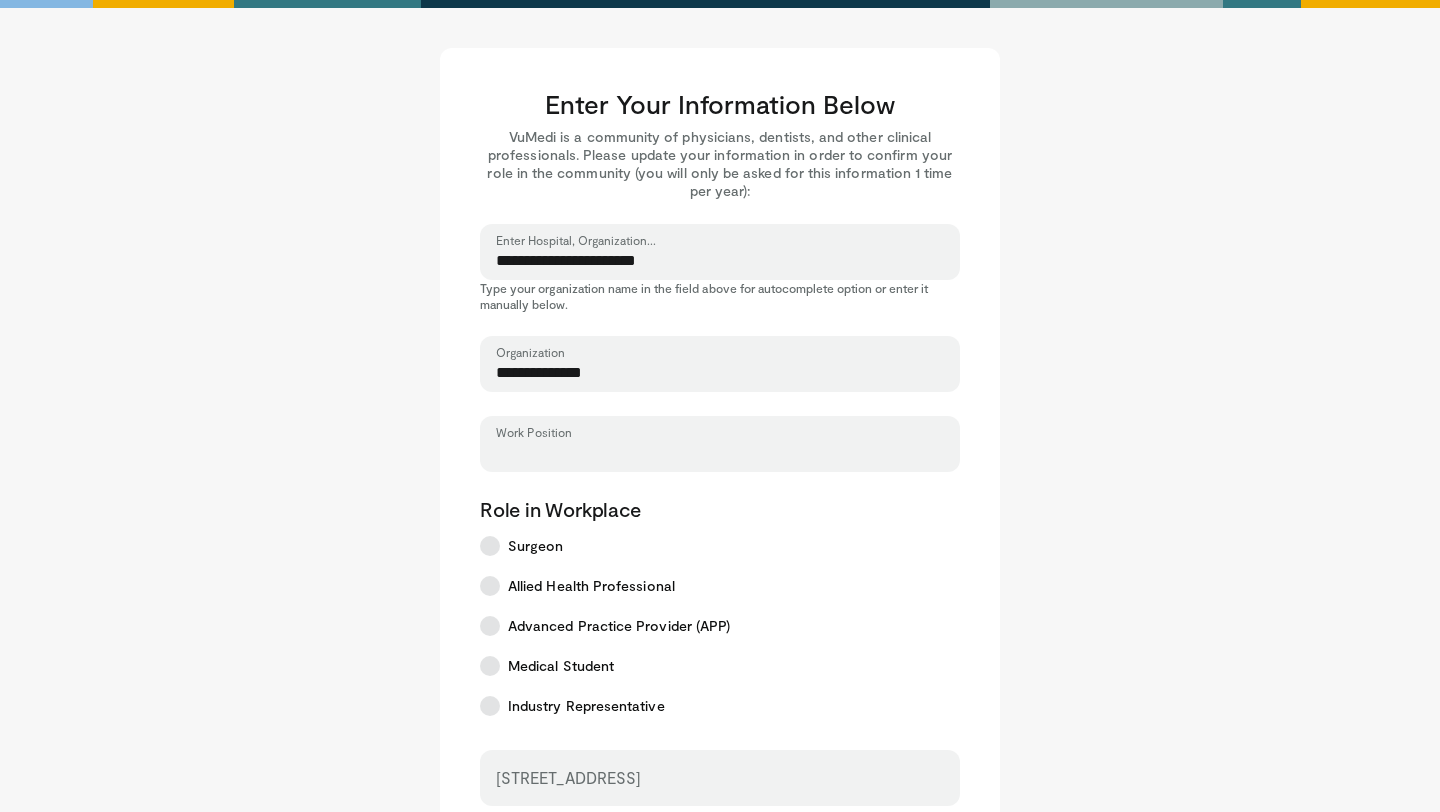click on "Work Position" at bounding box center [720, 453] 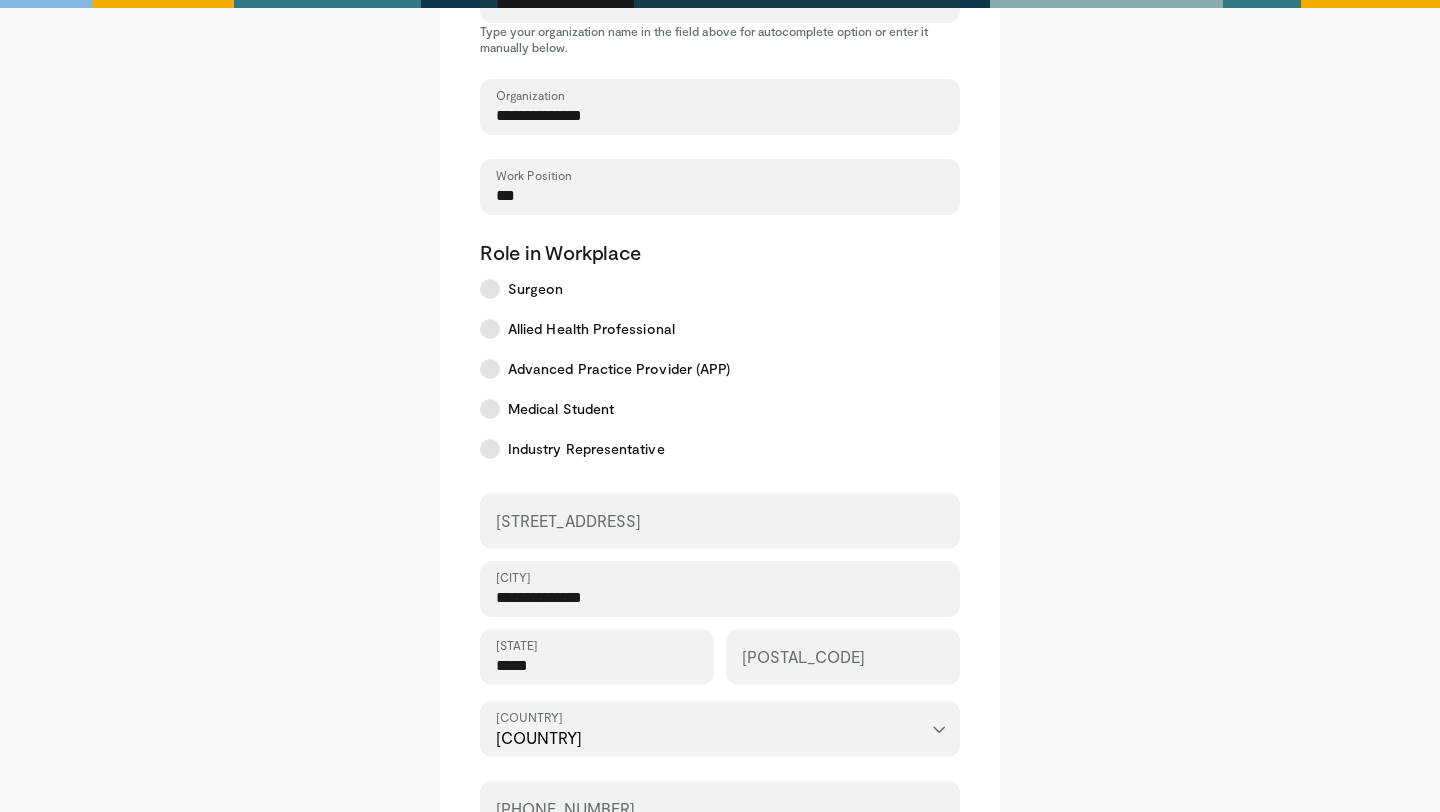 scroll, scrollTop: 756, scrollLeft: 0, axis: vertical 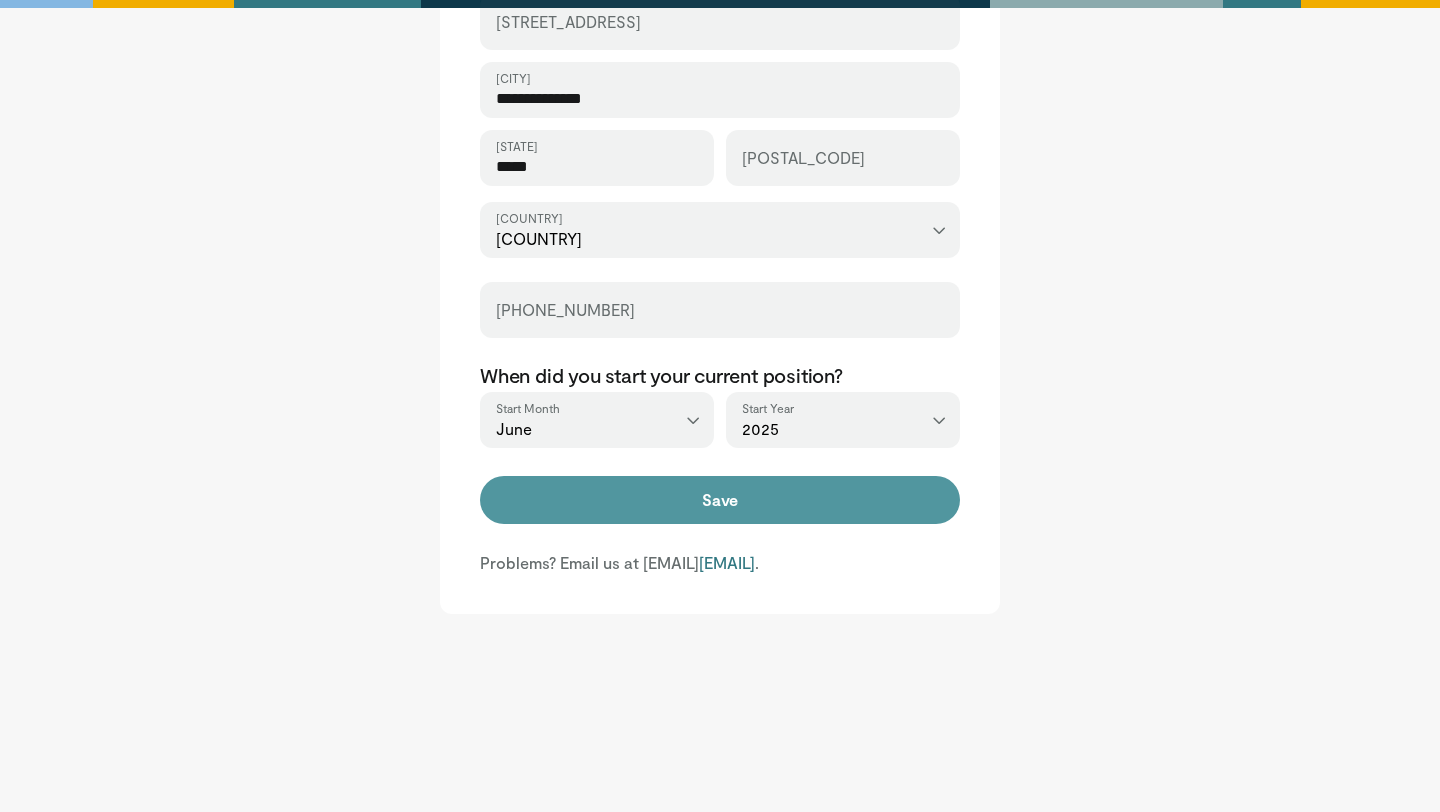 type on "***" 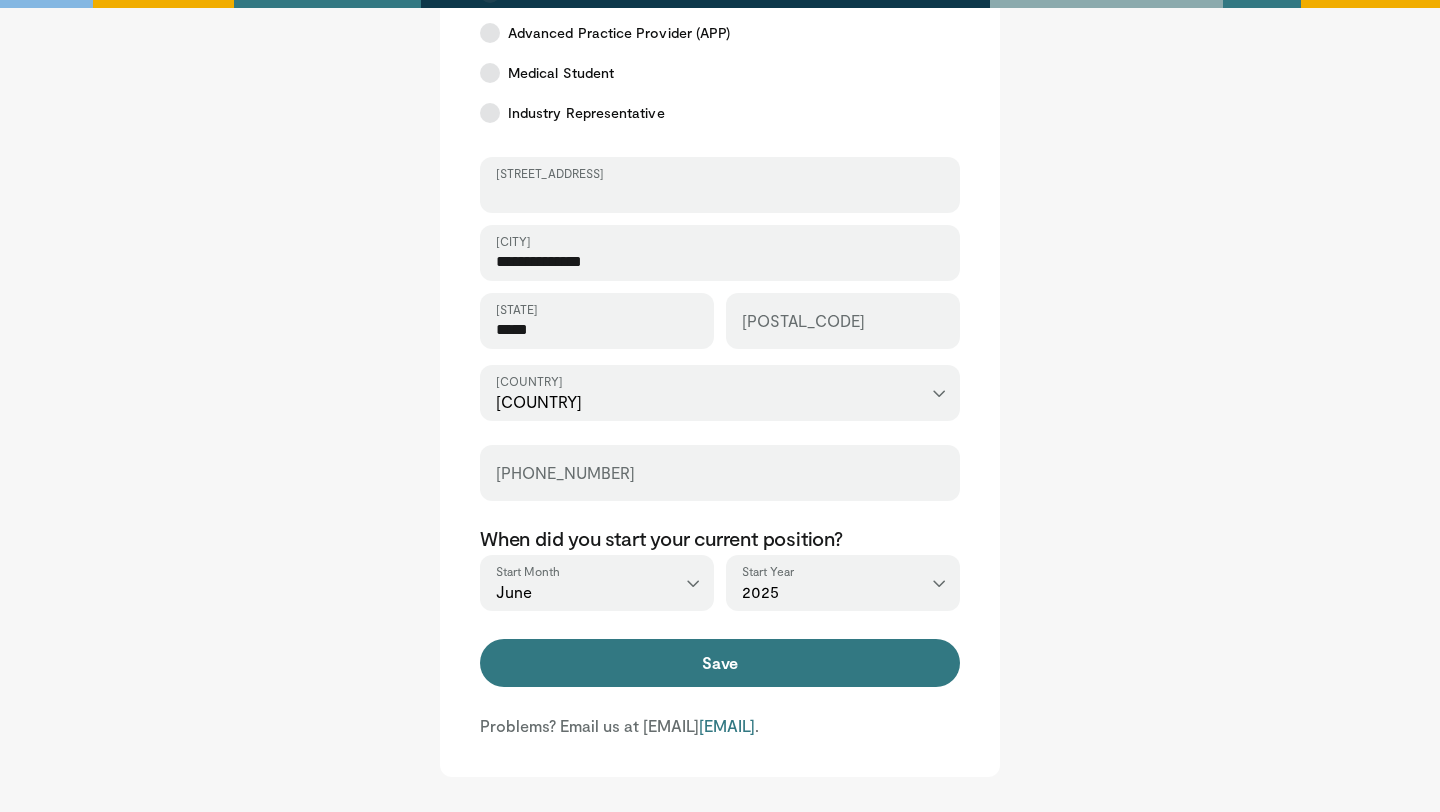 scroll, scrollTop: 588, scrollLeft: 0, axis: vertical 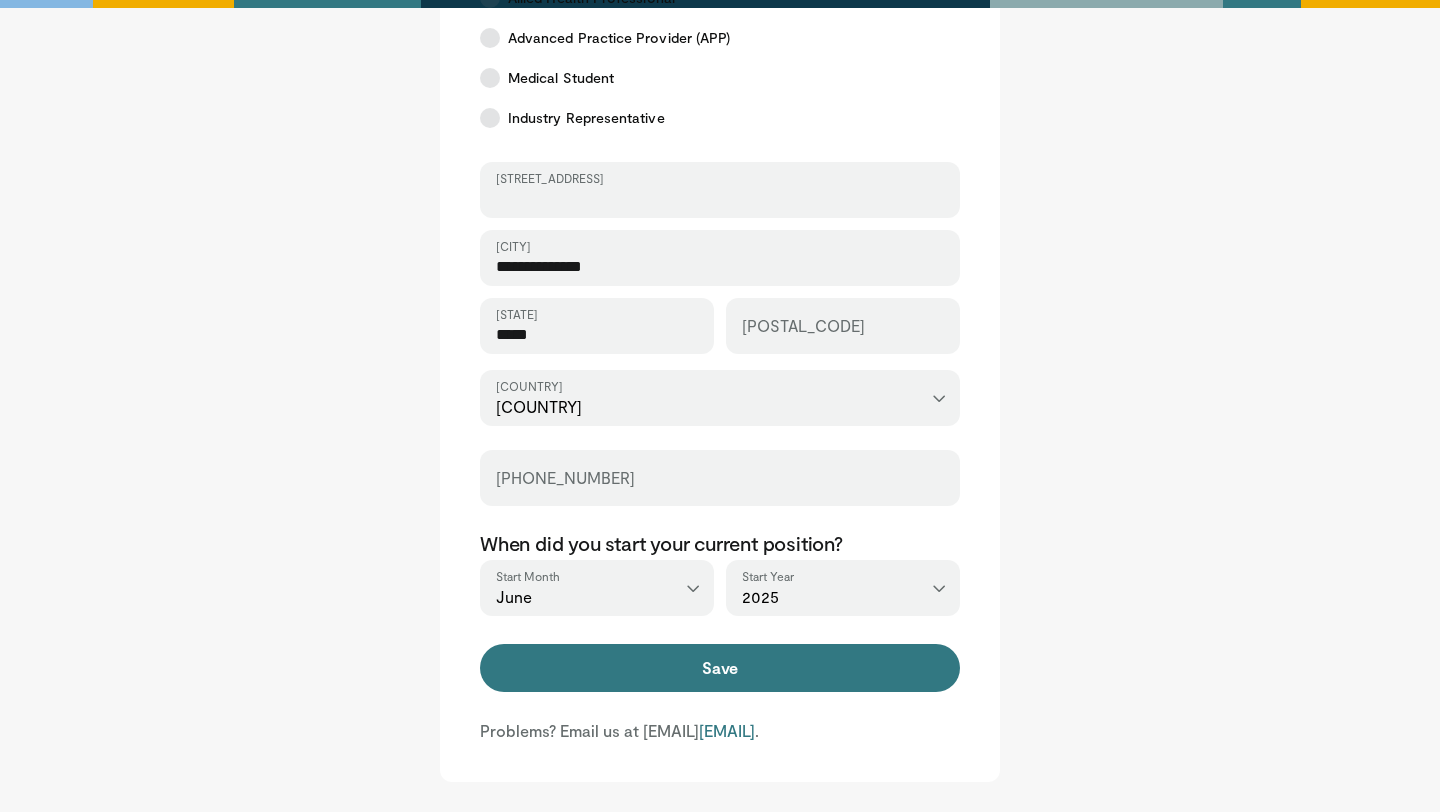 click on "Street Address" at bounding box center (720, 199) 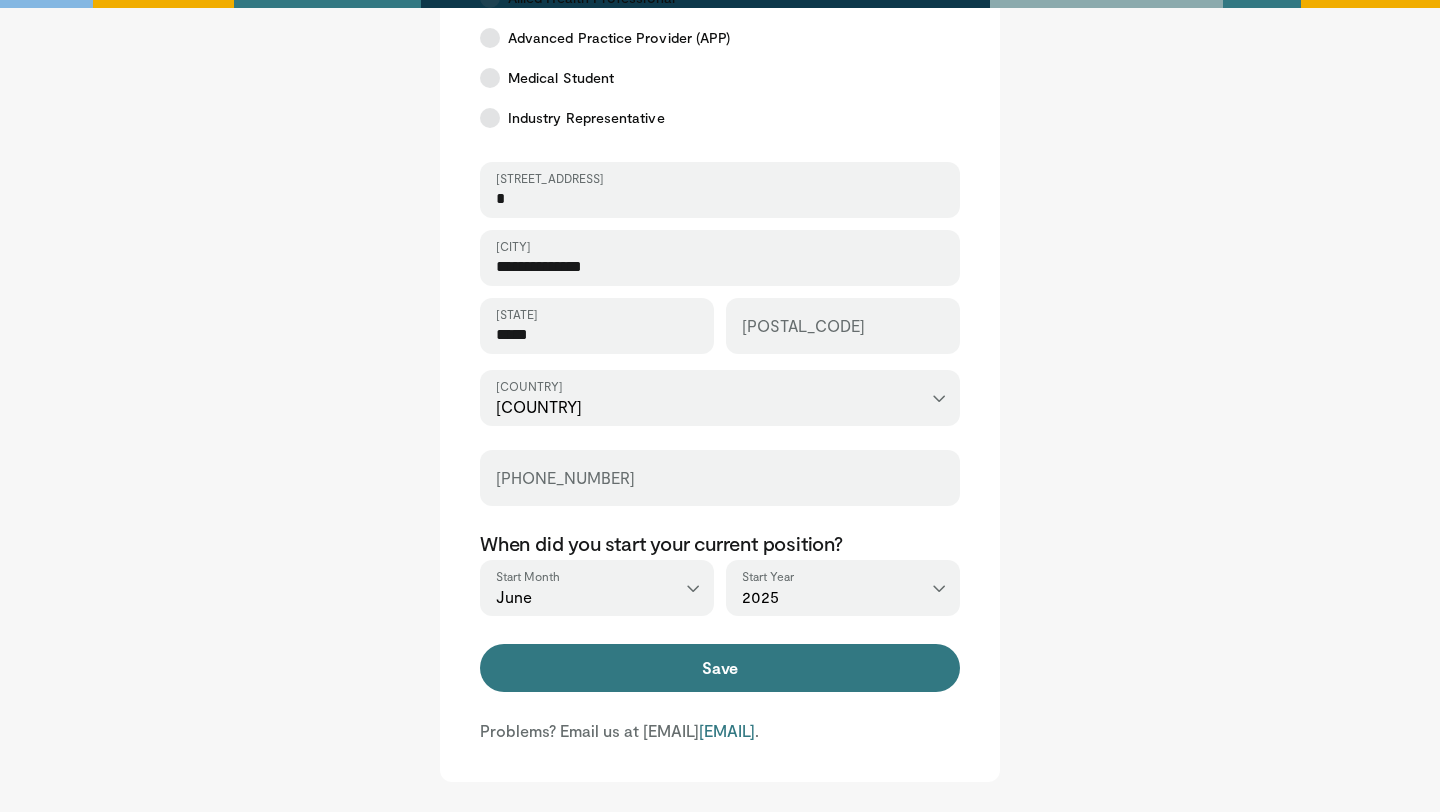 click on "*" at bounding box center [720, 199] 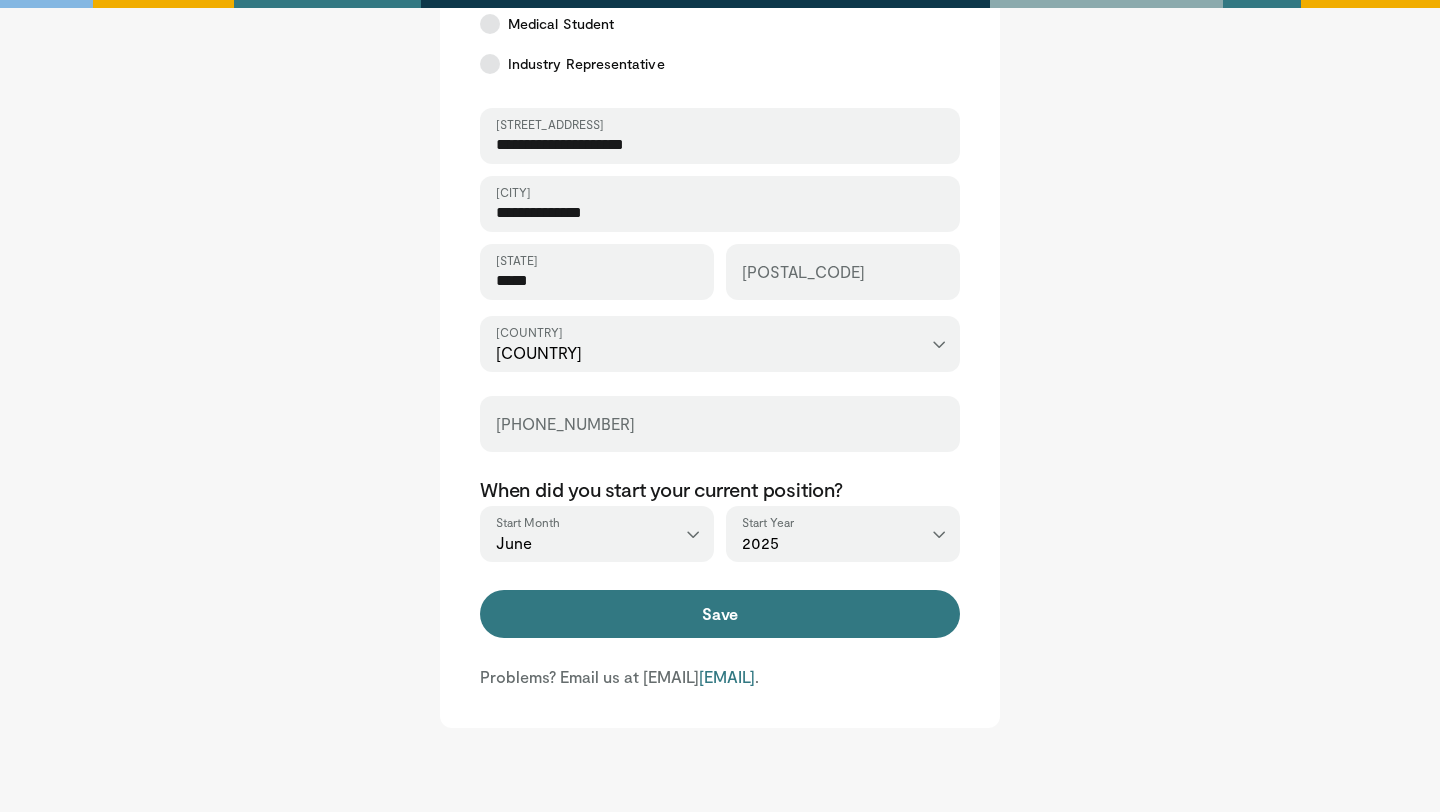 scroll, scrollTop: 654, scrollLeft: 0, axis: vertical 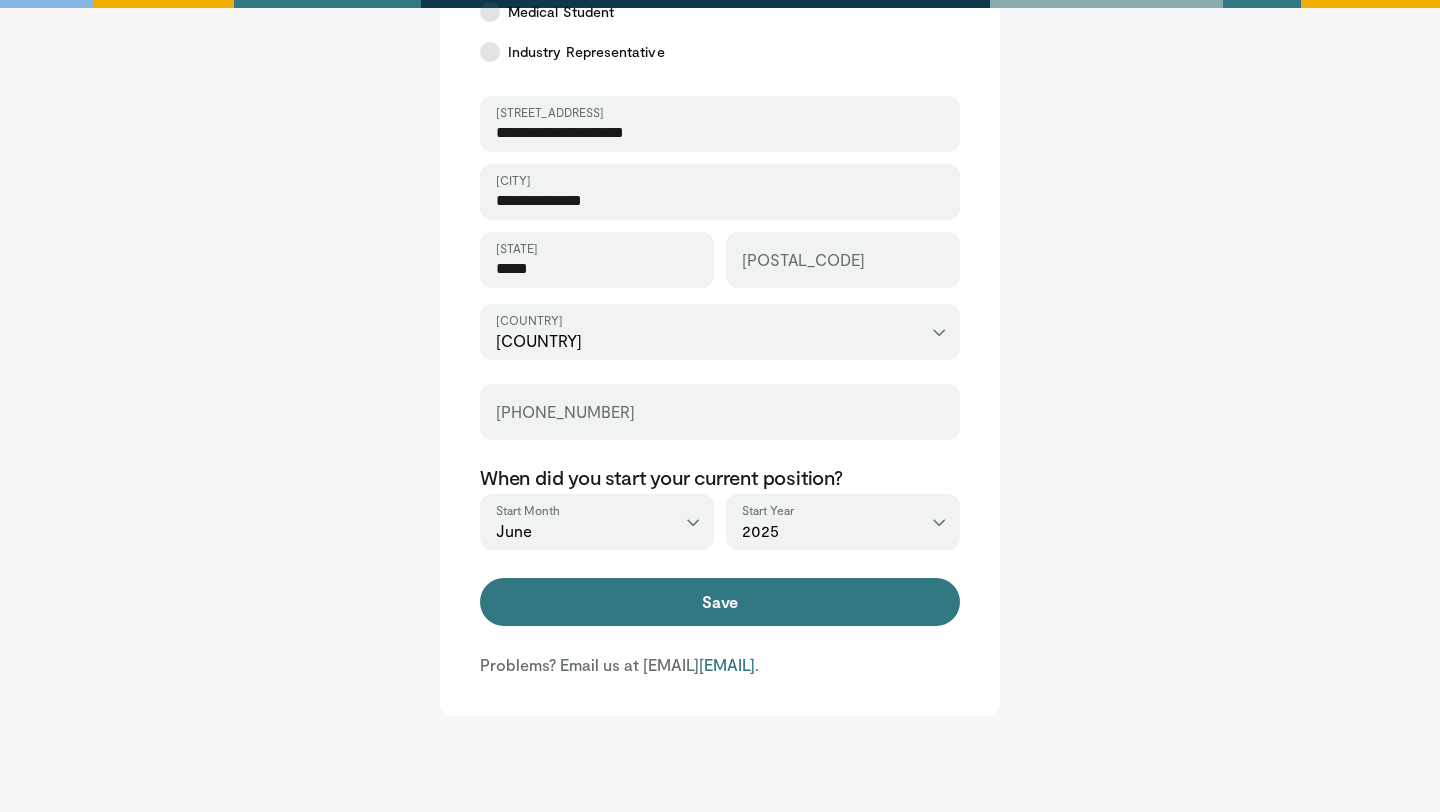 type on "**********" 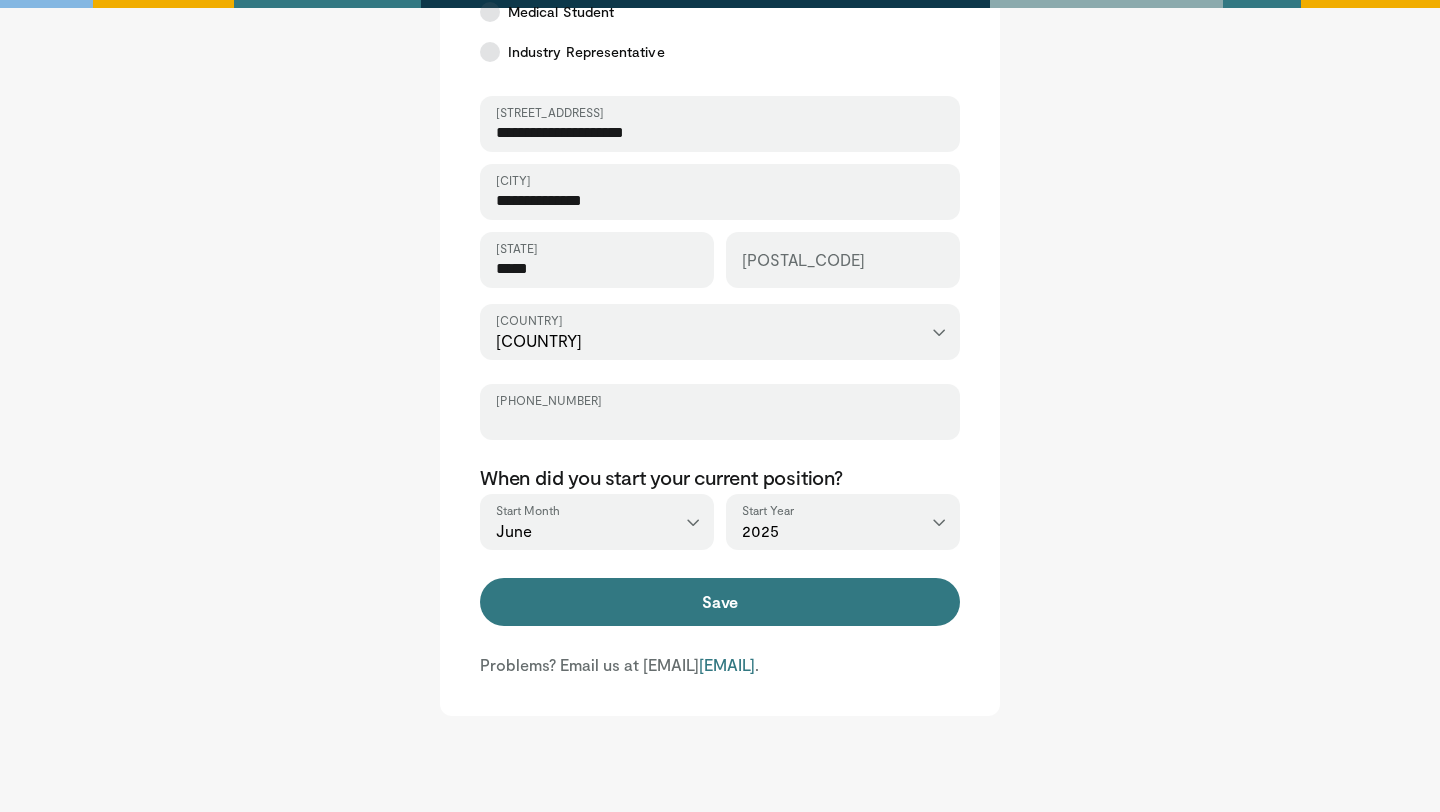 click on "Phone Number" at bounding box center (720, 421) 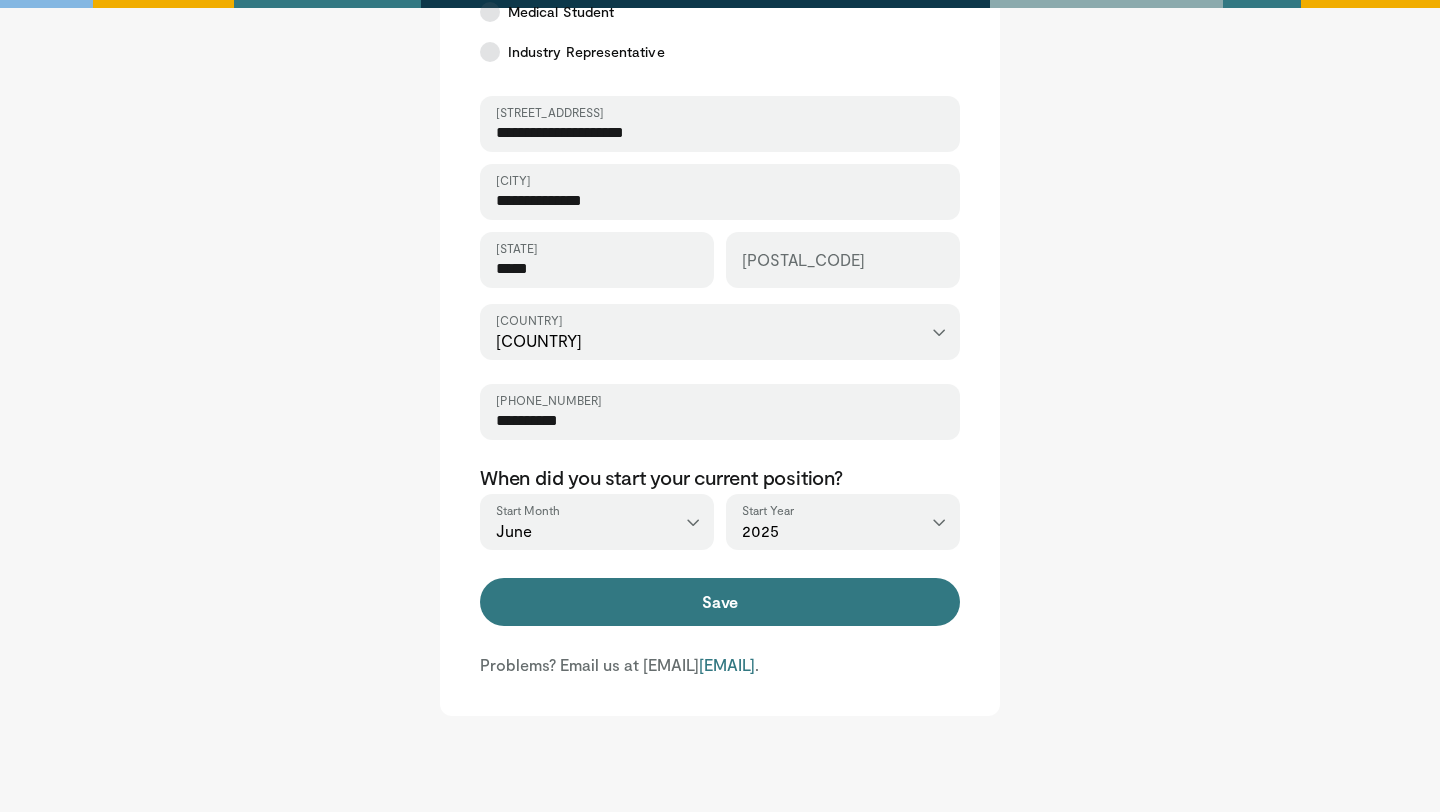 type on "**********" 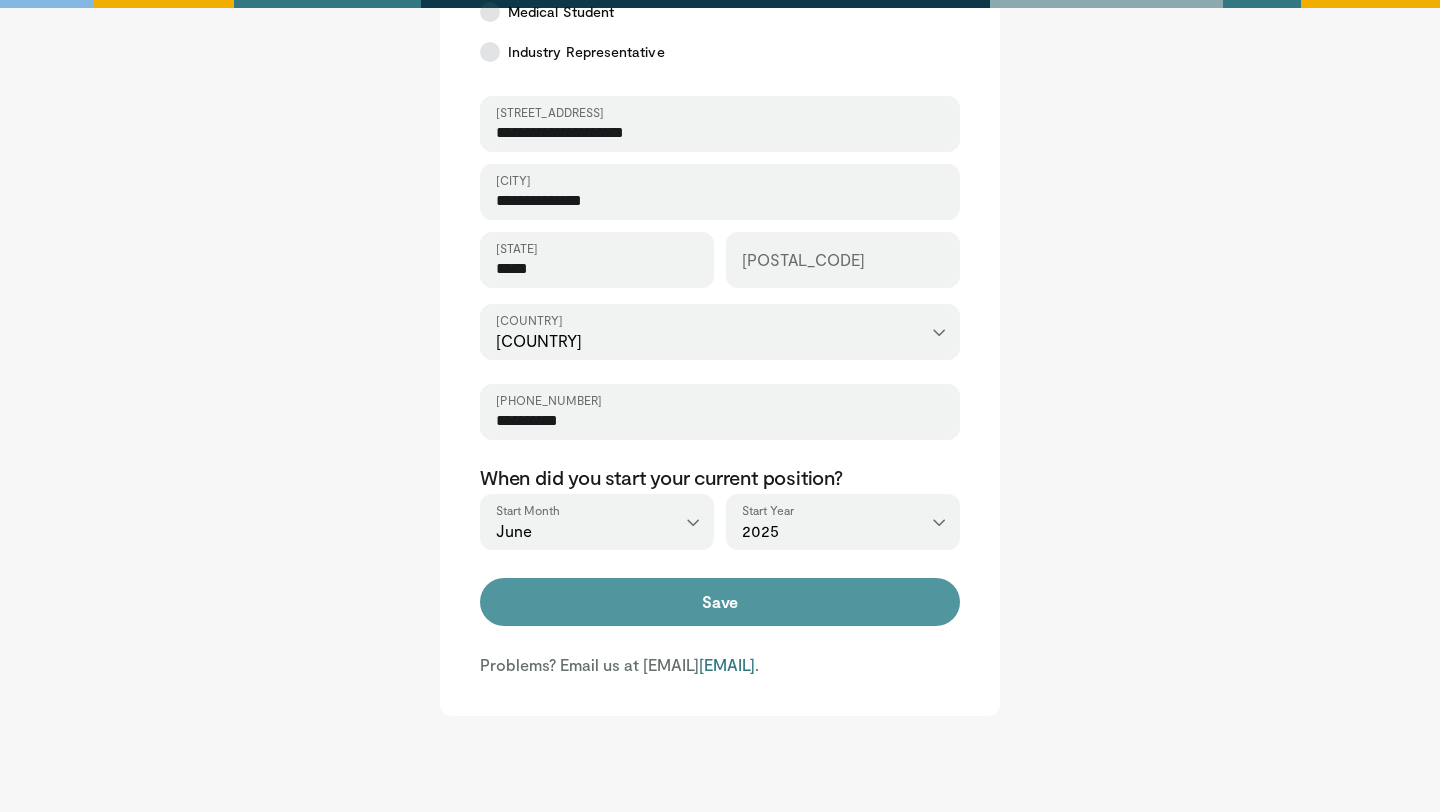 click on "Save" at bounding box center (720, 602) 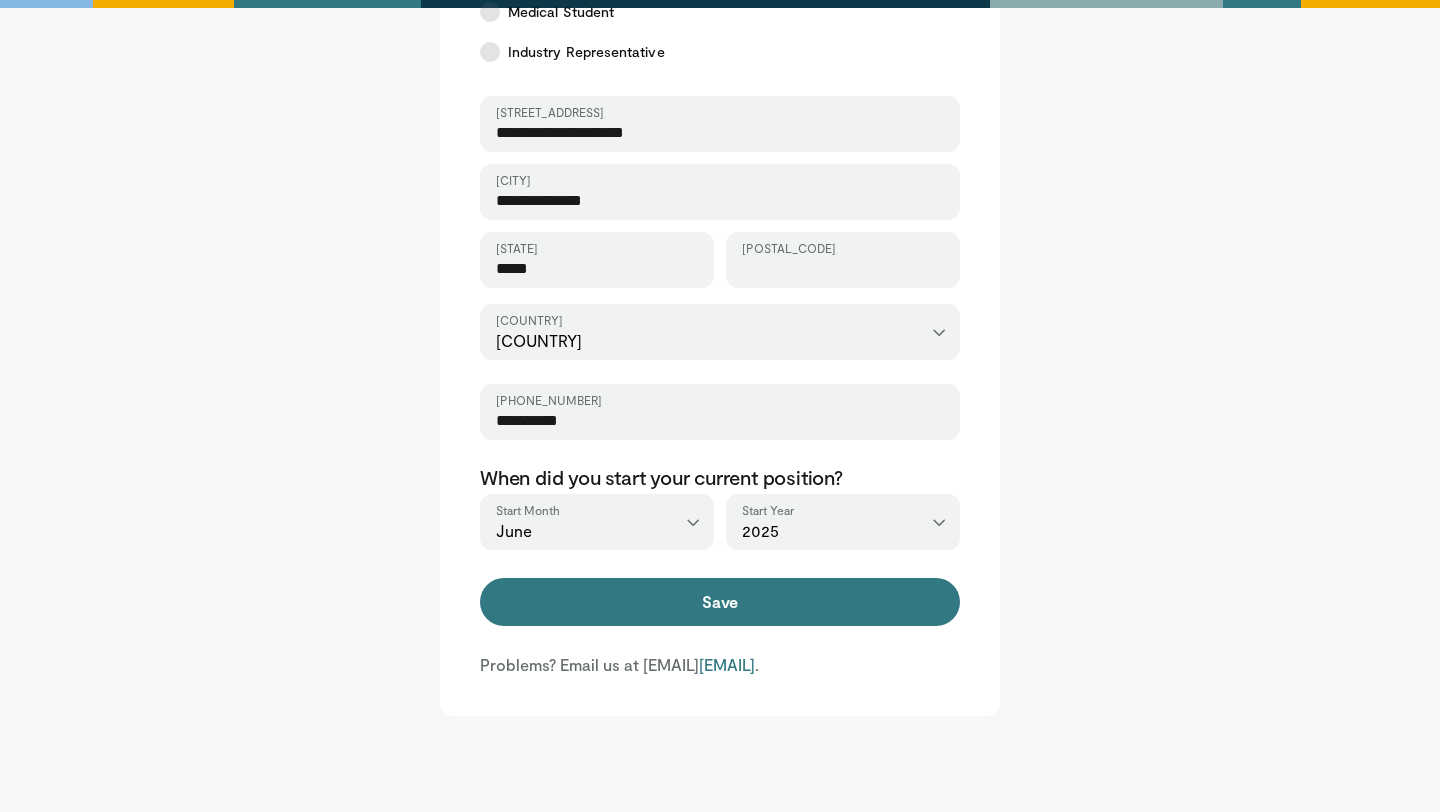 click on "Postal Code" at bounding box center [843, 269] 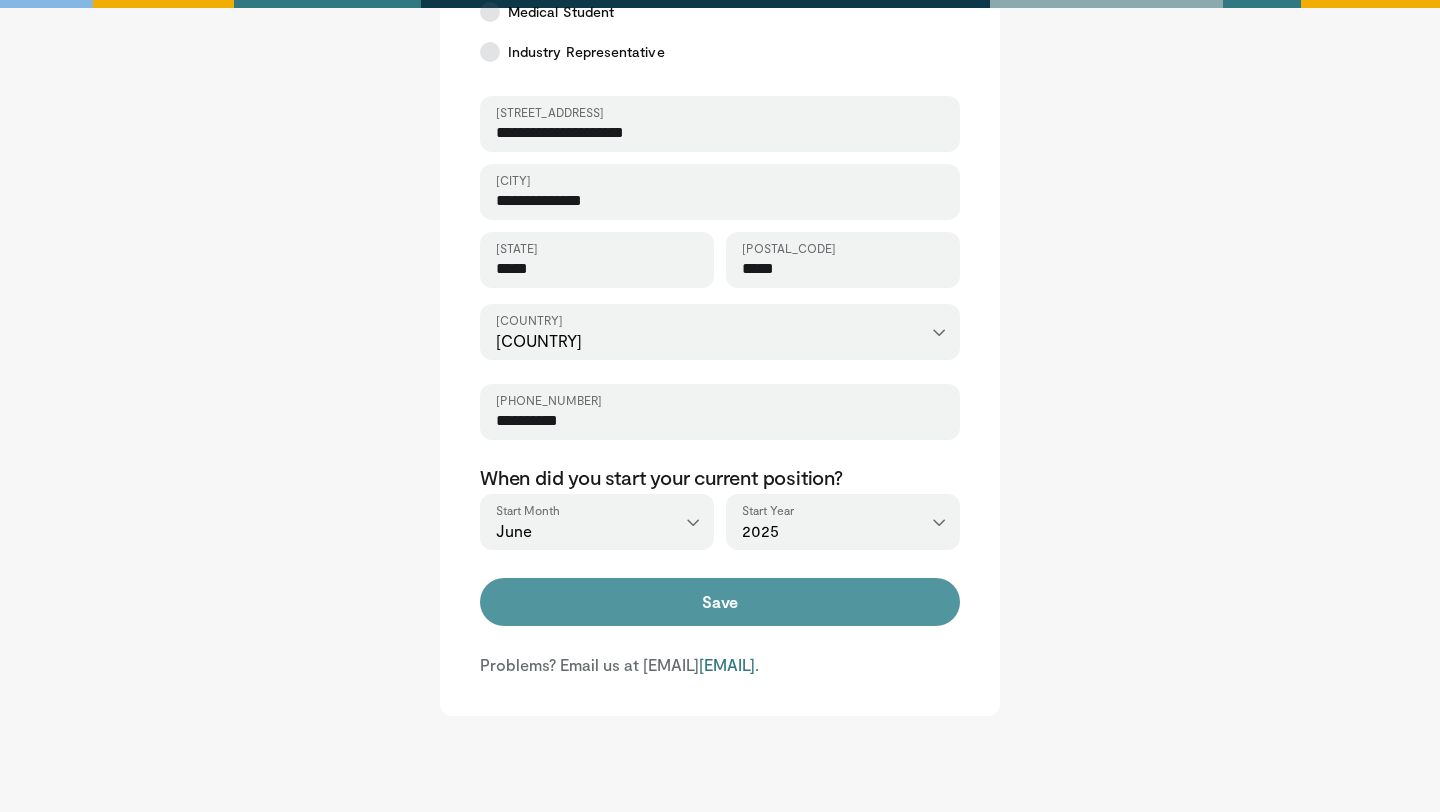 type on "*****" 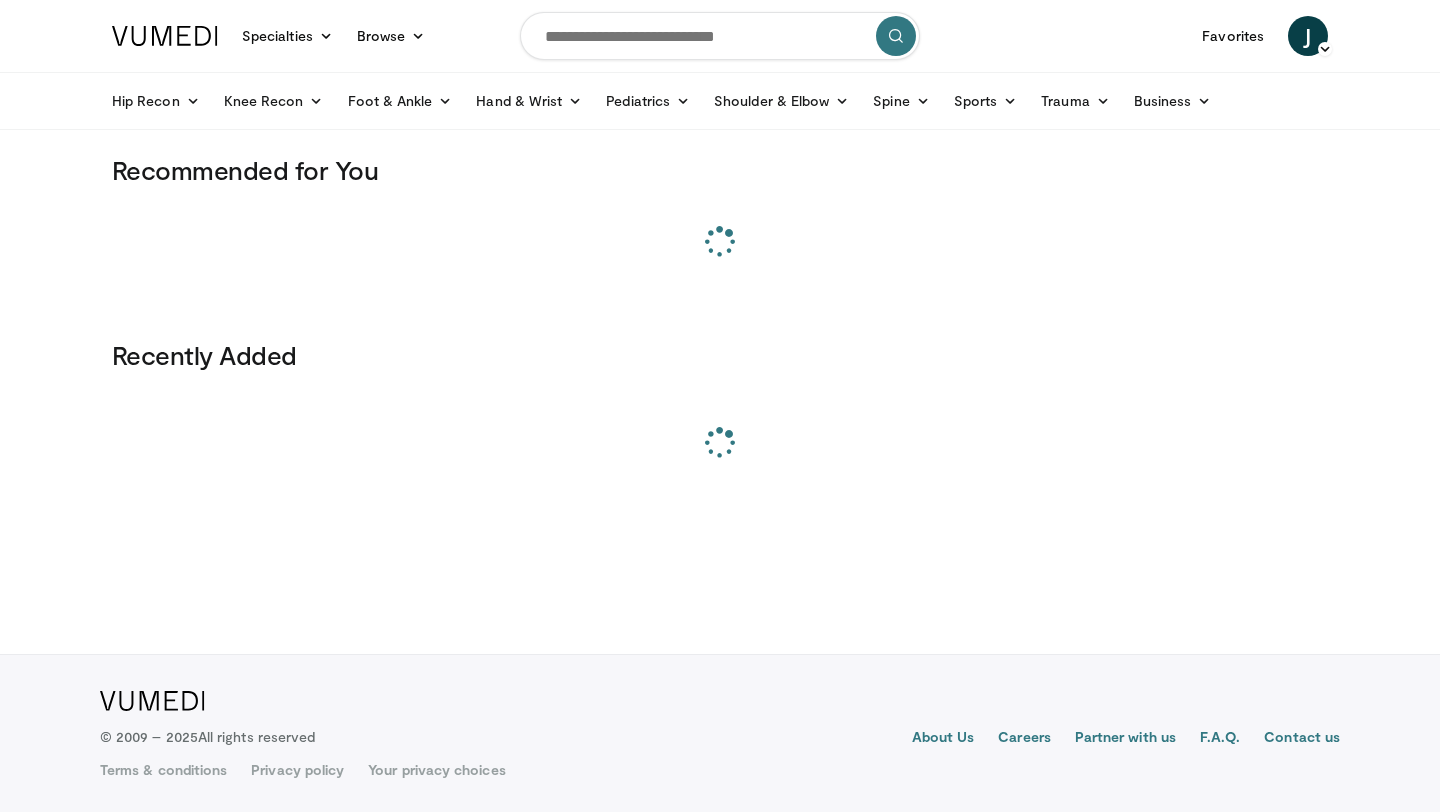 scroll, scrollTop: 0, scrollLeft: 0, axis: both 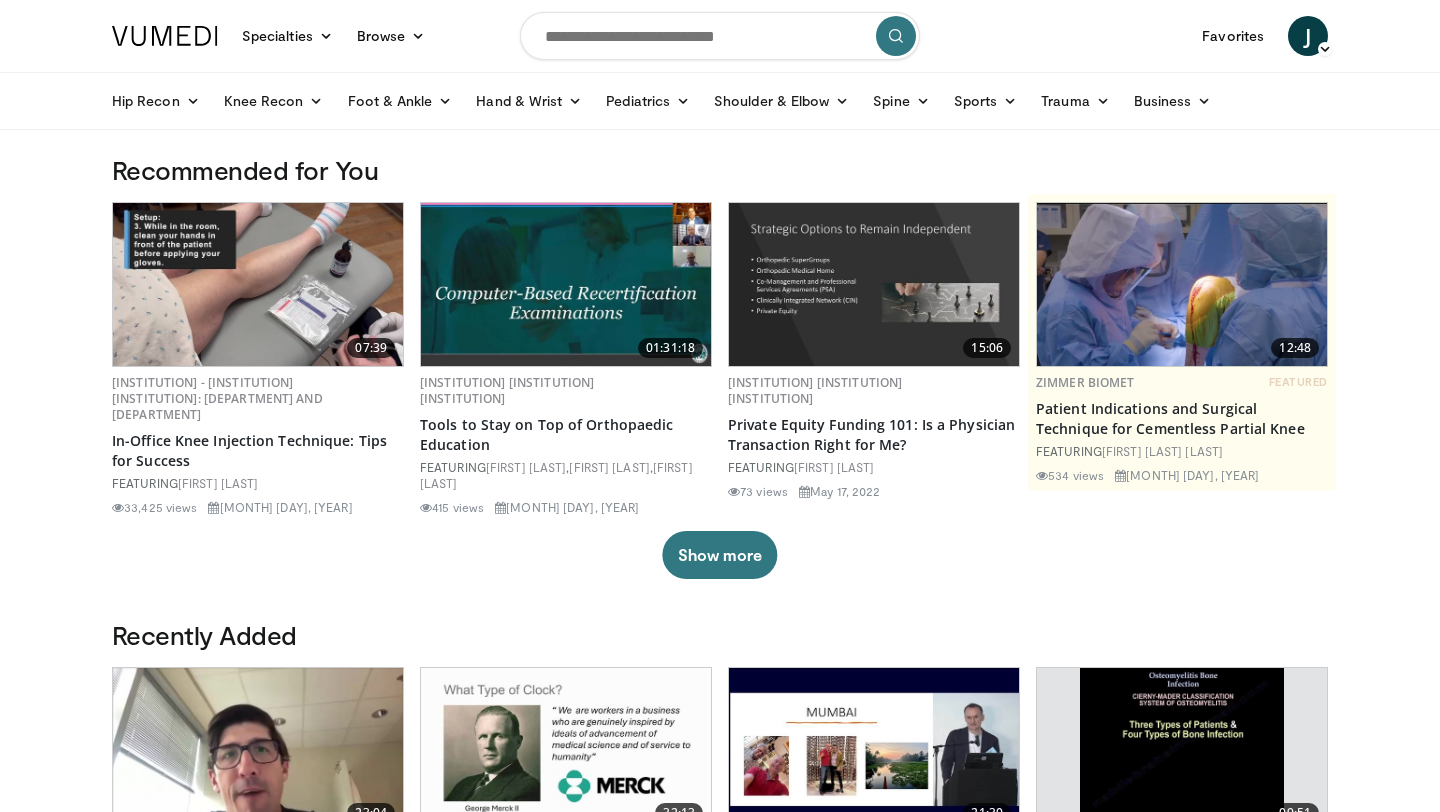 click at bounding box center [720, 36] 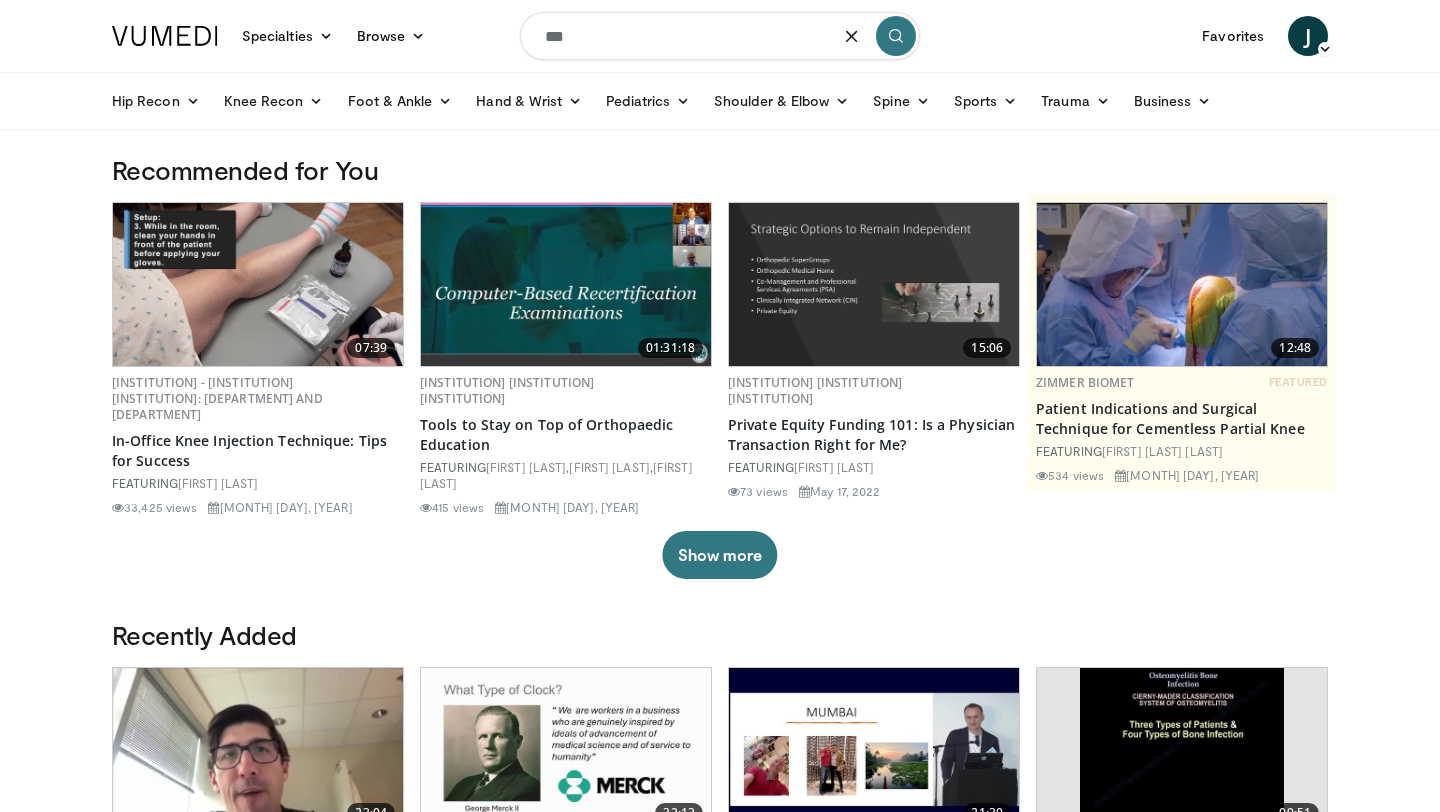 type on "***" 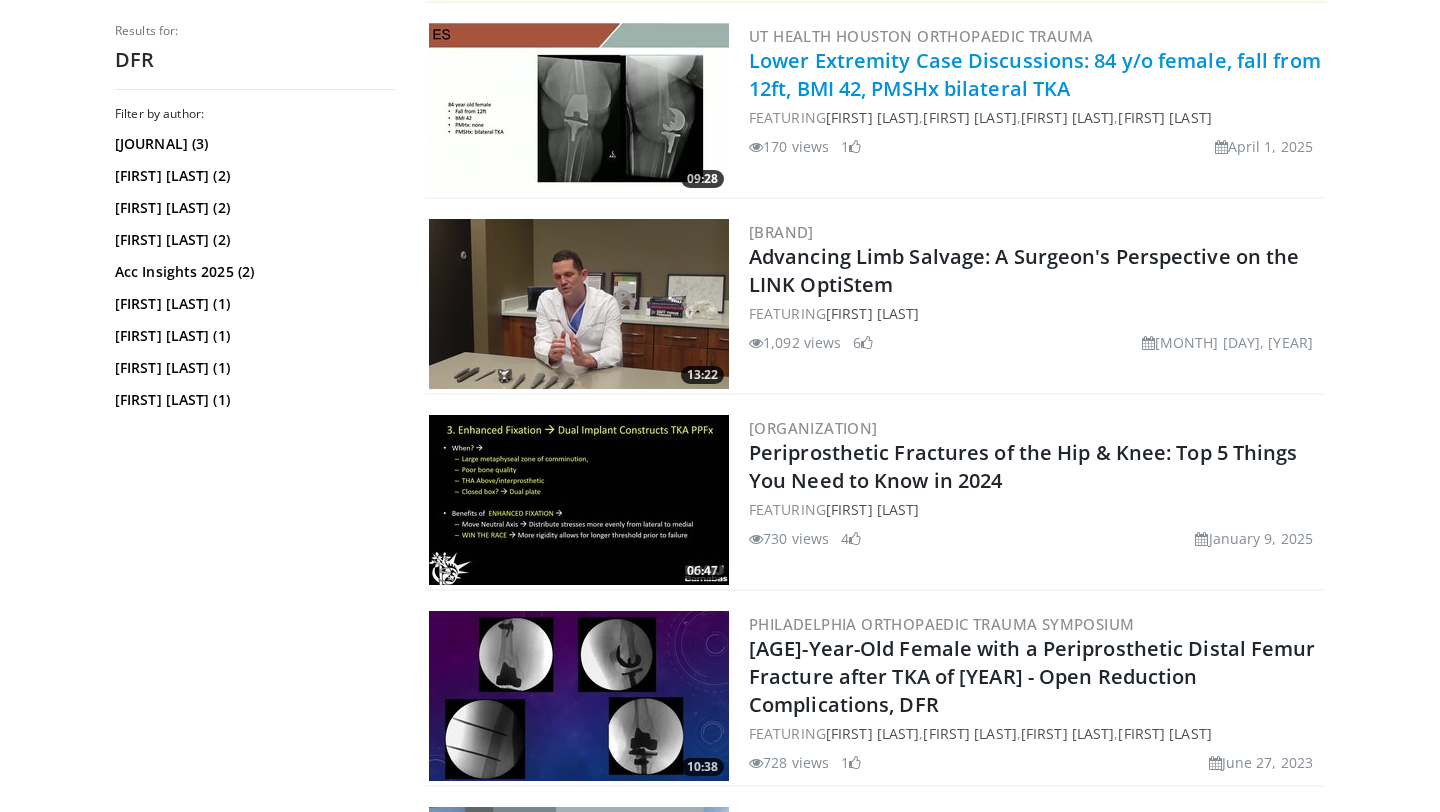 scroll, scrollTop: 0, scrollLeft: 0, axis: both 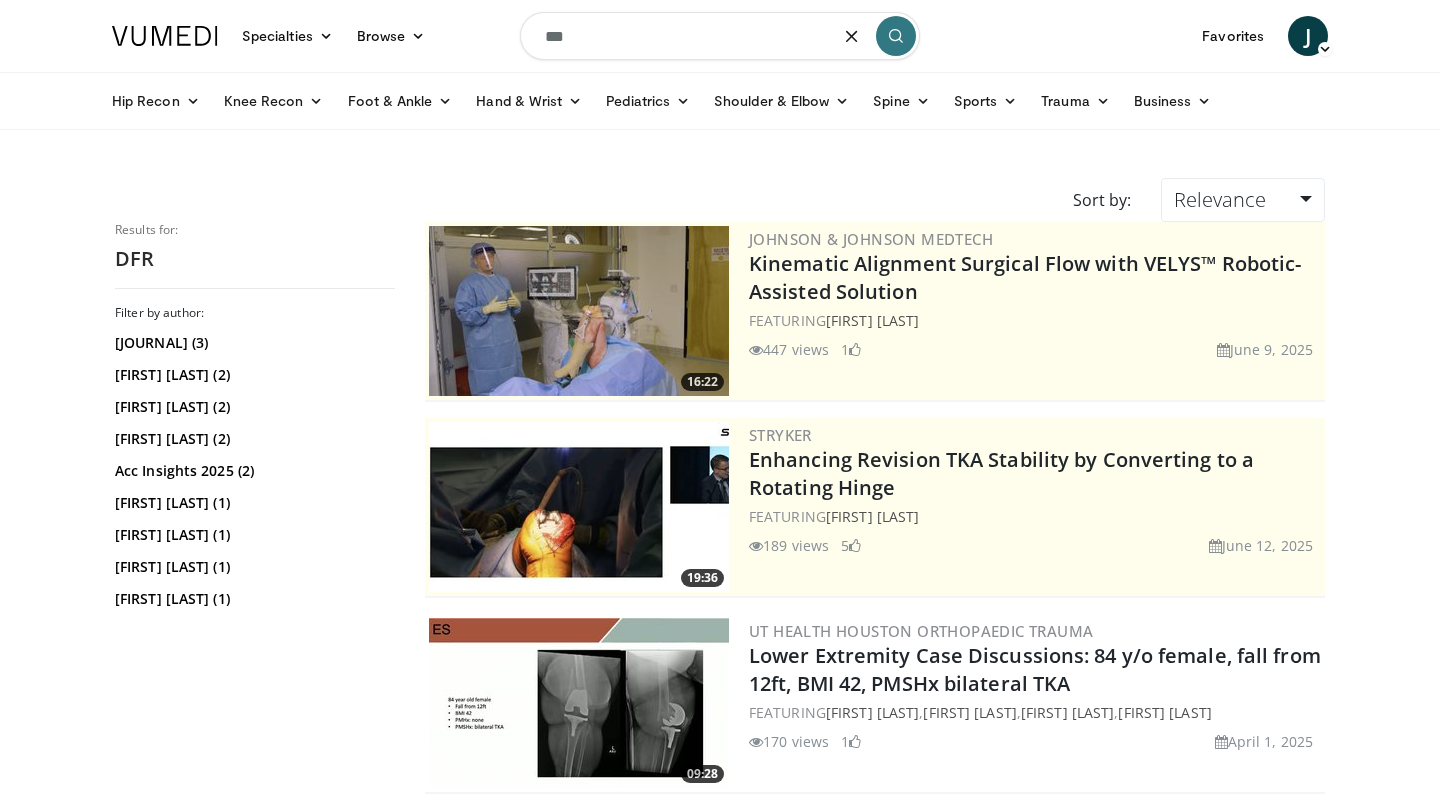 click on "***" at bounding box center (720, 36) 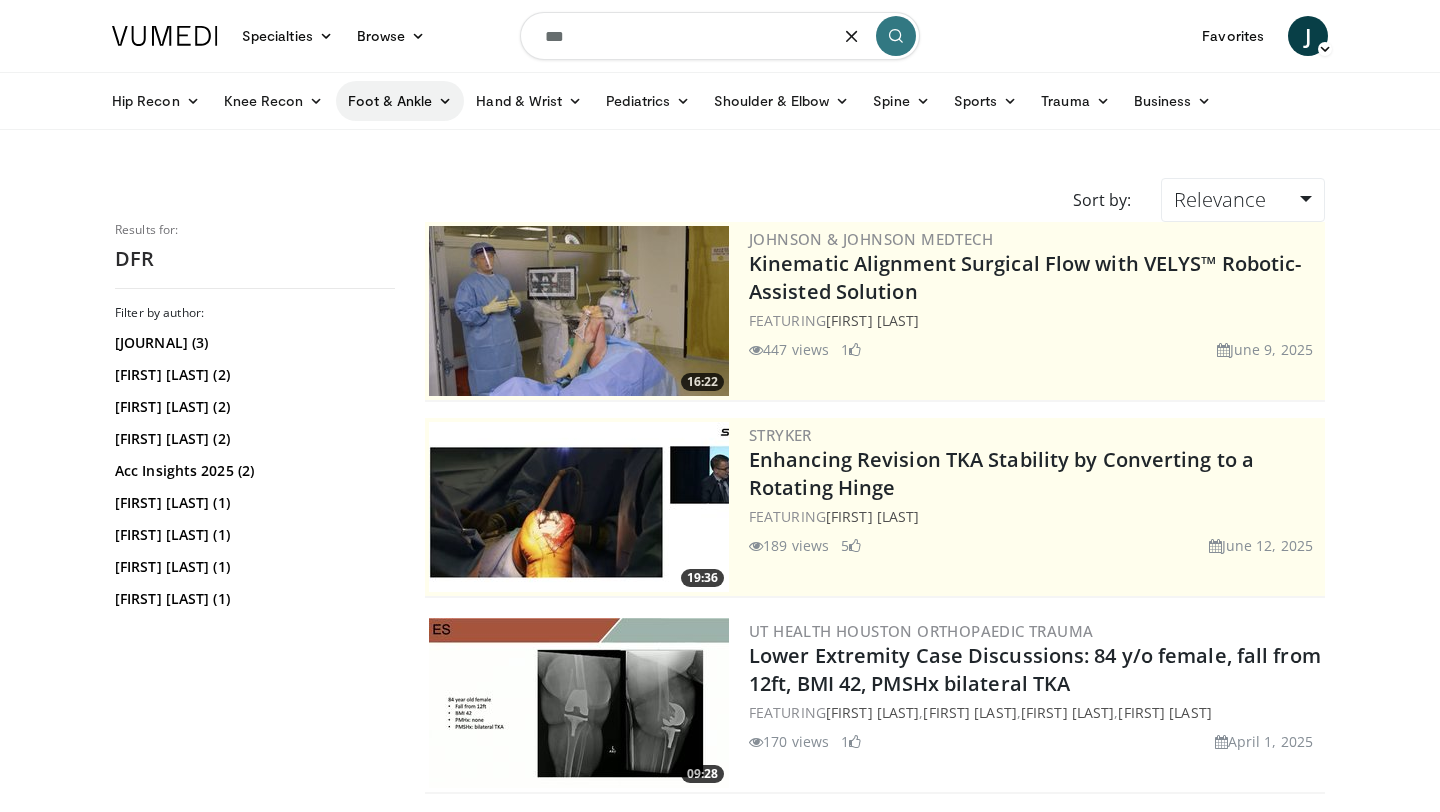 click at bounding box center [445, 101] 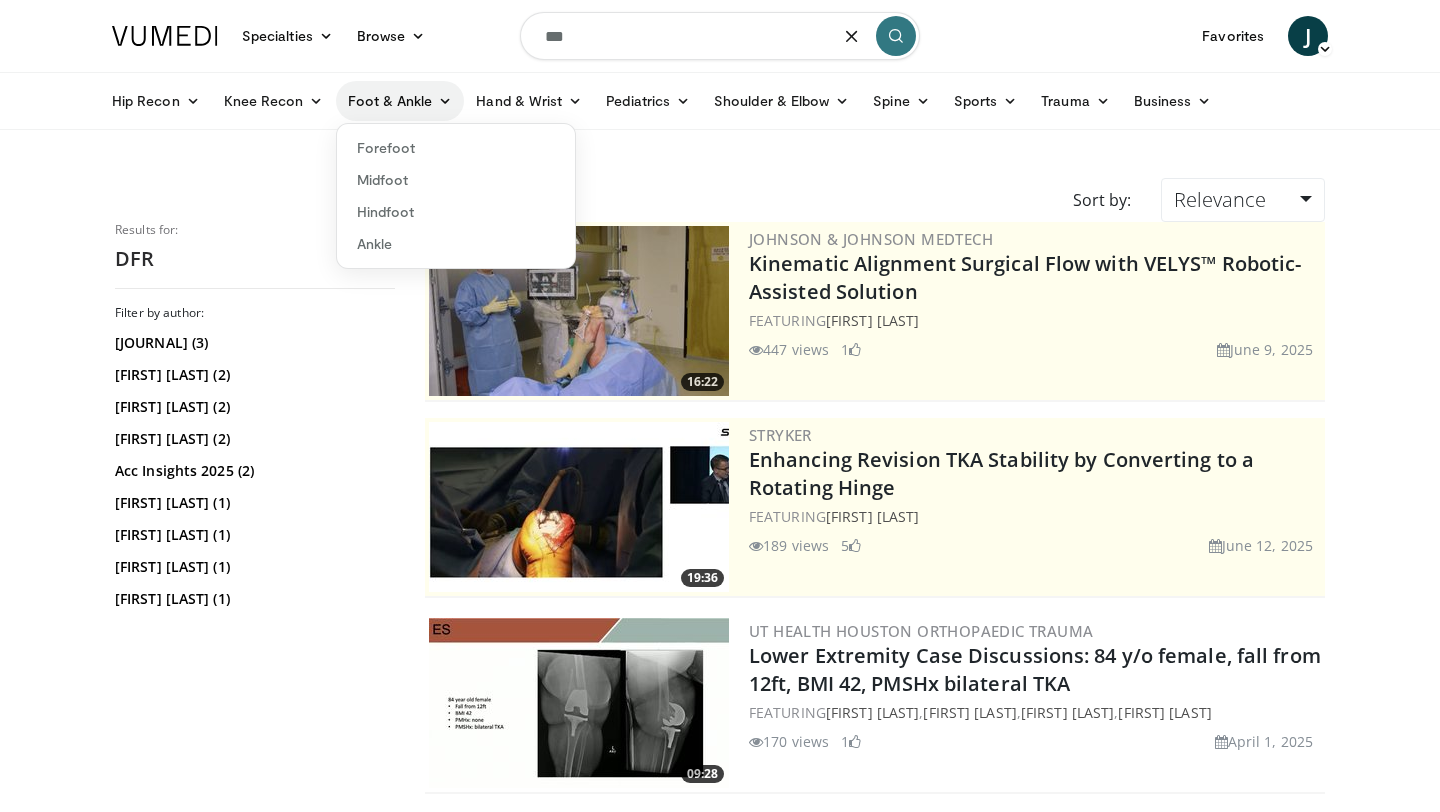 click on "[BODY_PART] & [BODY_PART]" at bounding box center (400, 101) 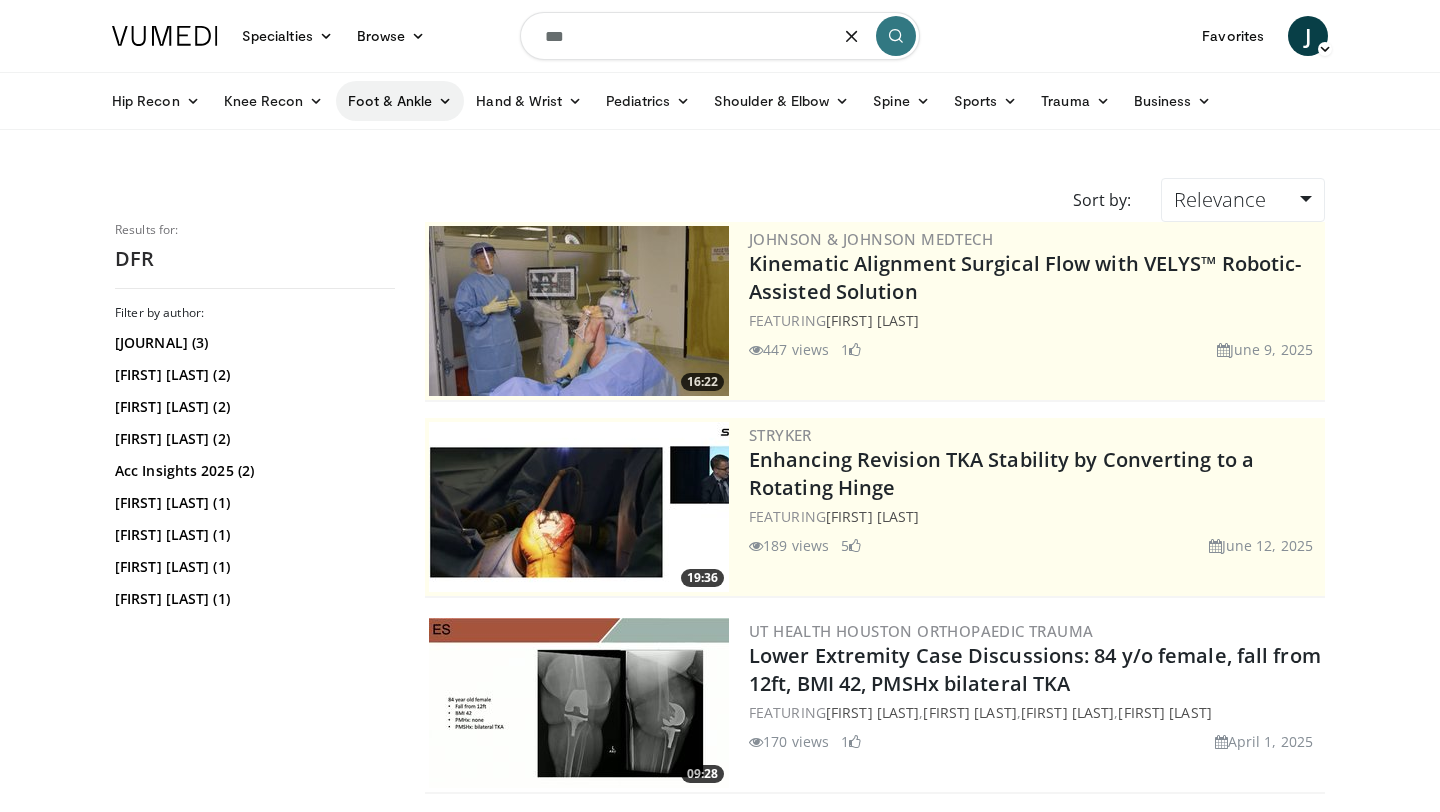 click on "Foot & Ankle" at bounding box center (400, 101) 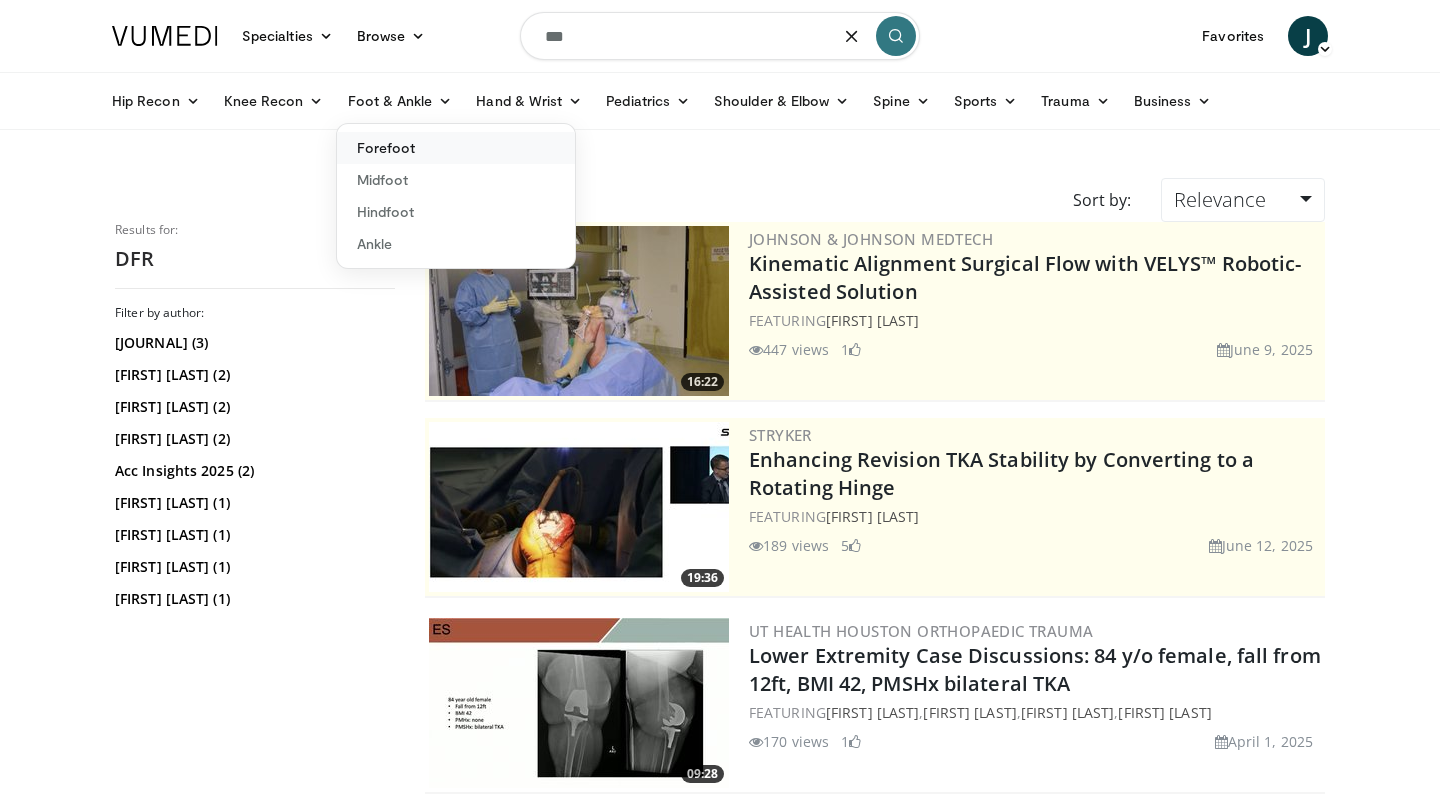 click on "Forefoot" at bounding box center [456, 148] 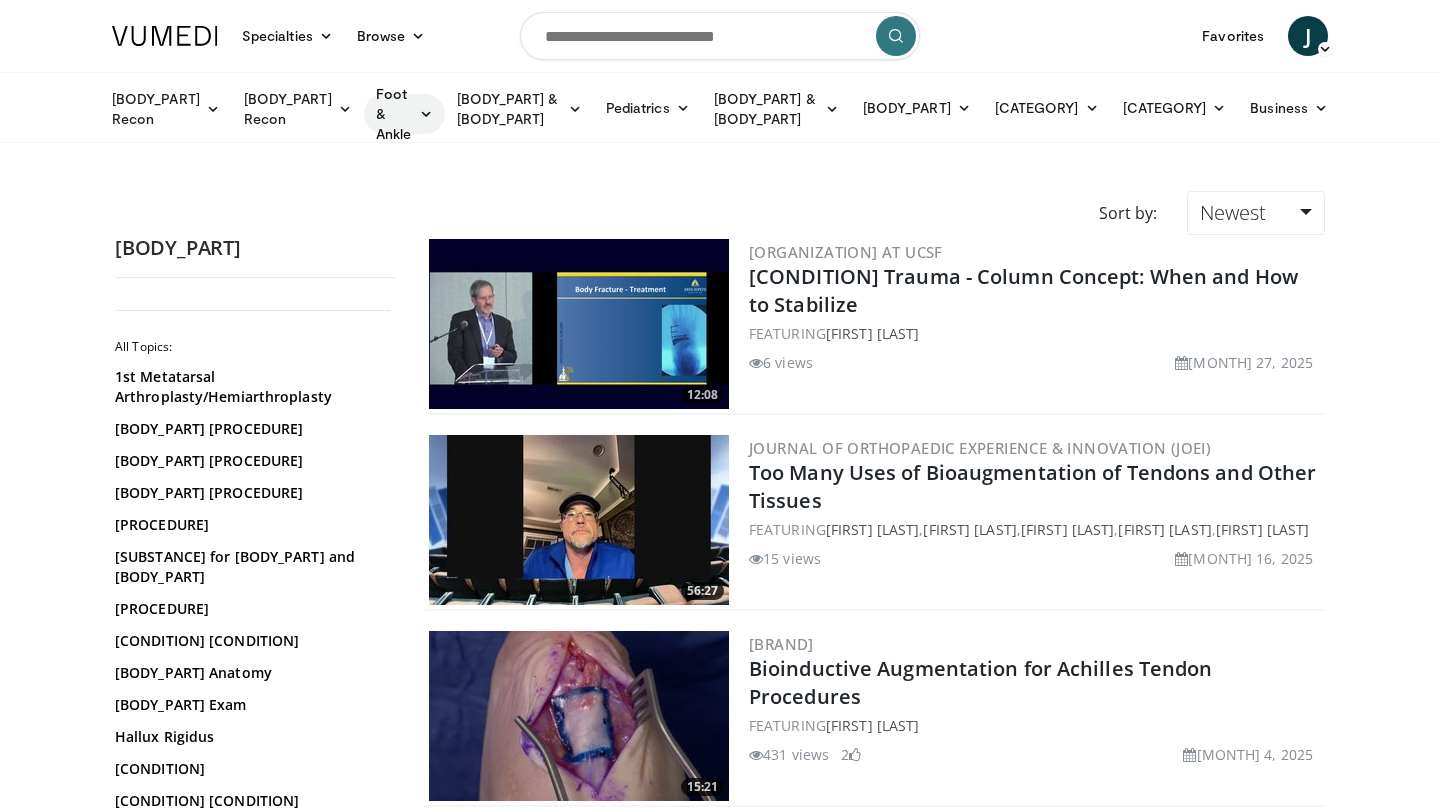 scroll, scrollTop: 0, scrollLeft: 0, axis: both 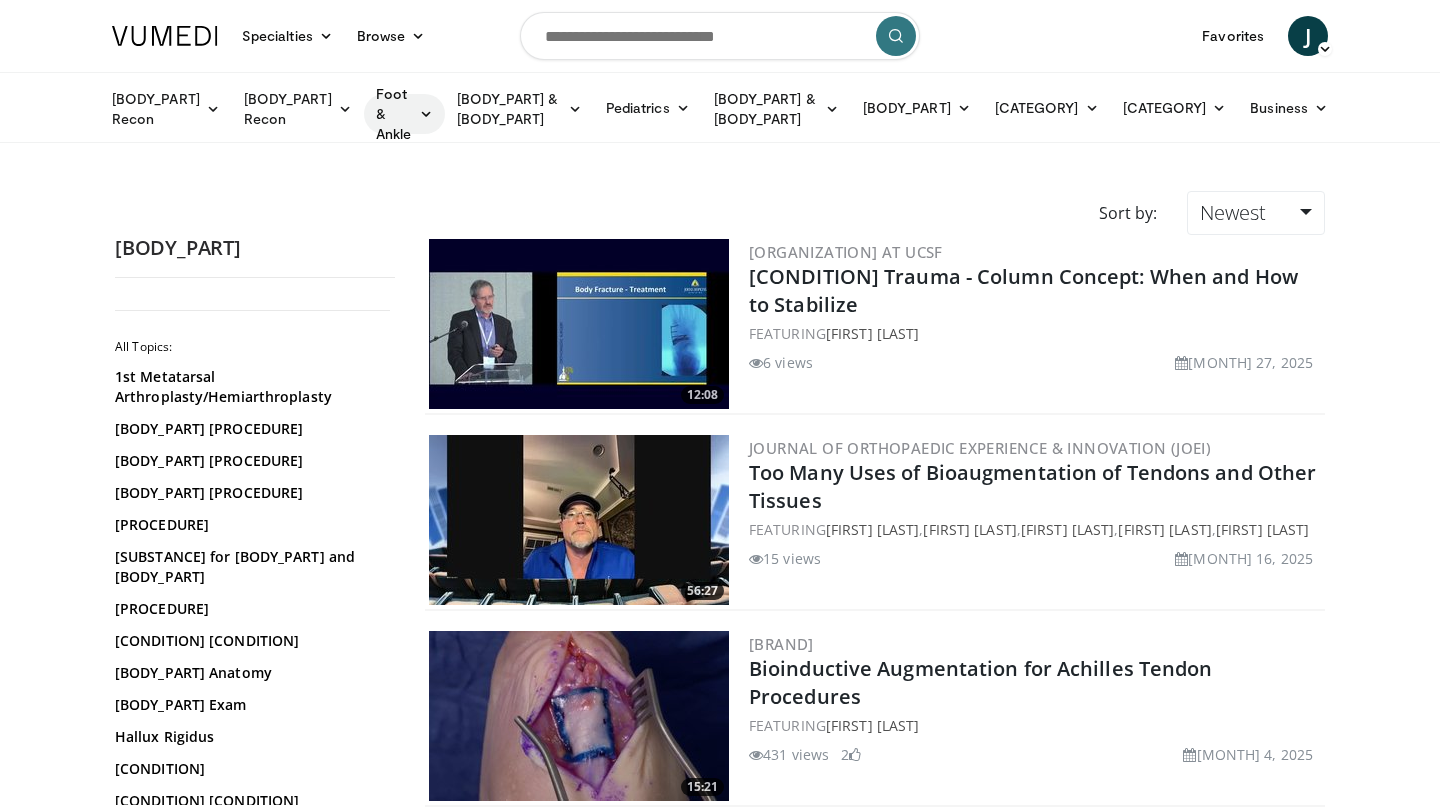 click at bounding box center (426, 114) 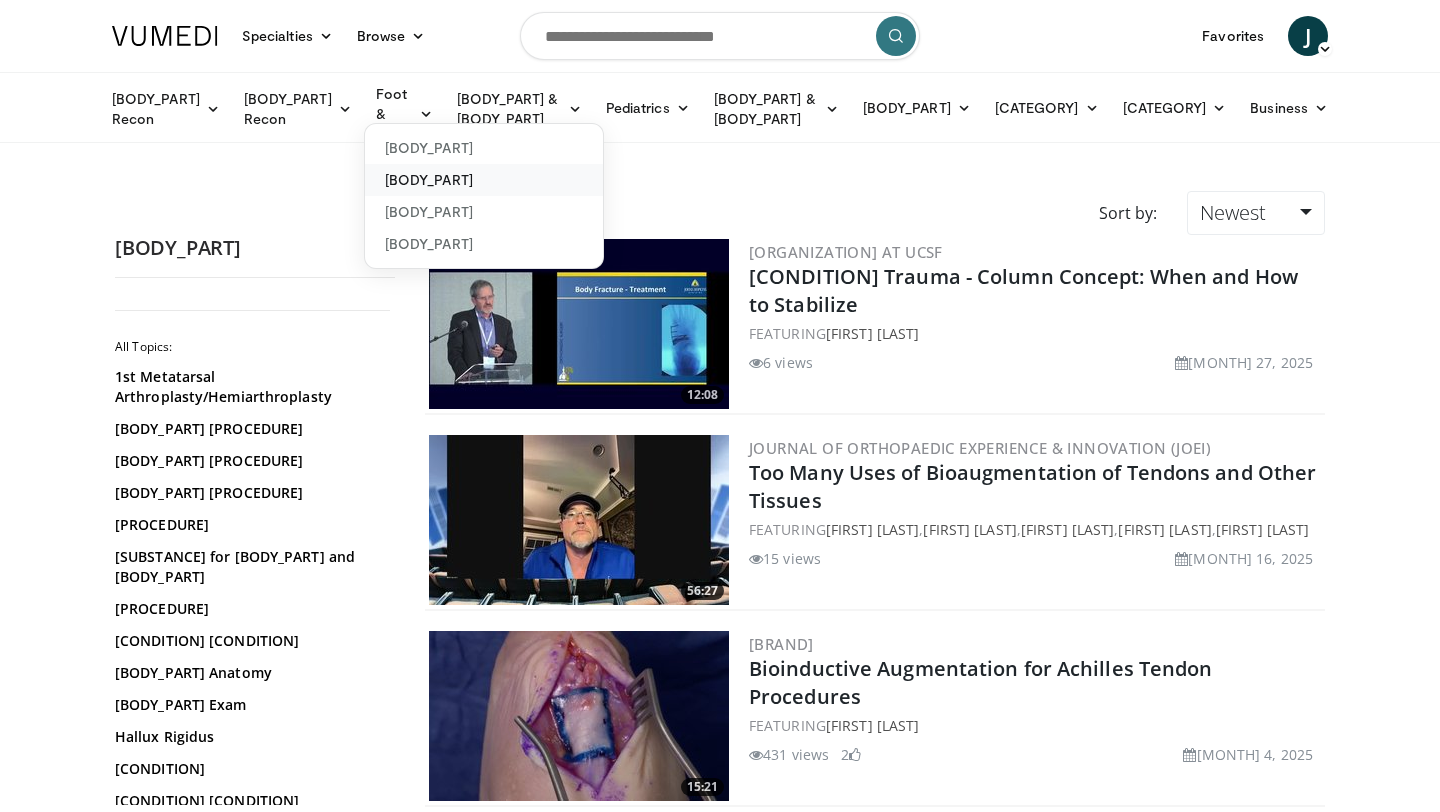 click on "Midfoot" at bounding box center [484, 180] 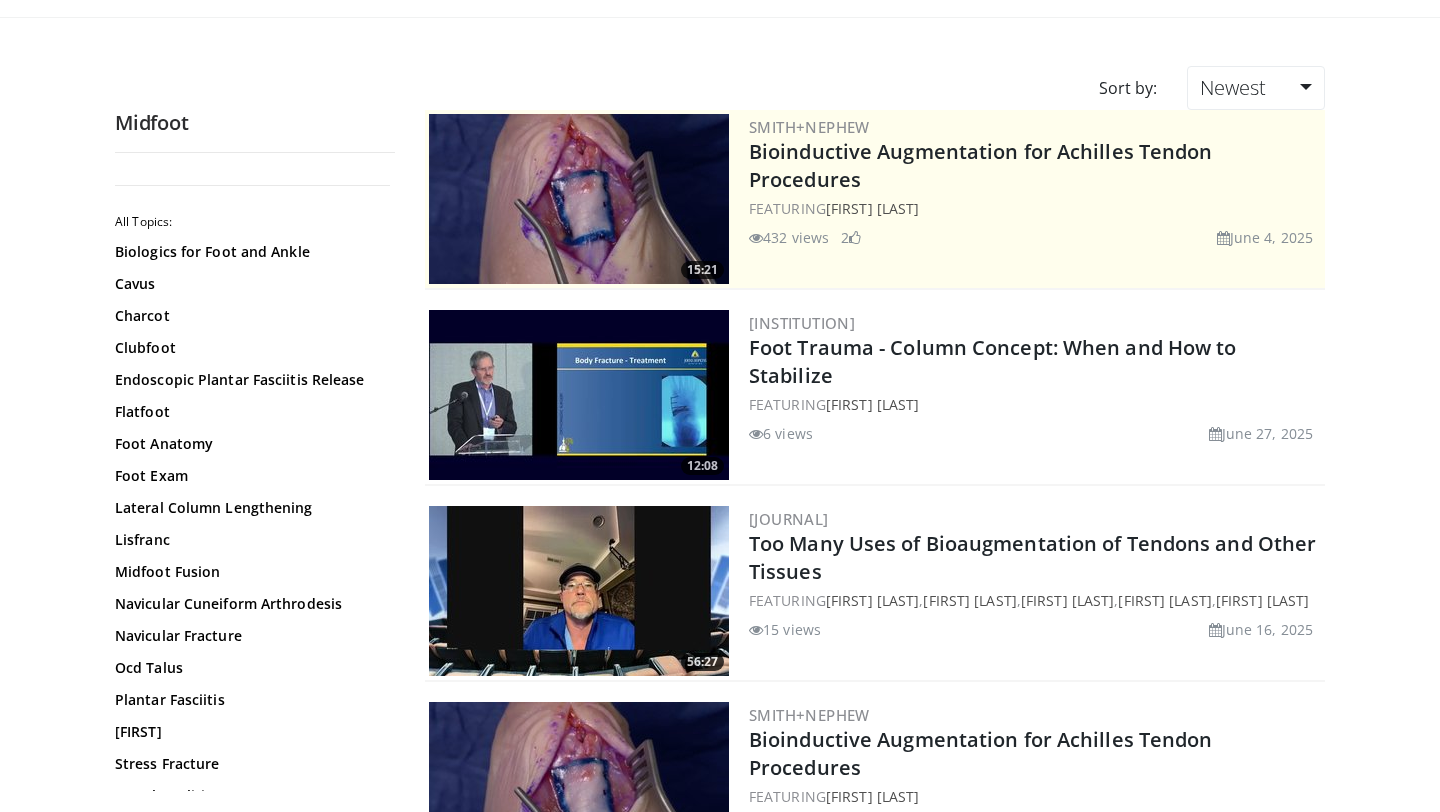 scroll, scrollTop: 0, scrollLeft: 0, axis: both 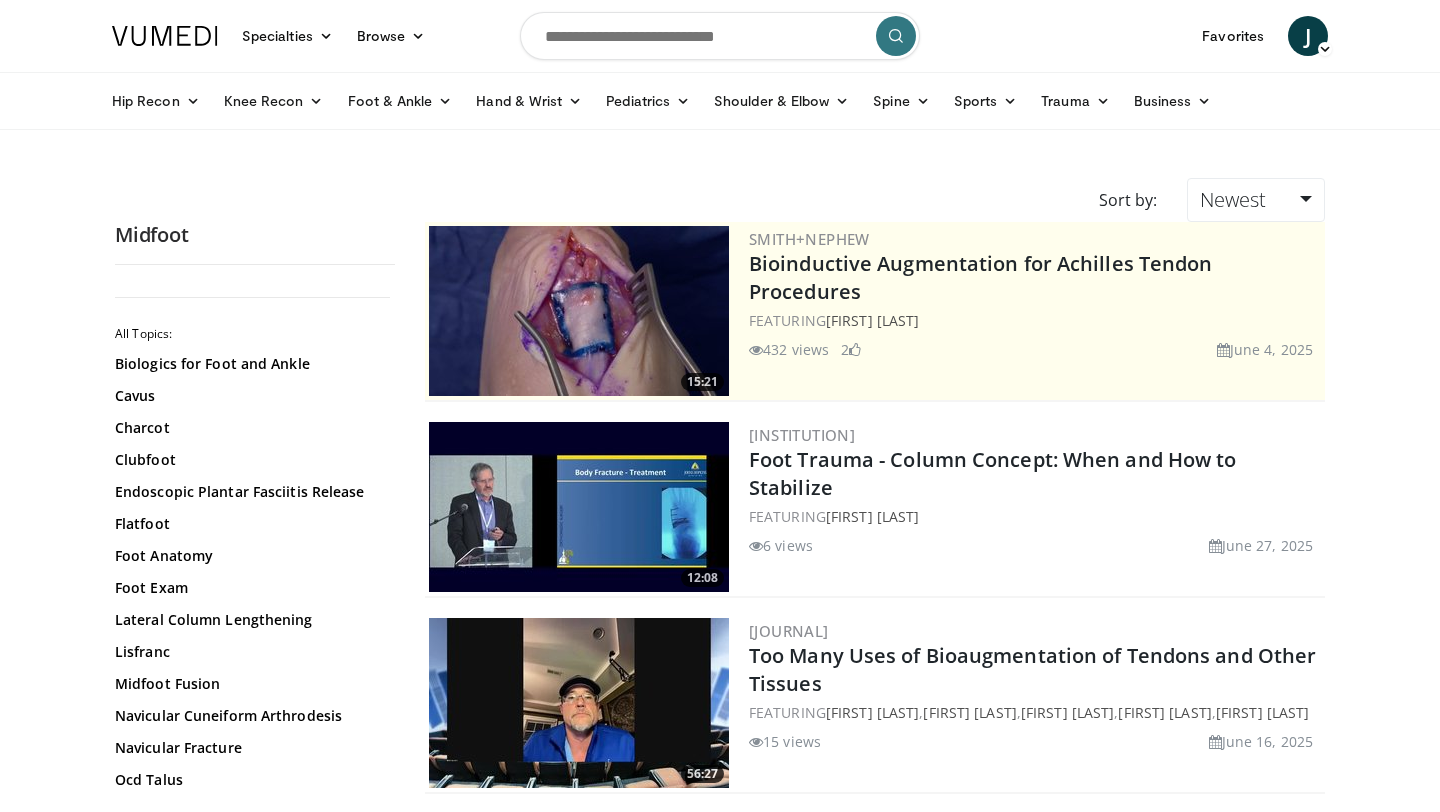 click at bounding box center (720, 36) 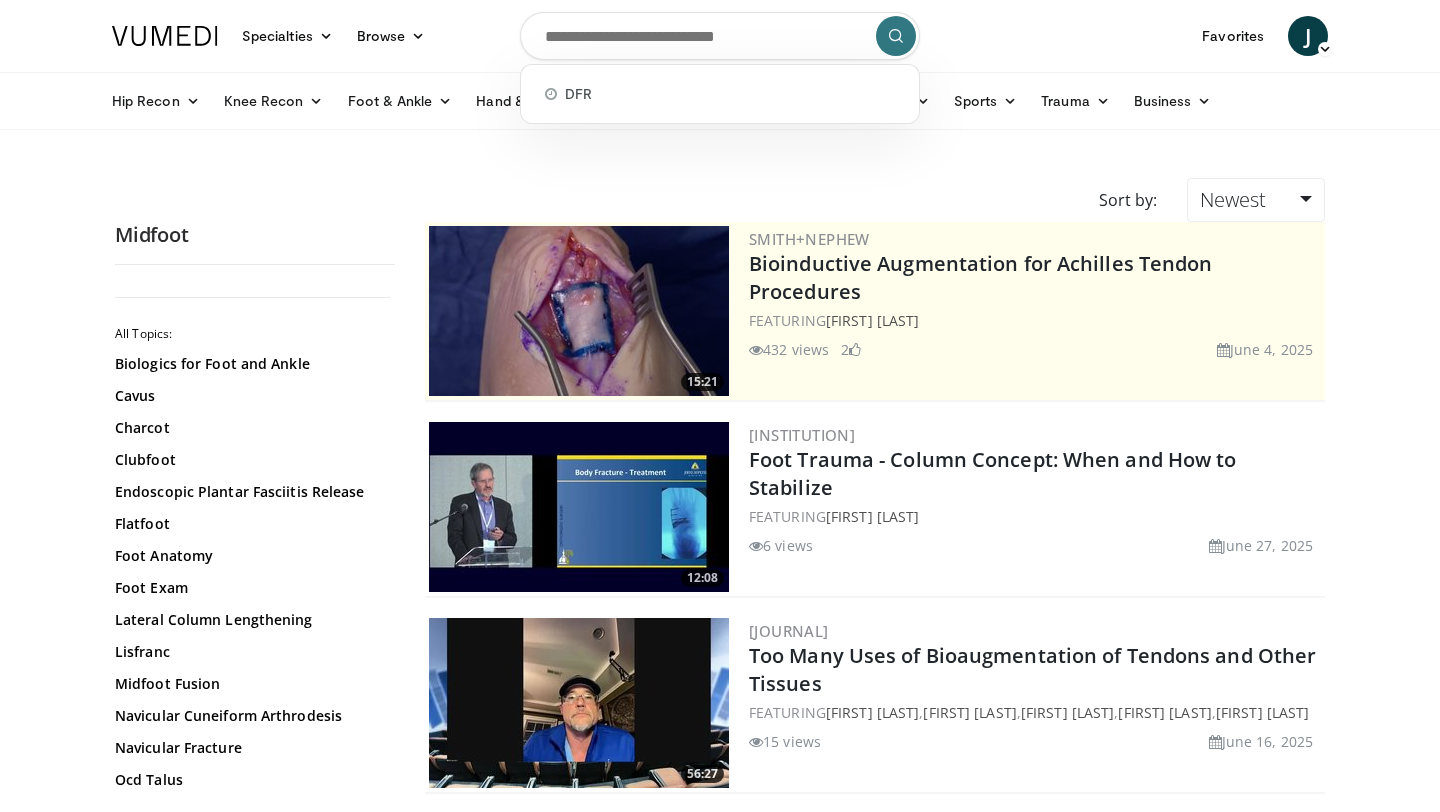 click at bounding box center [720, 36] 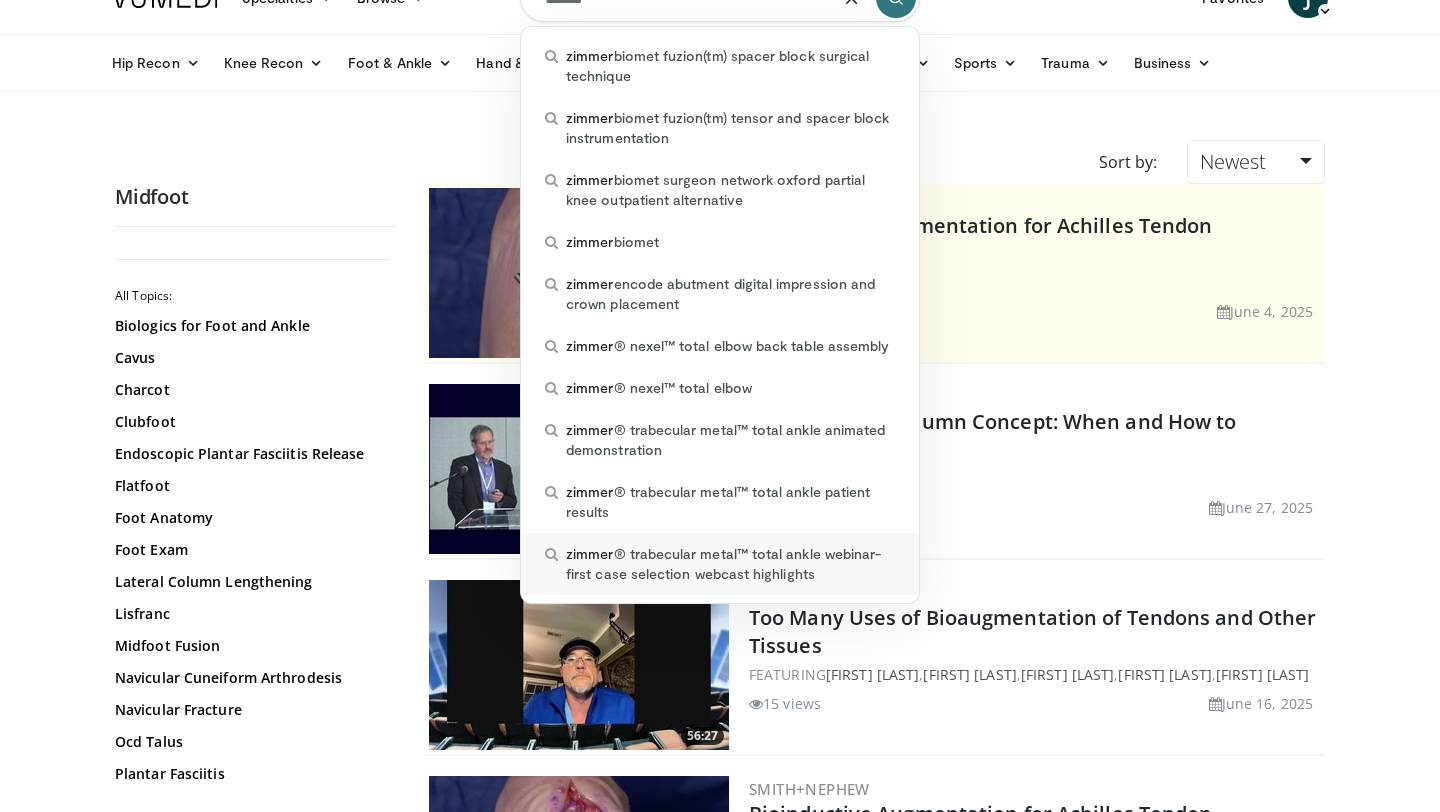 scroll, scrollTop: 43, scrollLeft: 0, axis: vertical 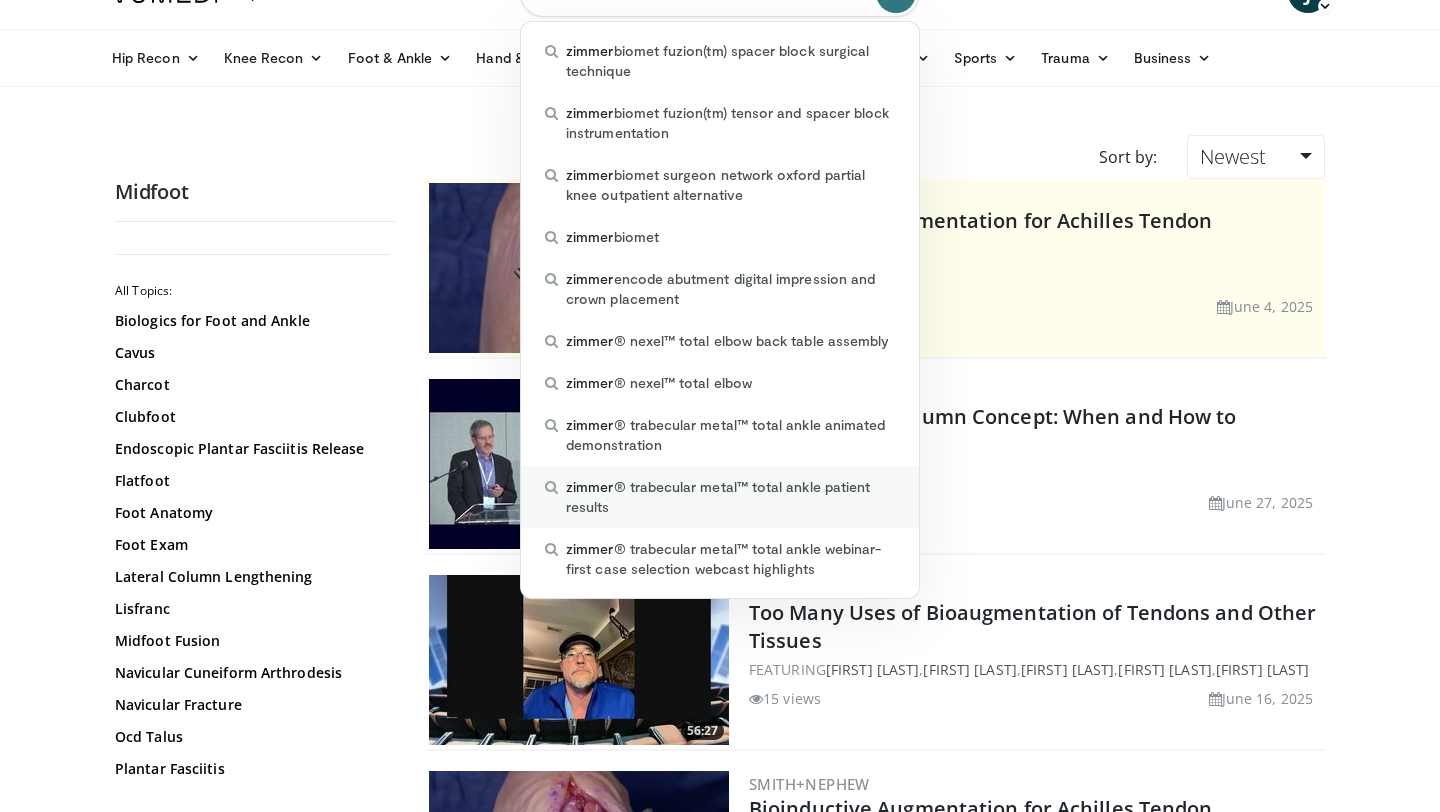 type on "******" 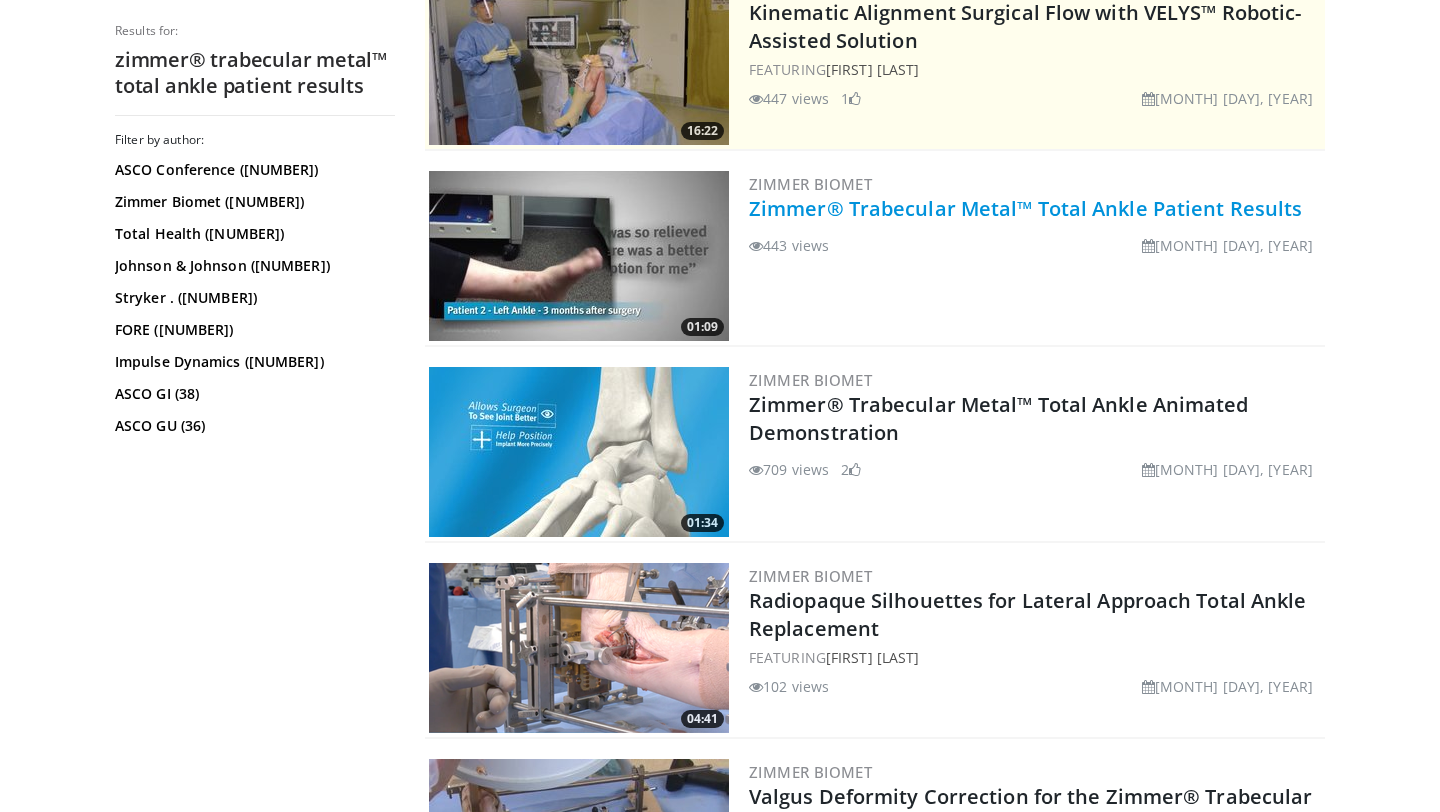 scroll, scrollTop: 448, scrollLeft: 0, axis: vertical 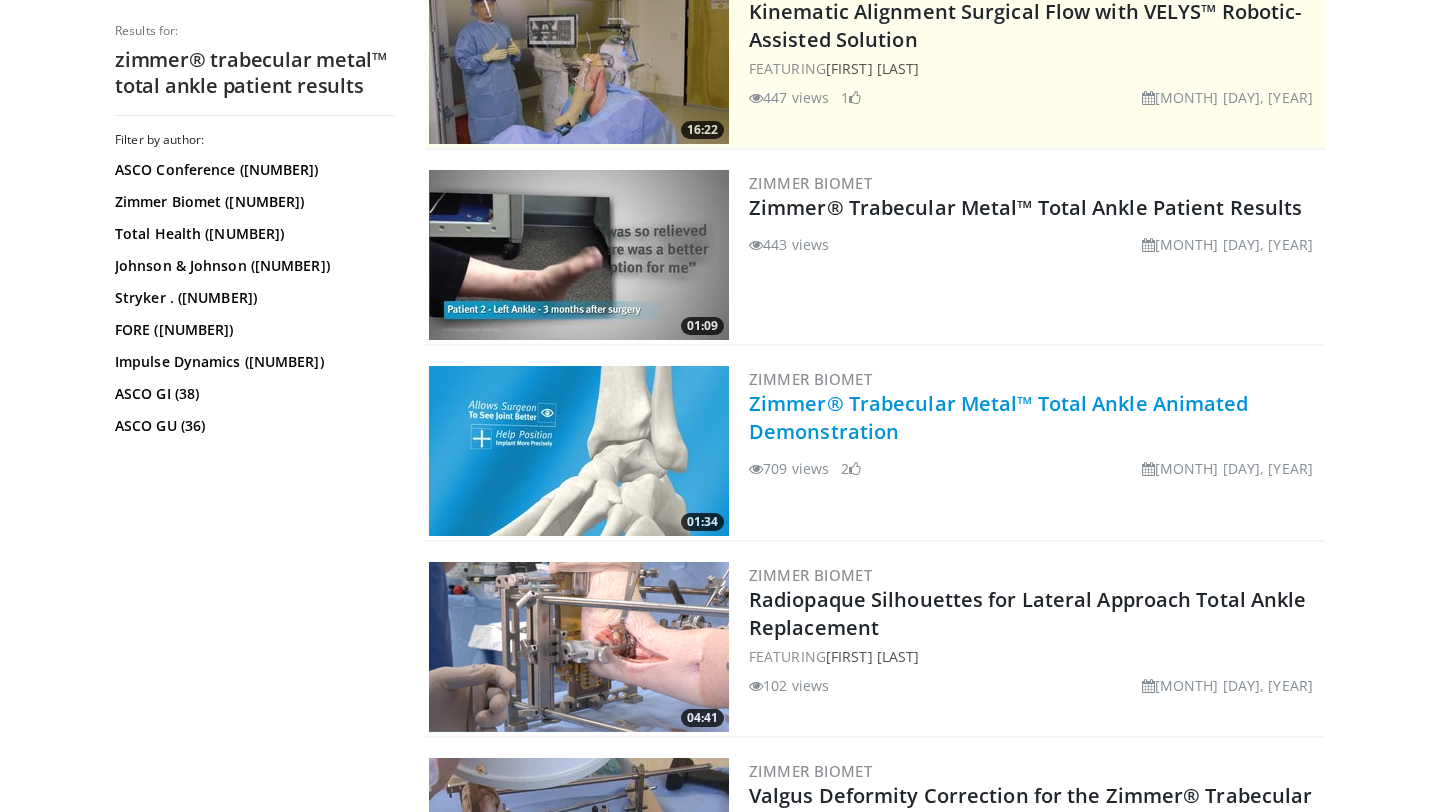 click on "Zimmer® Trabecular Metal™ Total Ankle Animated Demonstration" at bounding box center (999, 417) 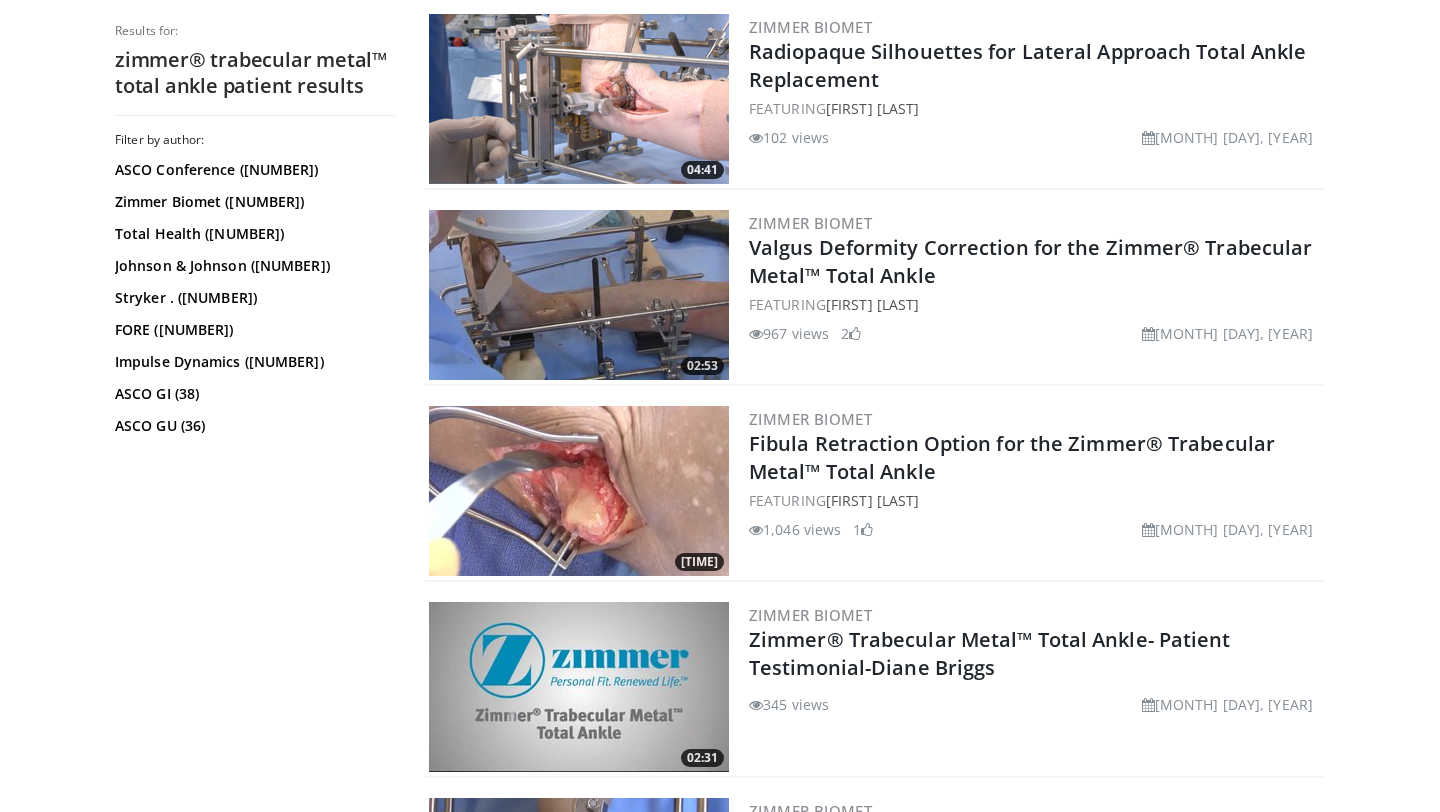 scroll, scrollTop: 997, scrollLeft: 0, axis: vertical 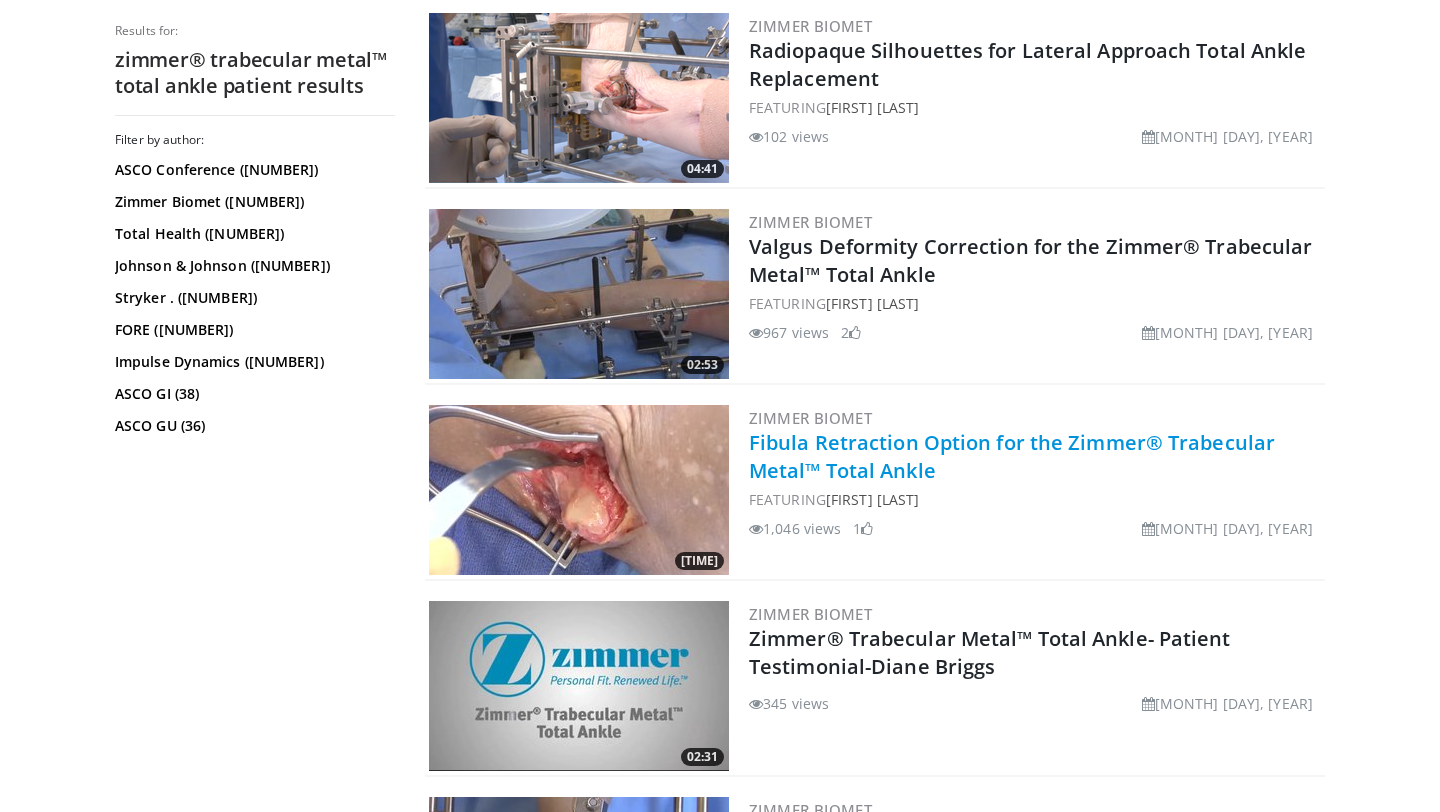 click on "Fibula Retraction Option for the Zimmer® Trabecular Metal™ Total Ankle" at bounding box center [1012, 456] 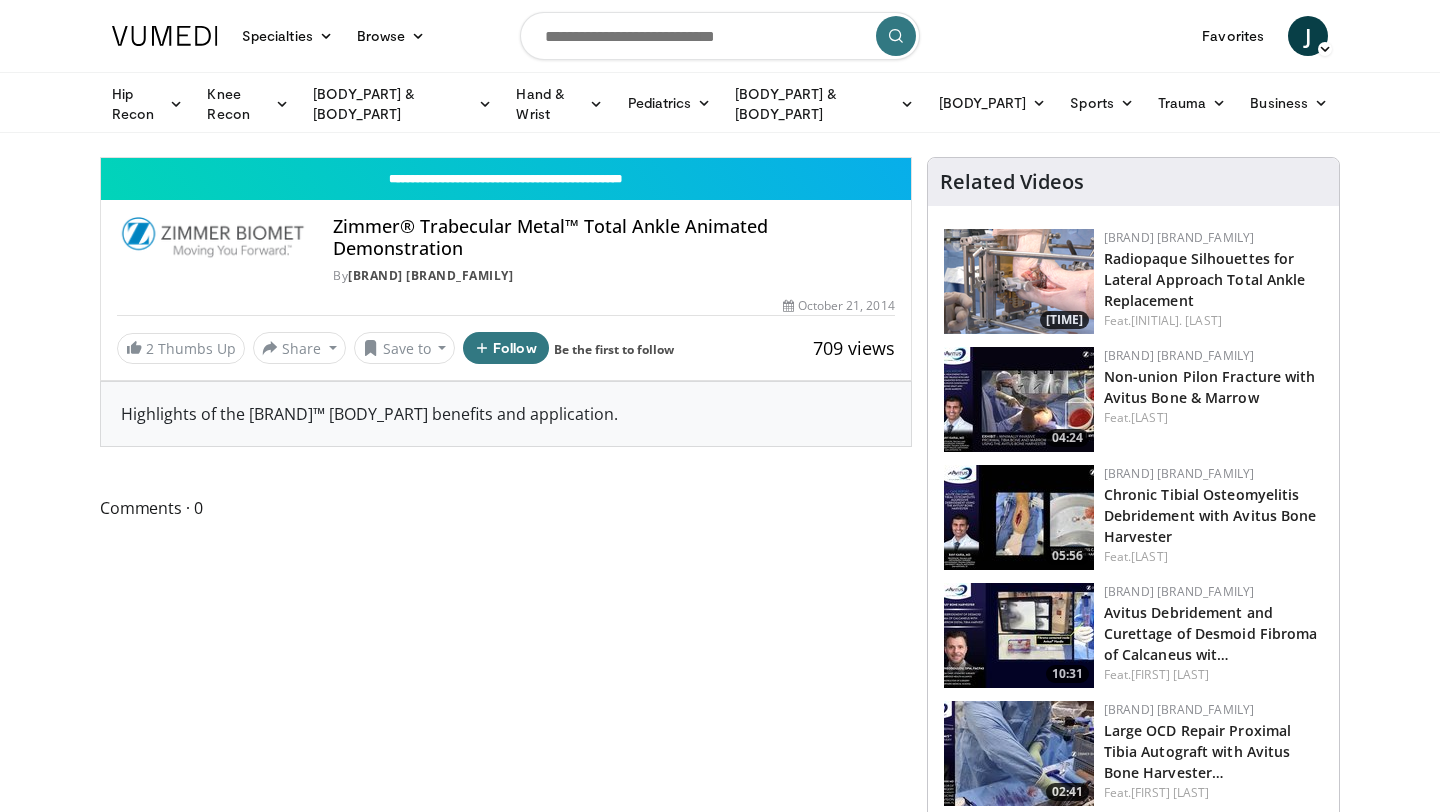 scroll, scrollTop: 0, scrollLeft: 0, axis: both 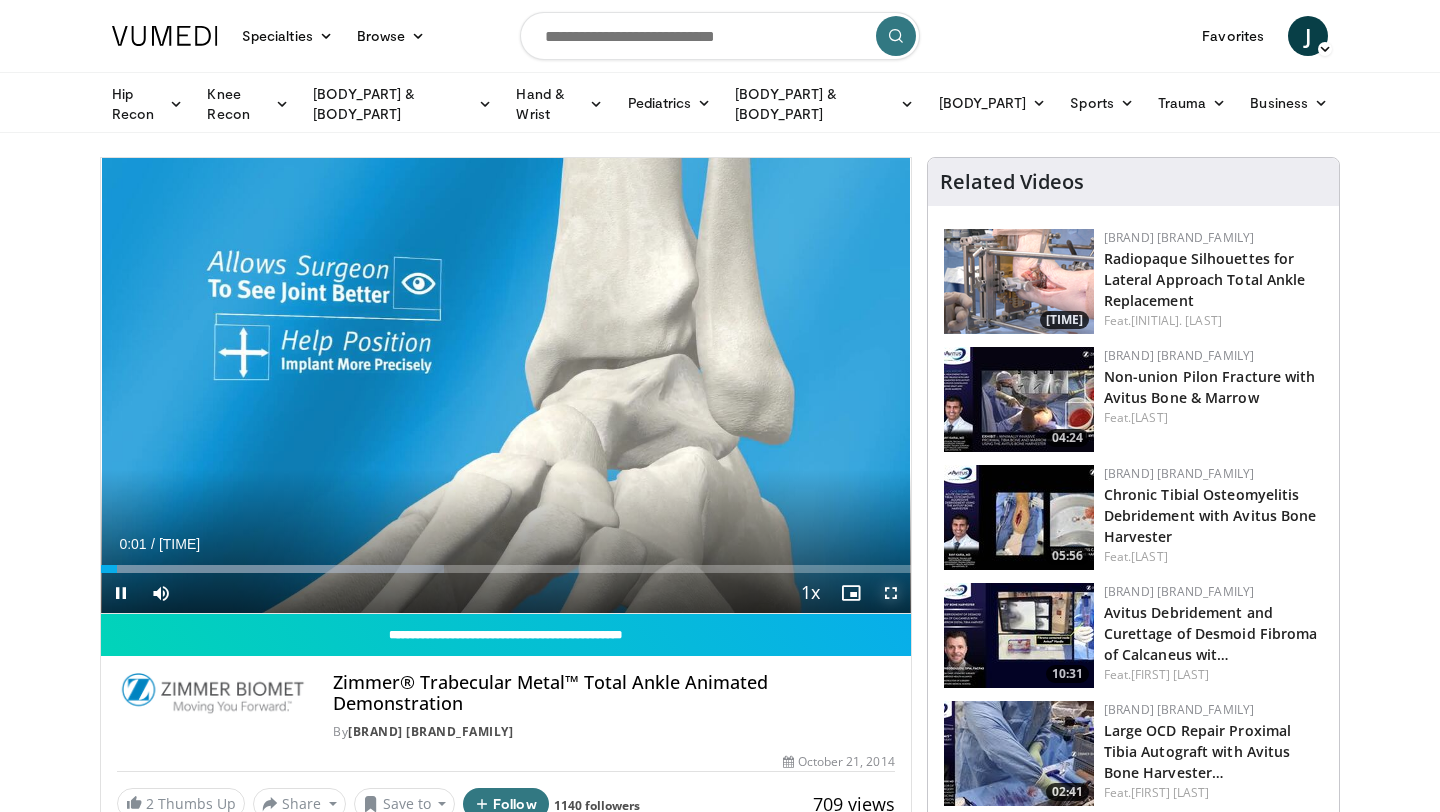 click at bounding box center [891, 593] 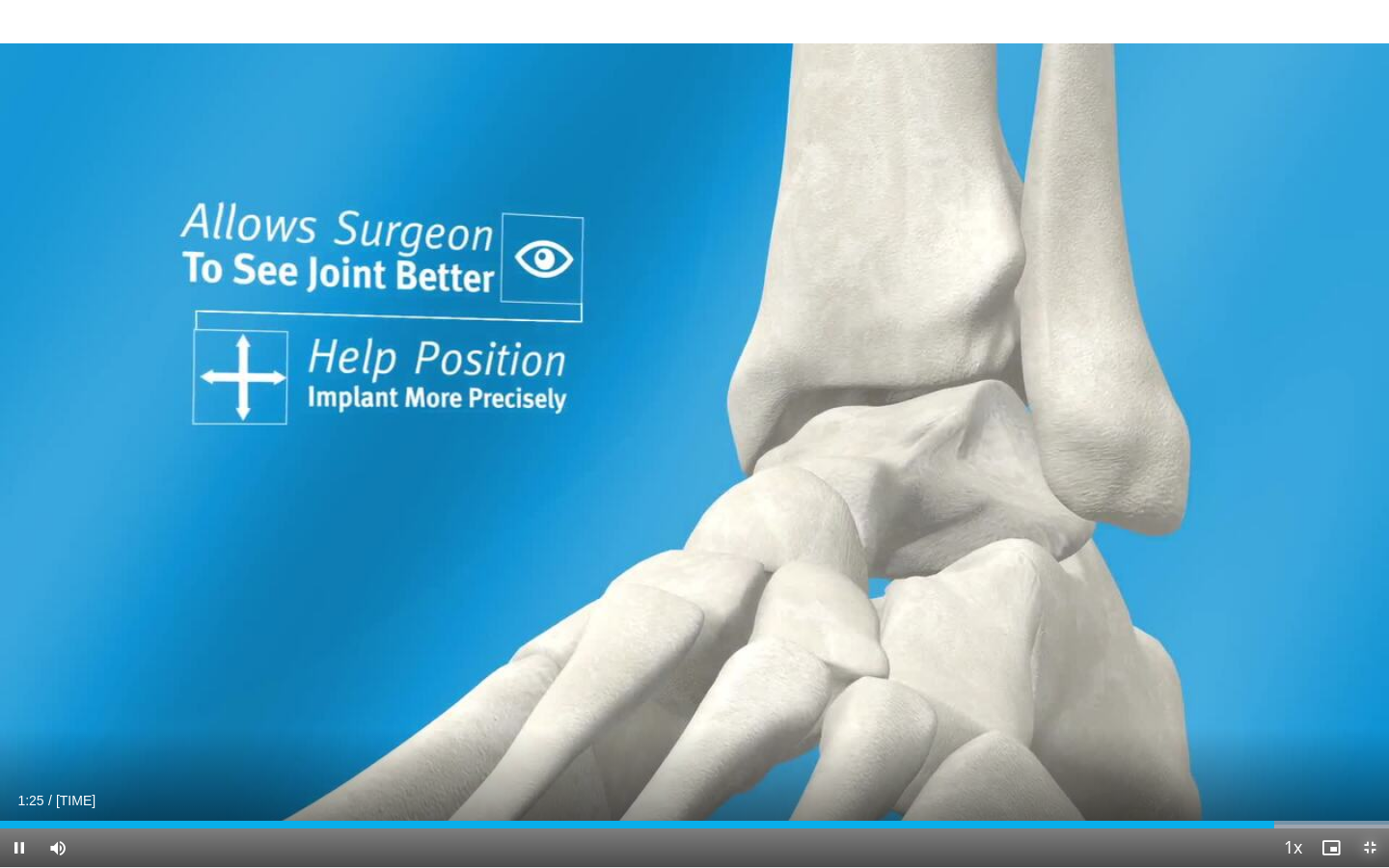click at bounding box center [1370, 848] 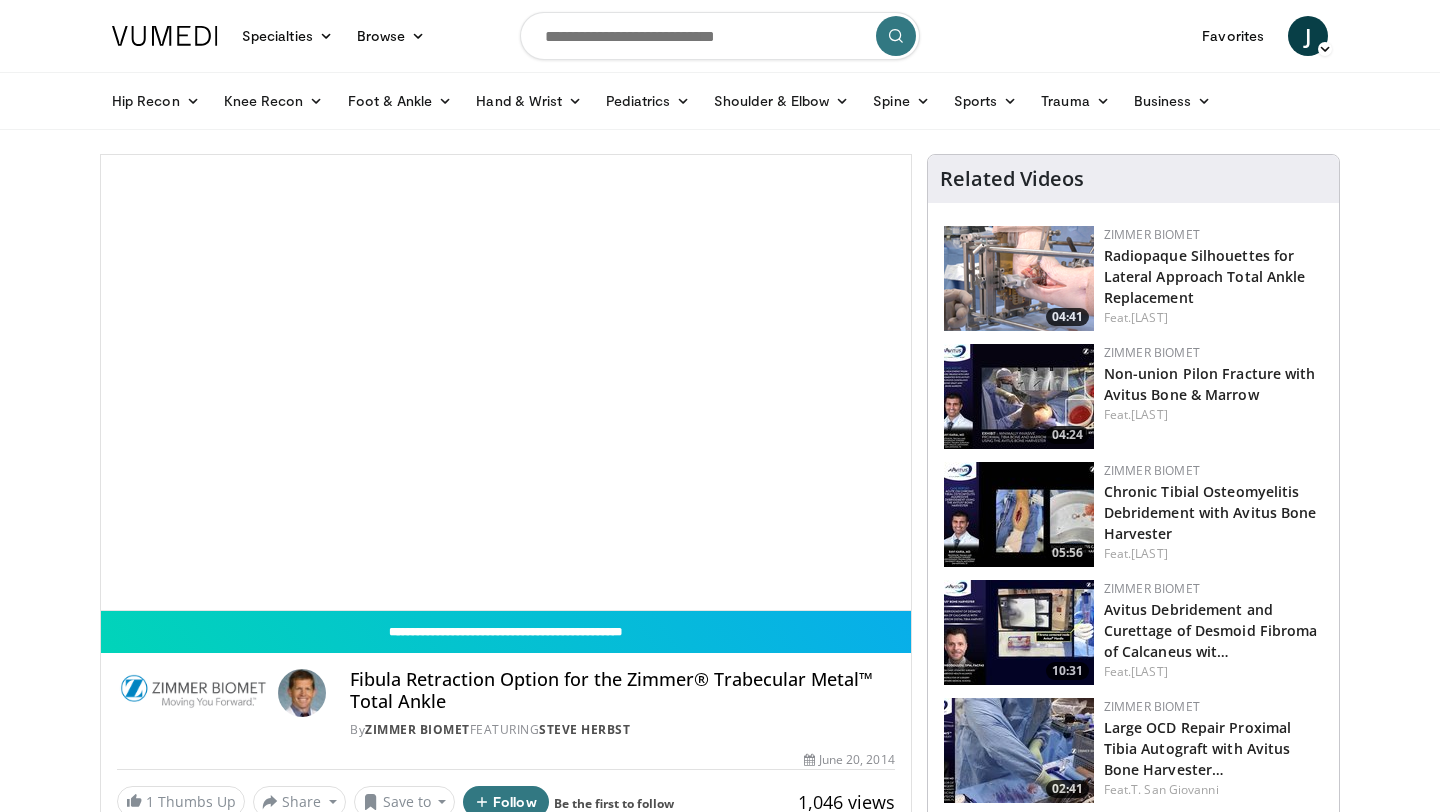 scroll, scrollTop: 0, scrollLeft: 0, axis: both 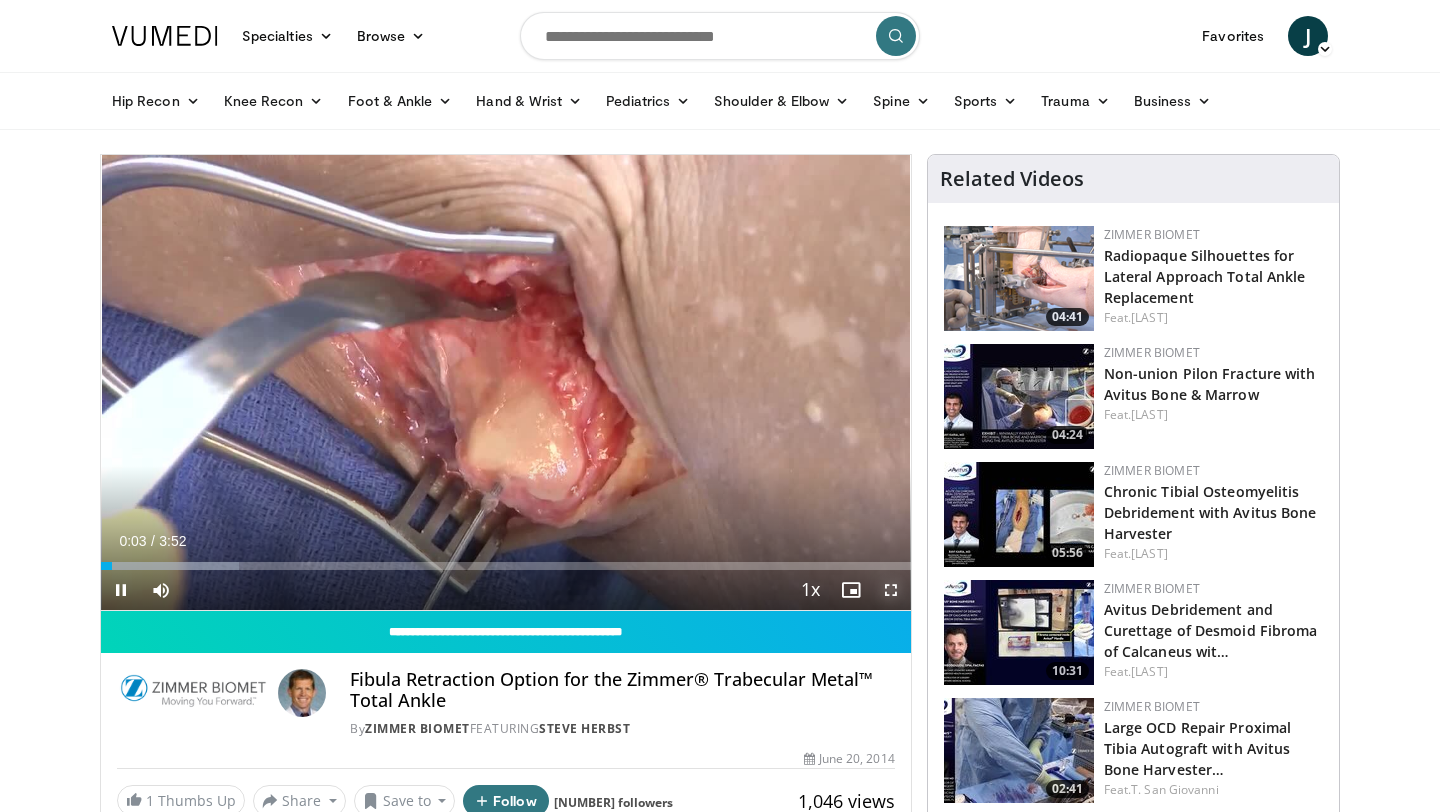 click at bounding box center (891, 590) 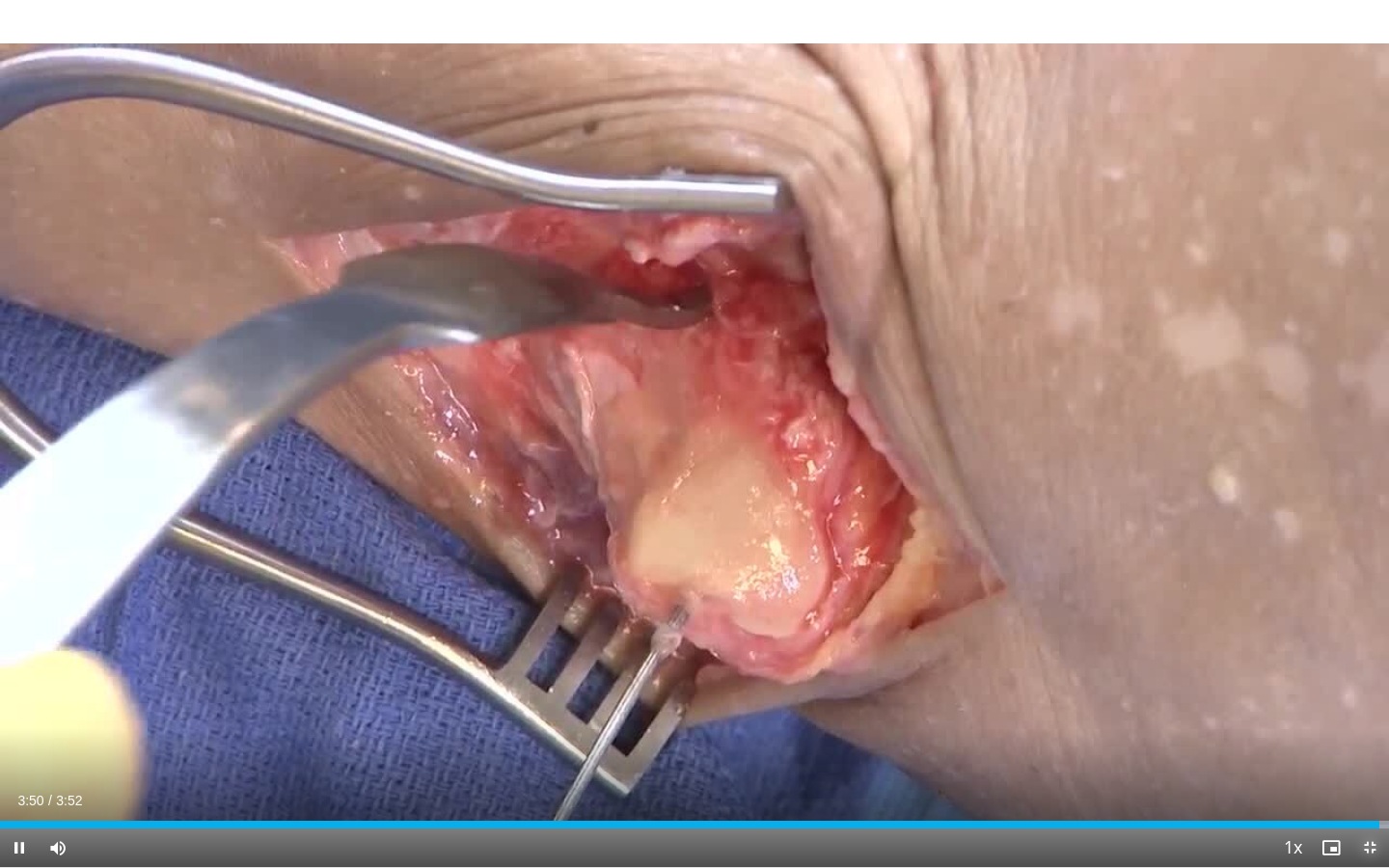 click at bounding box center [1370, 848] 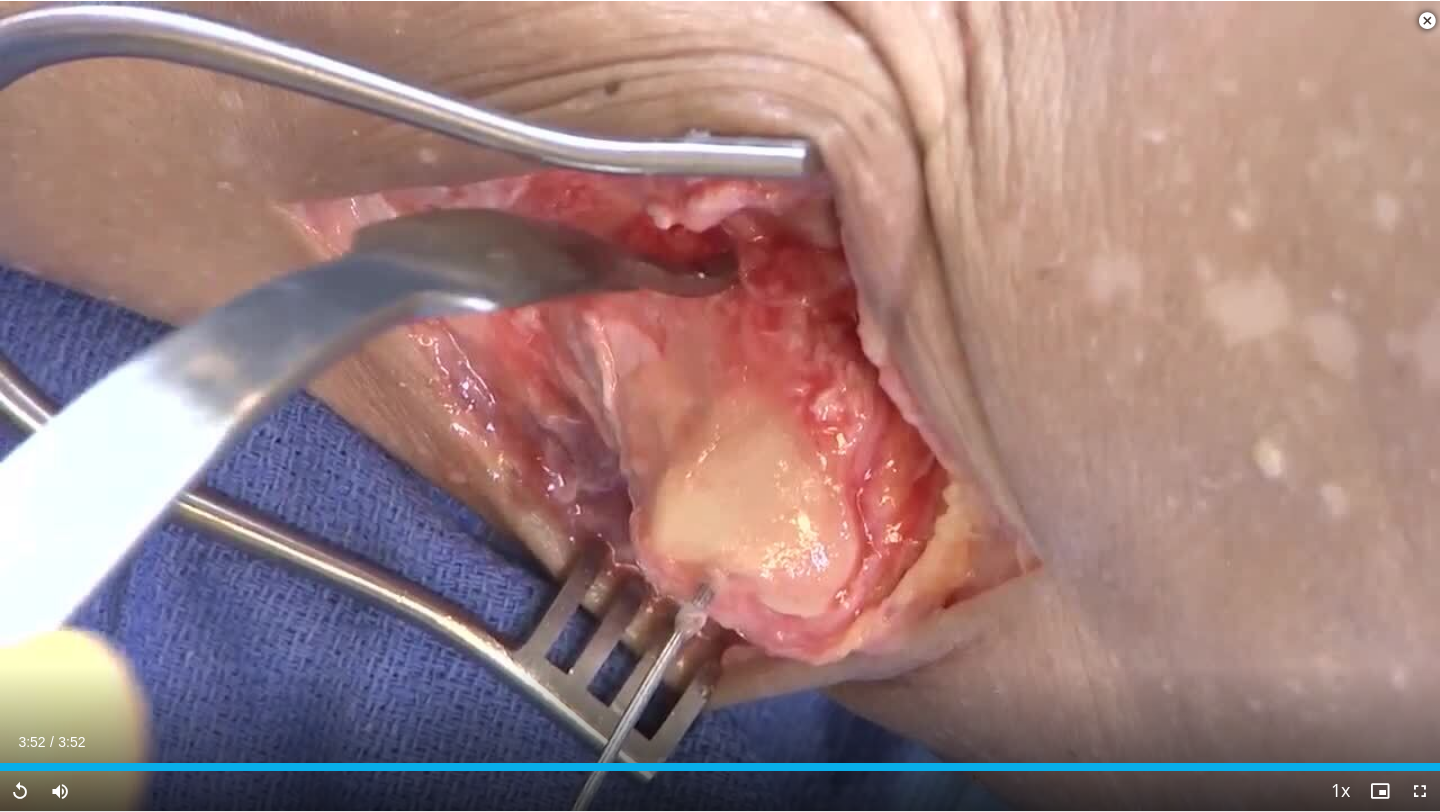 scroll, scrollTop: 393, scrollLeft: 0, axis: vertical 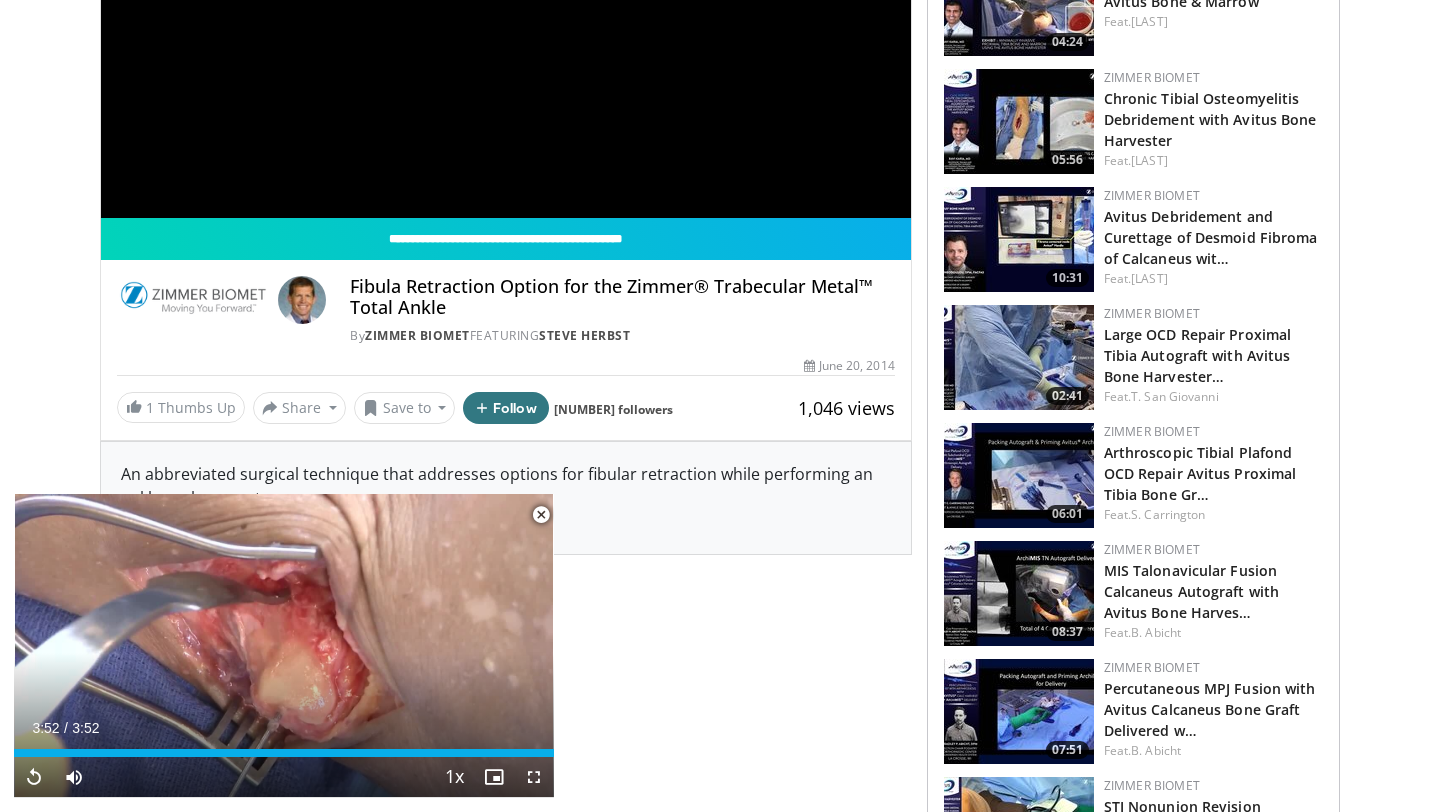 click at bounding box center (193, 300) 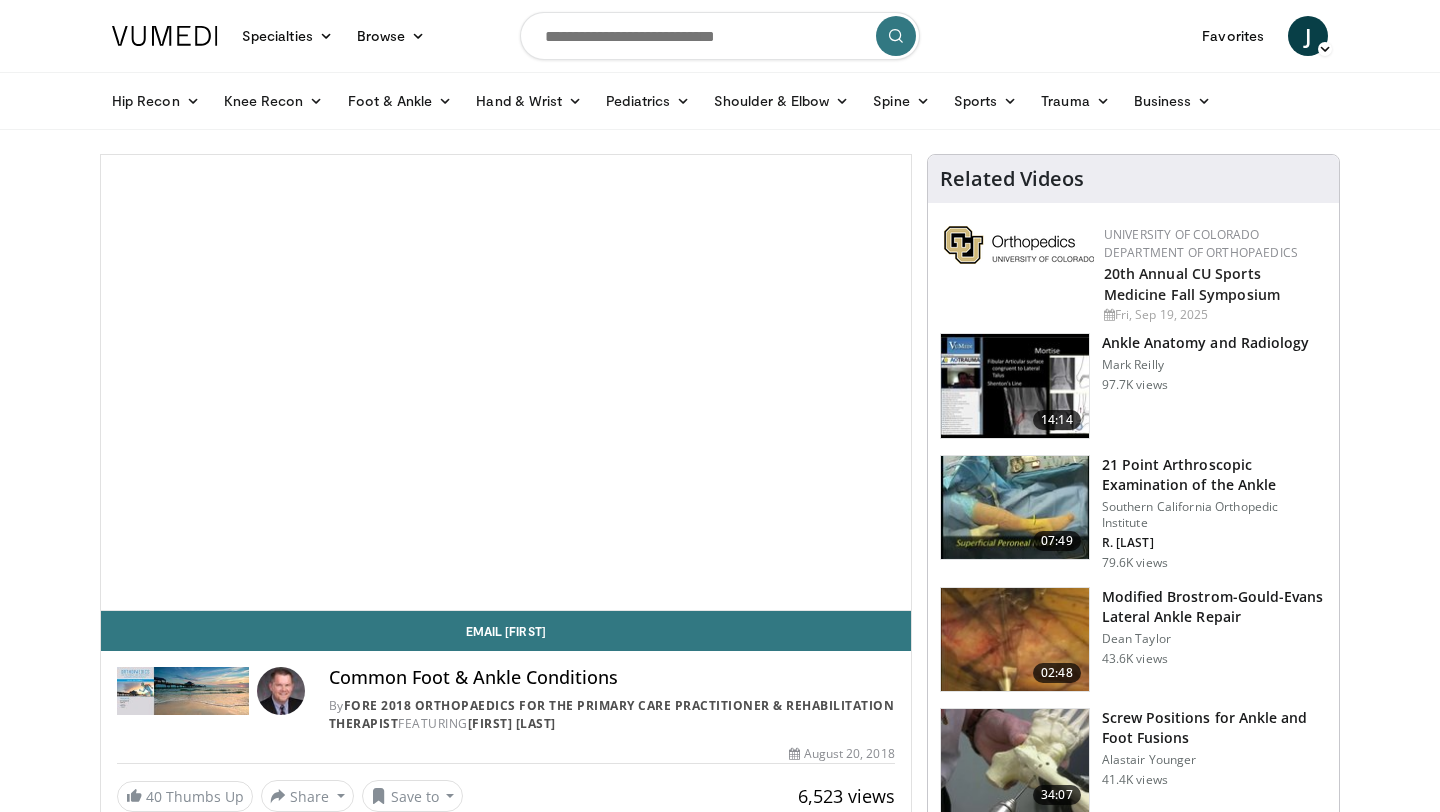 scroll, scrollTop: 43, scrollLeft: 0, axis: vertical 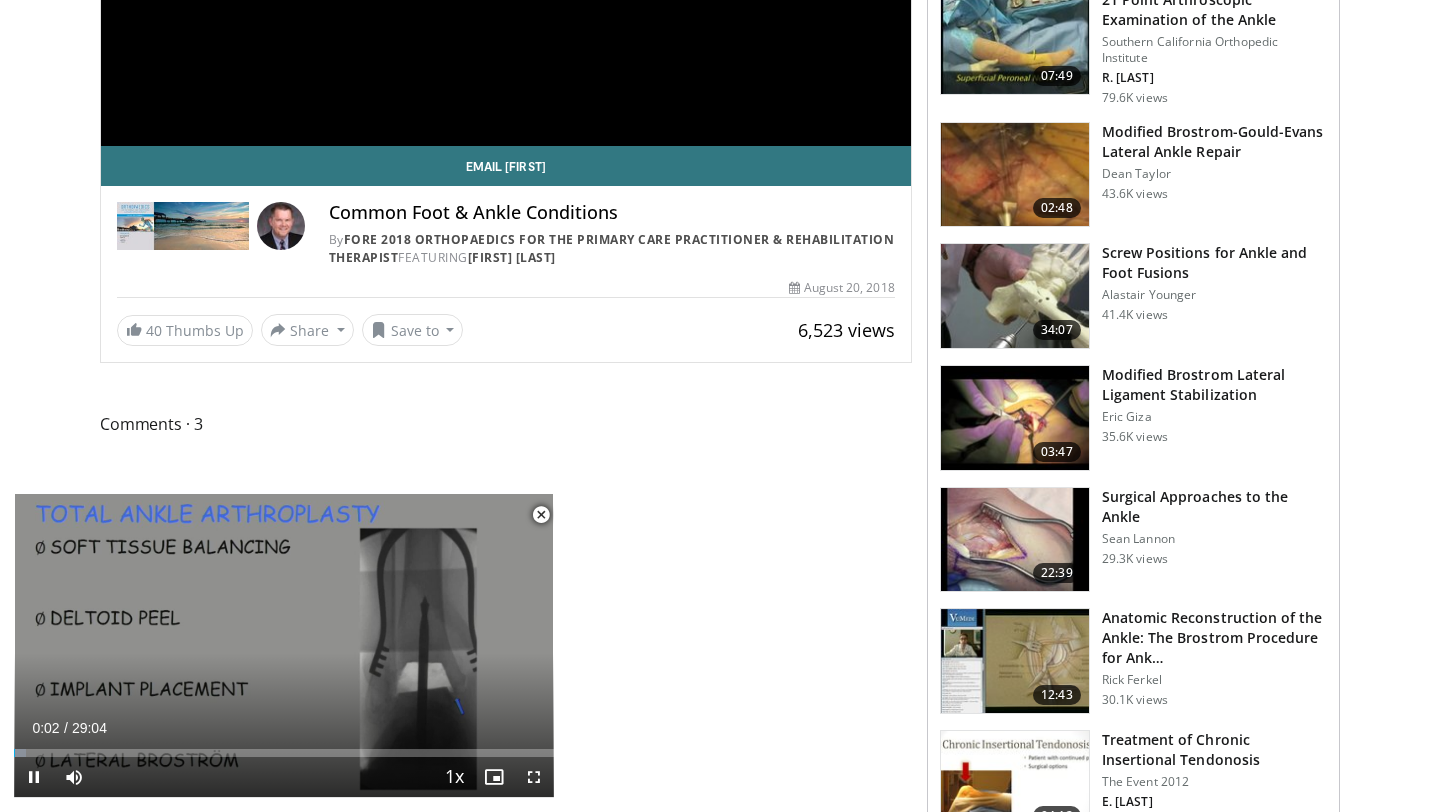 click at bounding box center [541, 515] 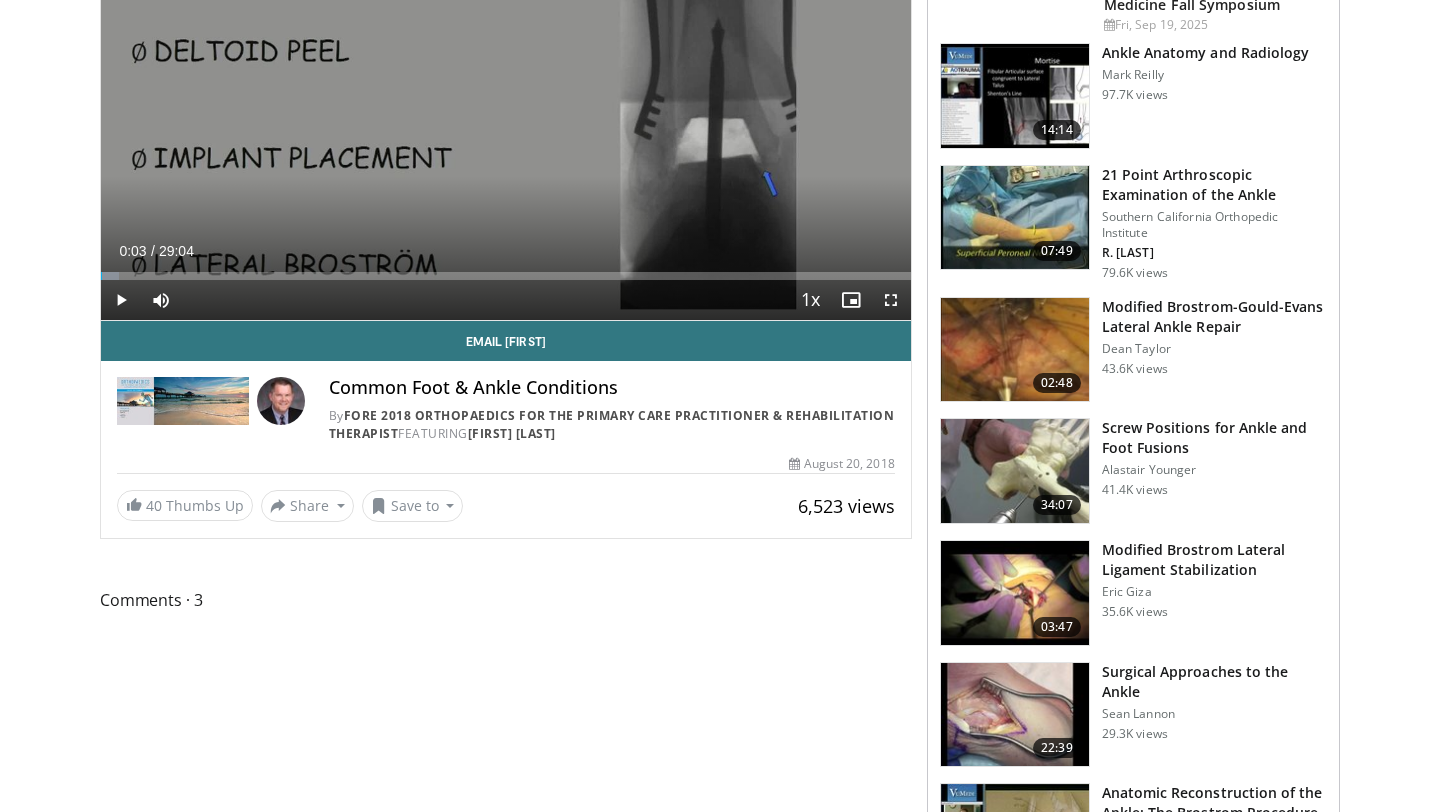 scroll, scrollTop: 289, scrollLeft: 0, axis: vertical 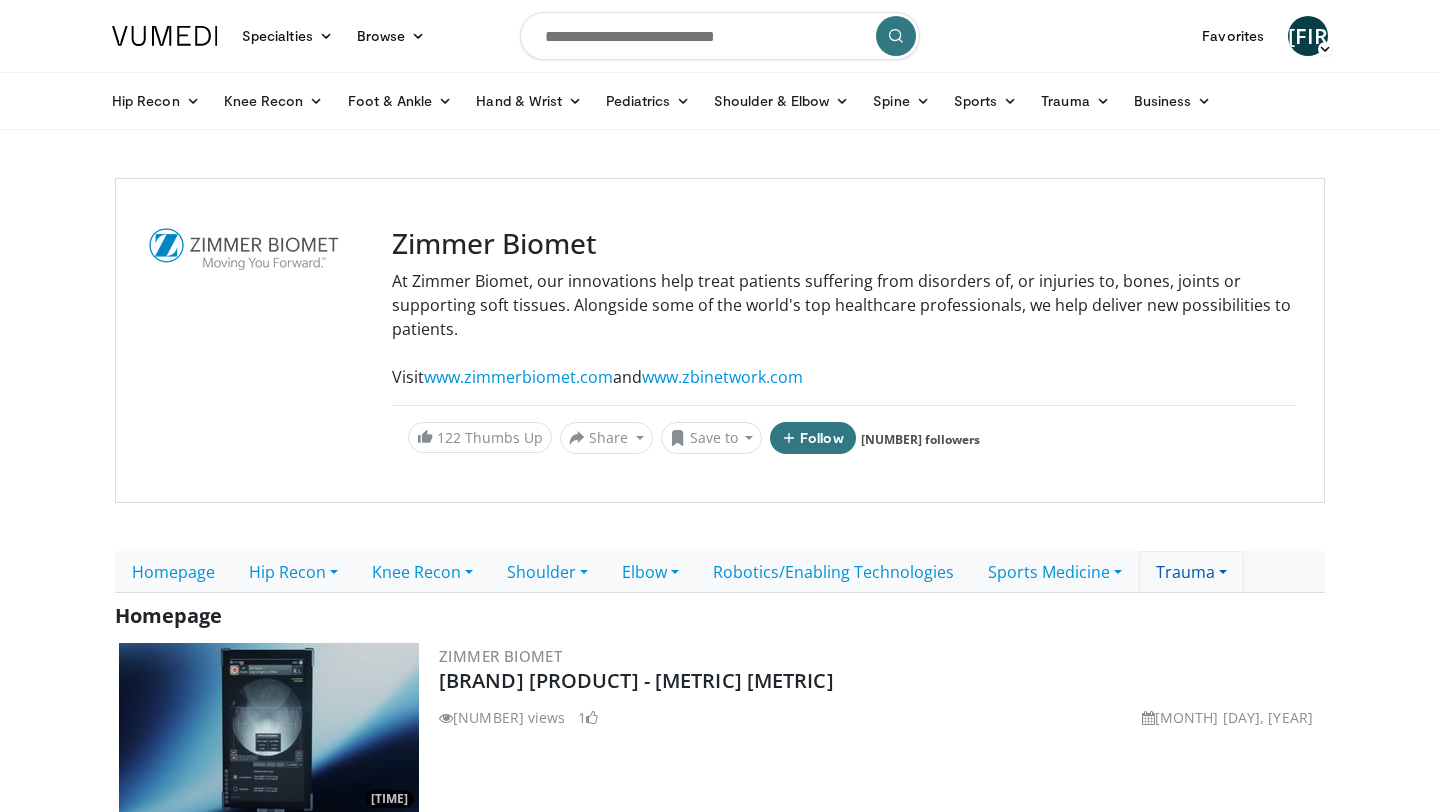 click on "Trauma" at bounding box center [1191, 572] 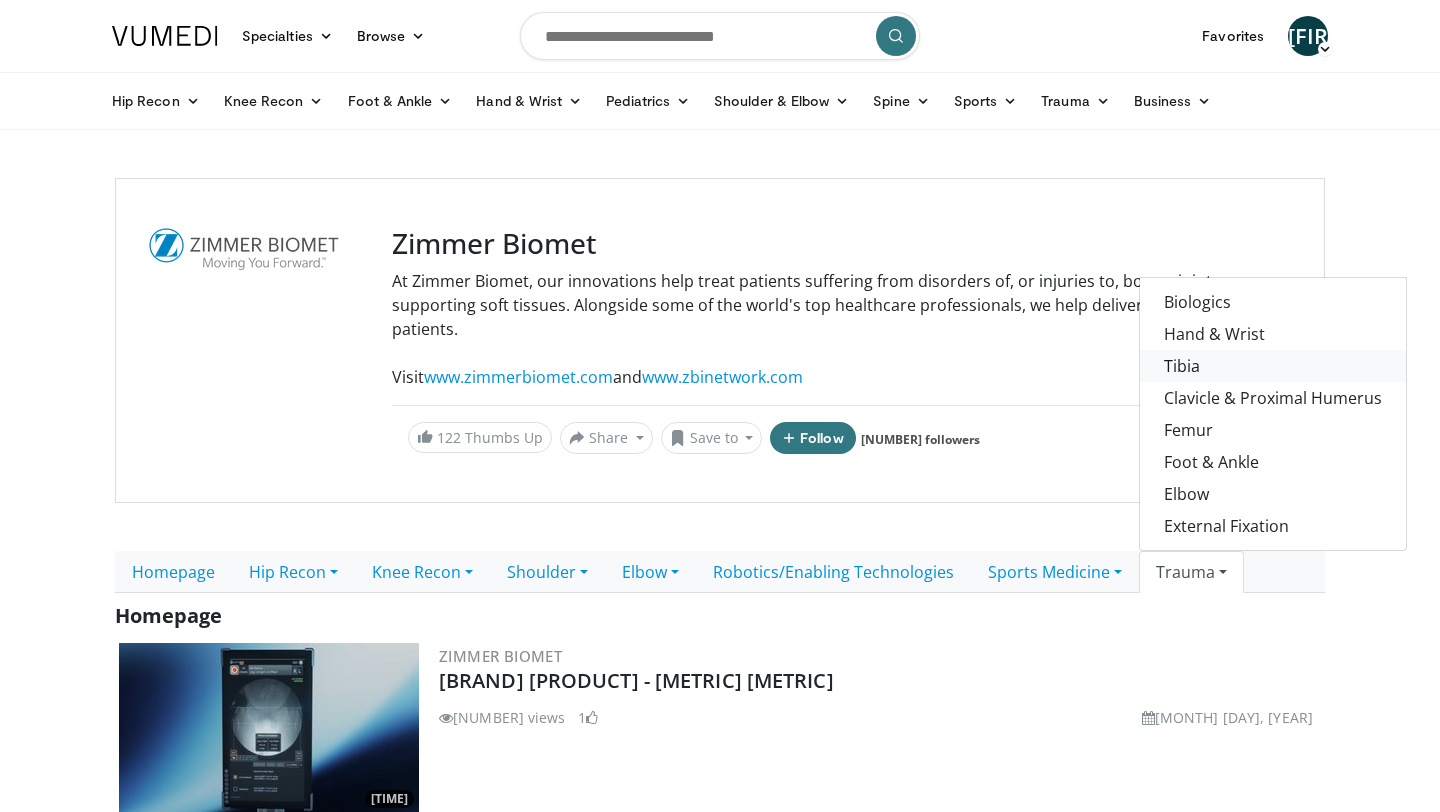 click on "Tibia" at bounding box center (1273, 366) 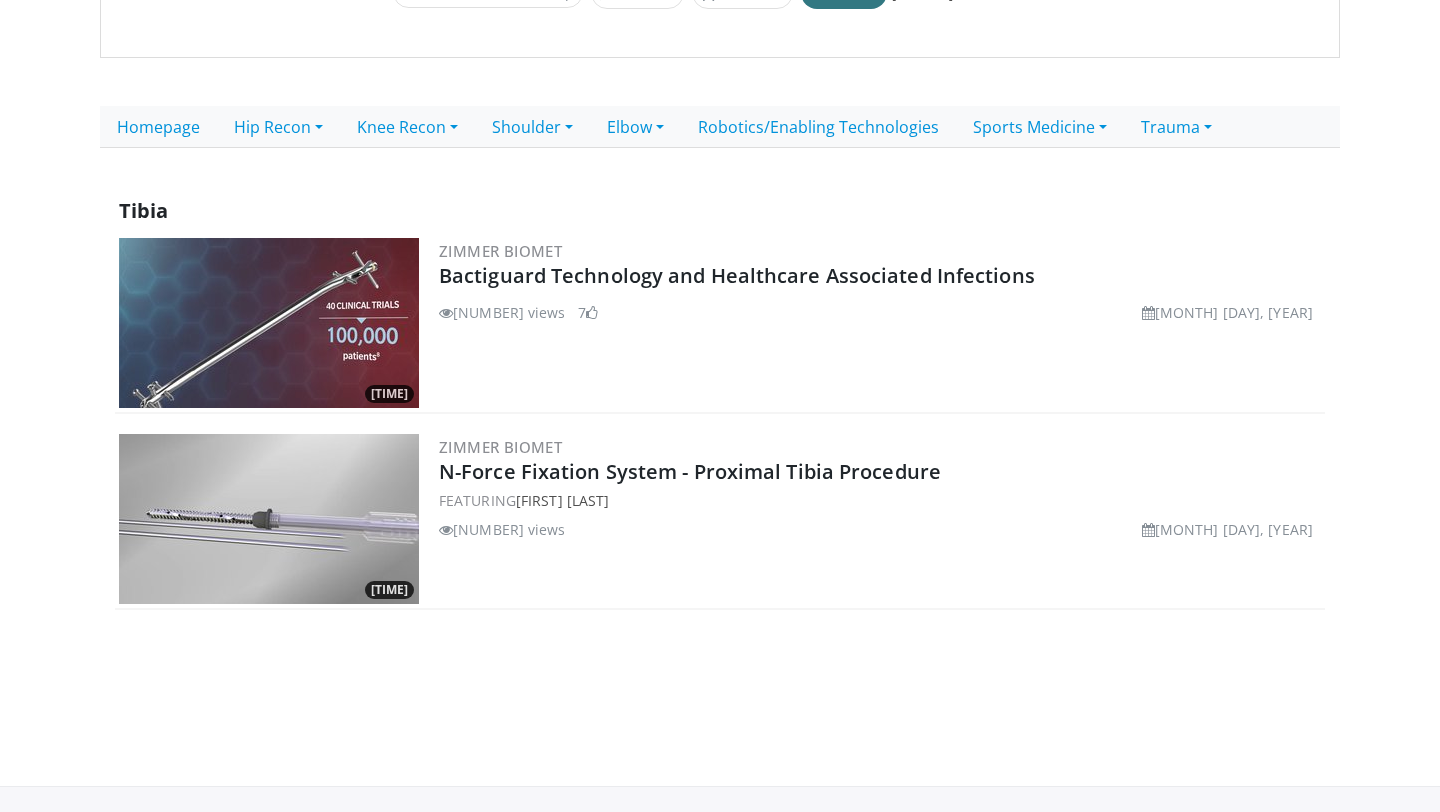 scroll, scrollTop: 439, scrollLeft: 0, axis: vertical 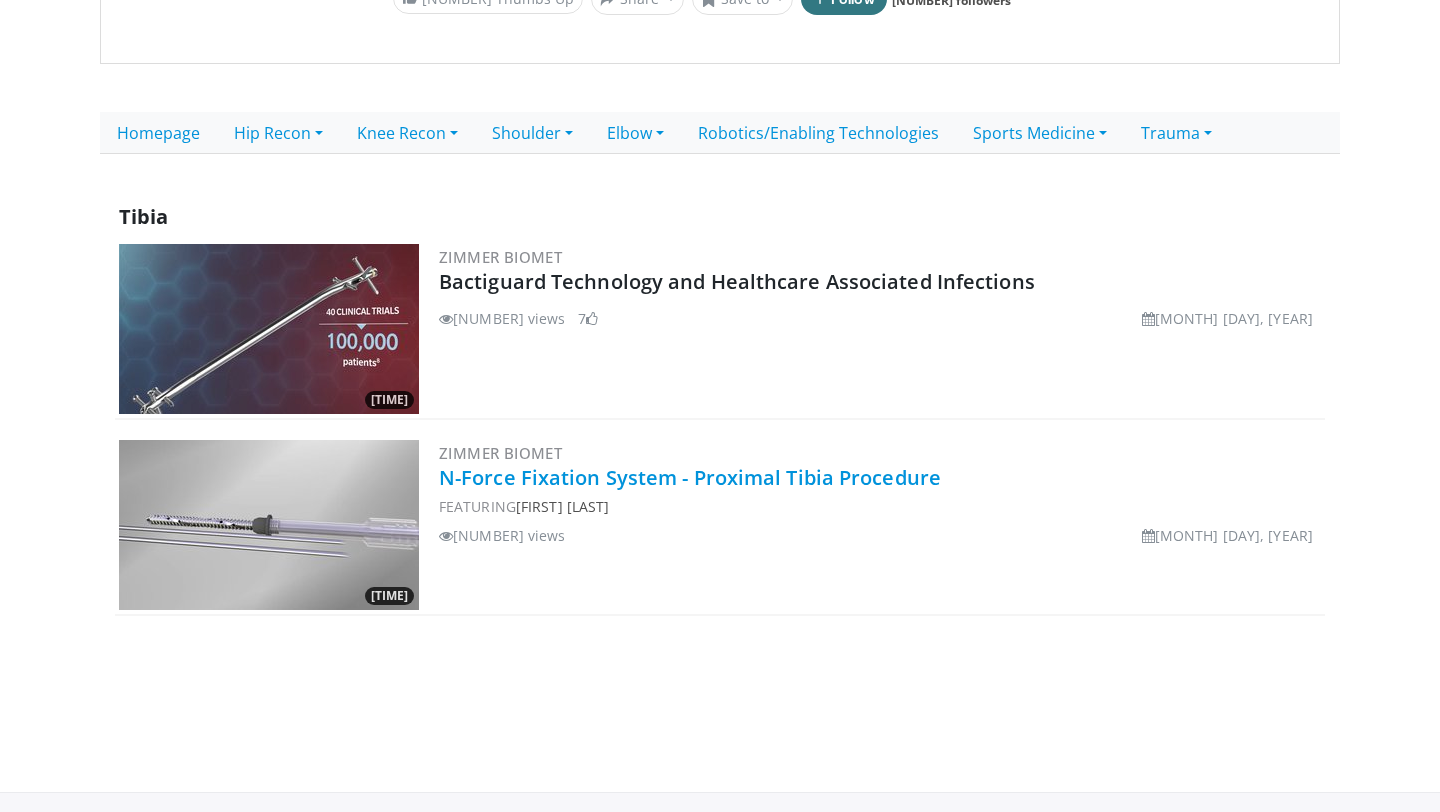 click on "N-Force Fixation System - Proximal Tibia Procedure" at bounding box center (690, 477) 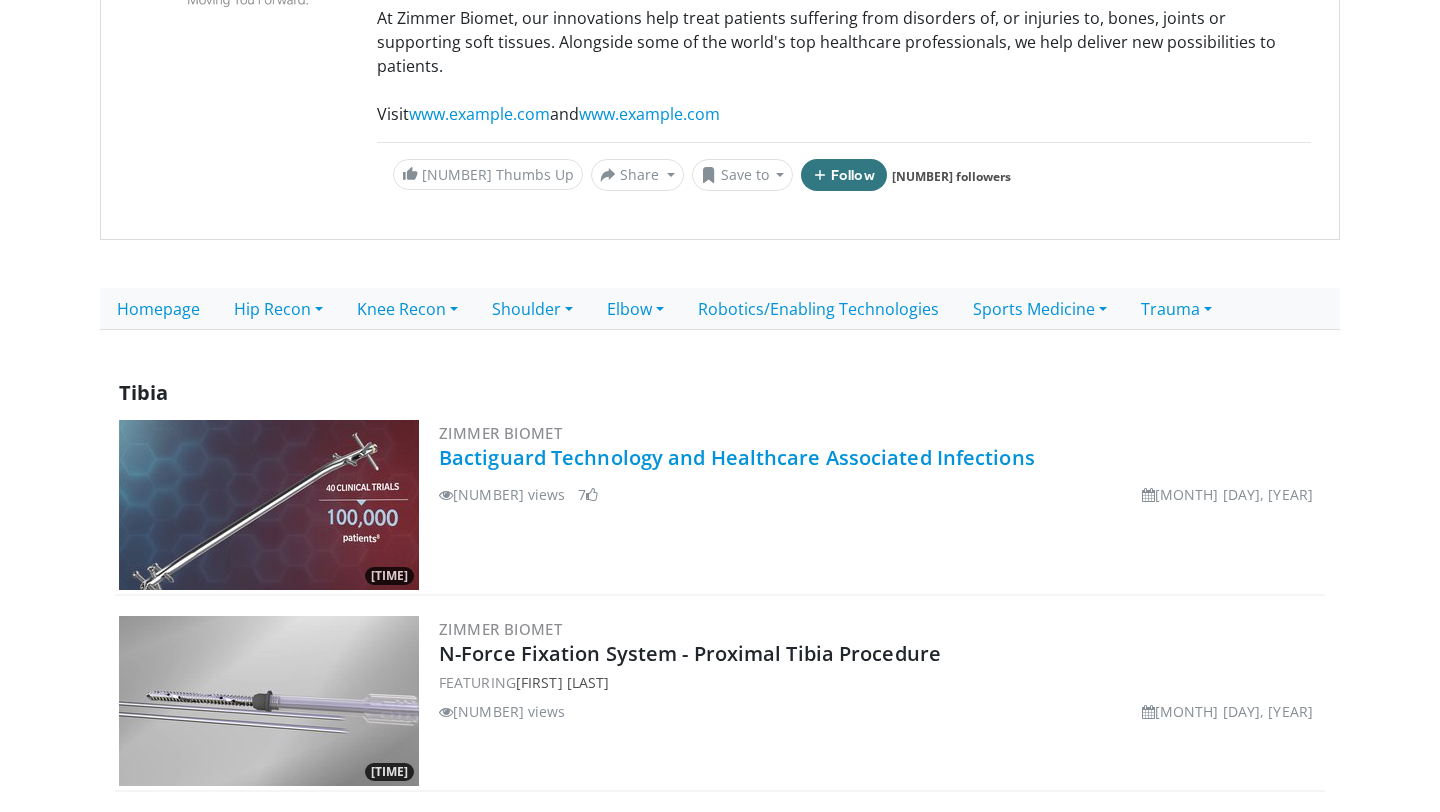 scroll, scrollTop: 0, scrollLeft: 0, axis: both 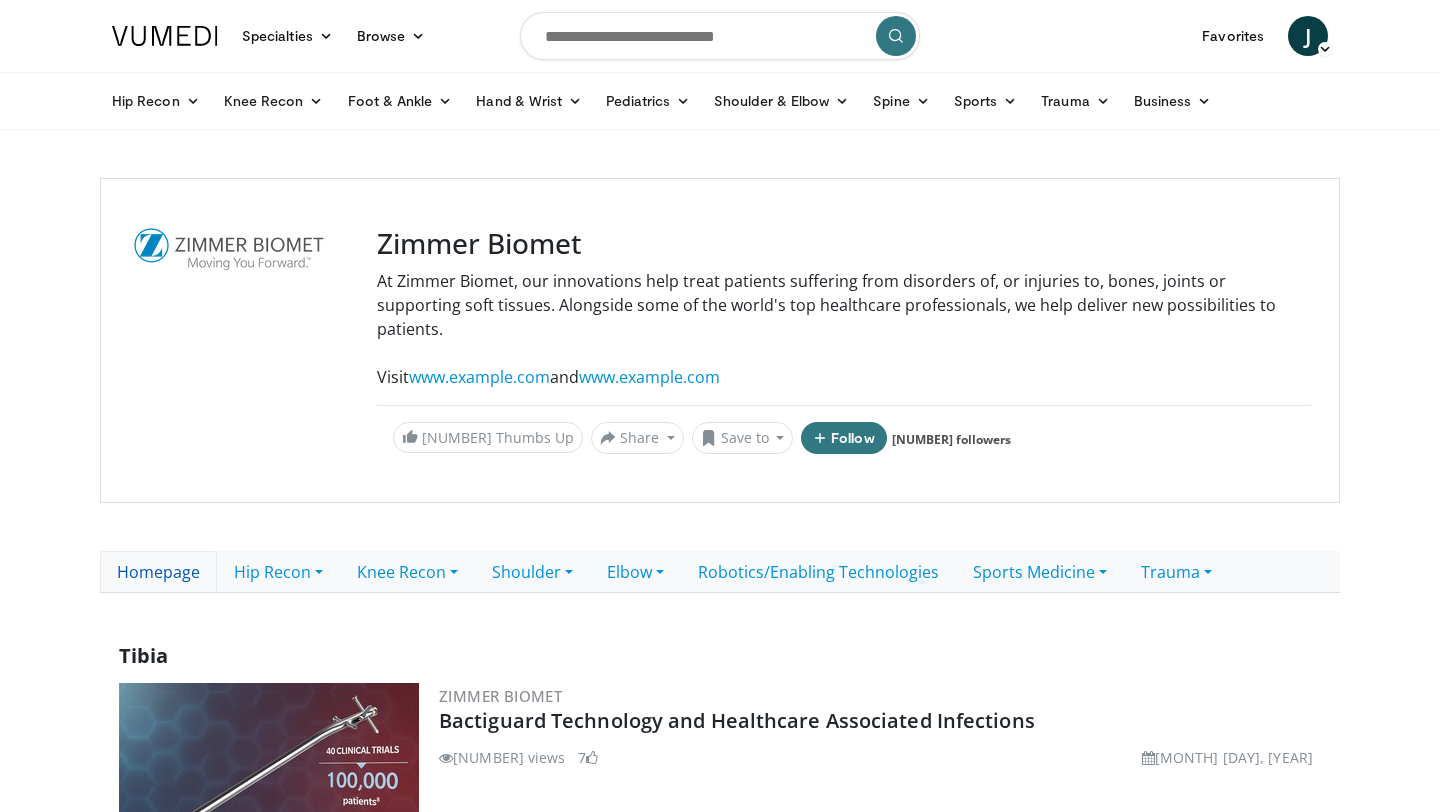click on "Homepage" at bounding box center [158, 572] 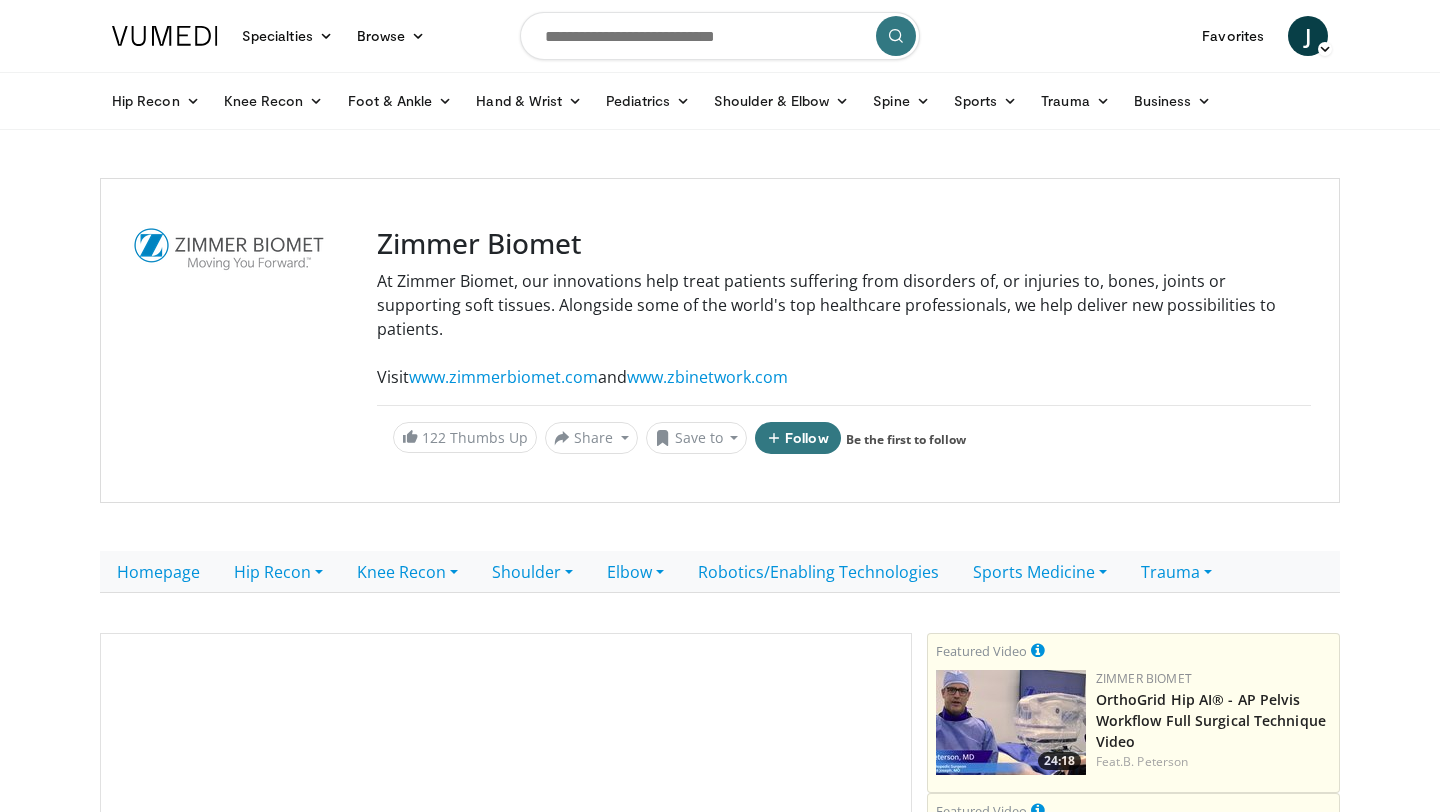 scroll, scrollTop: 0, scrollLeft: 0, axis: both 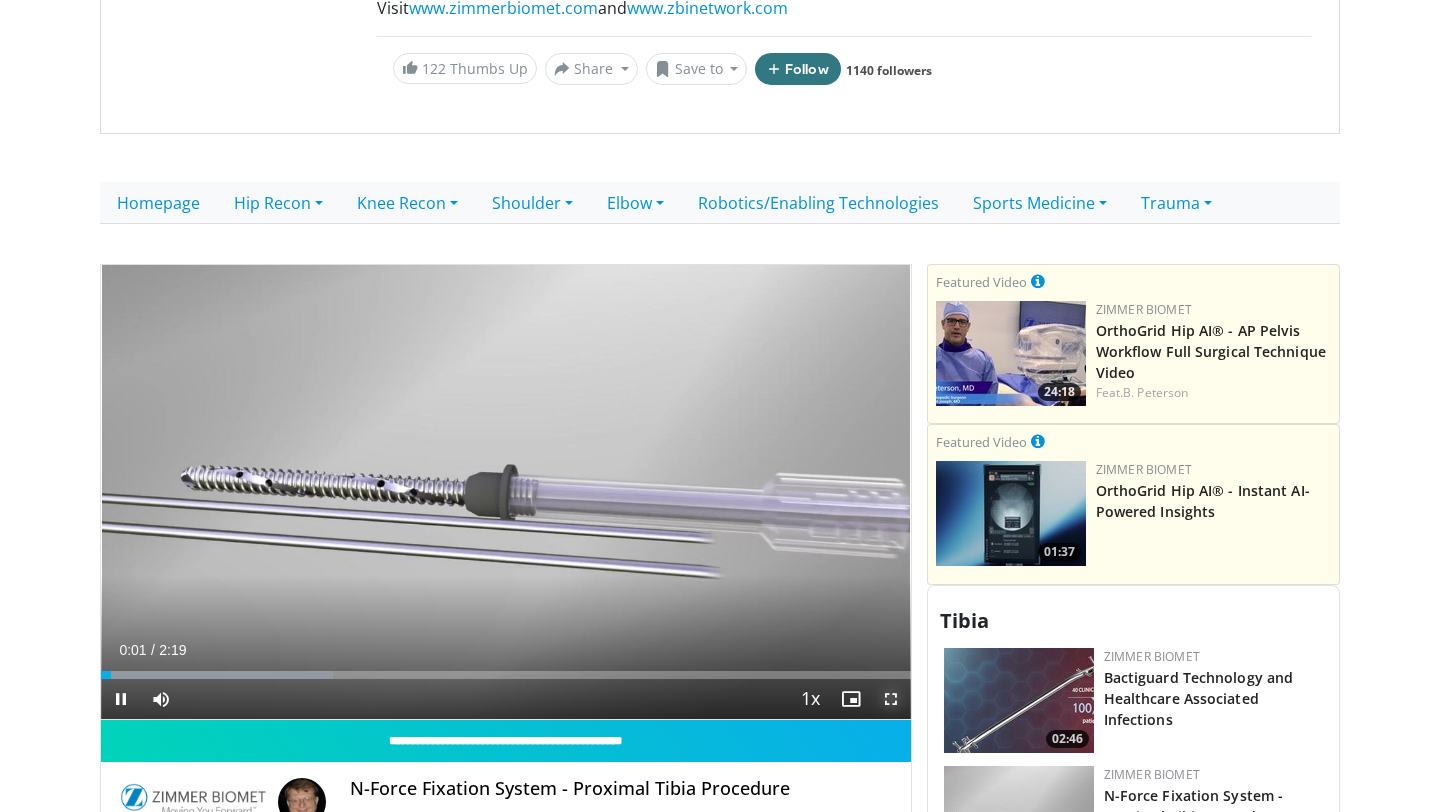 click at bounding box center (891, 699) 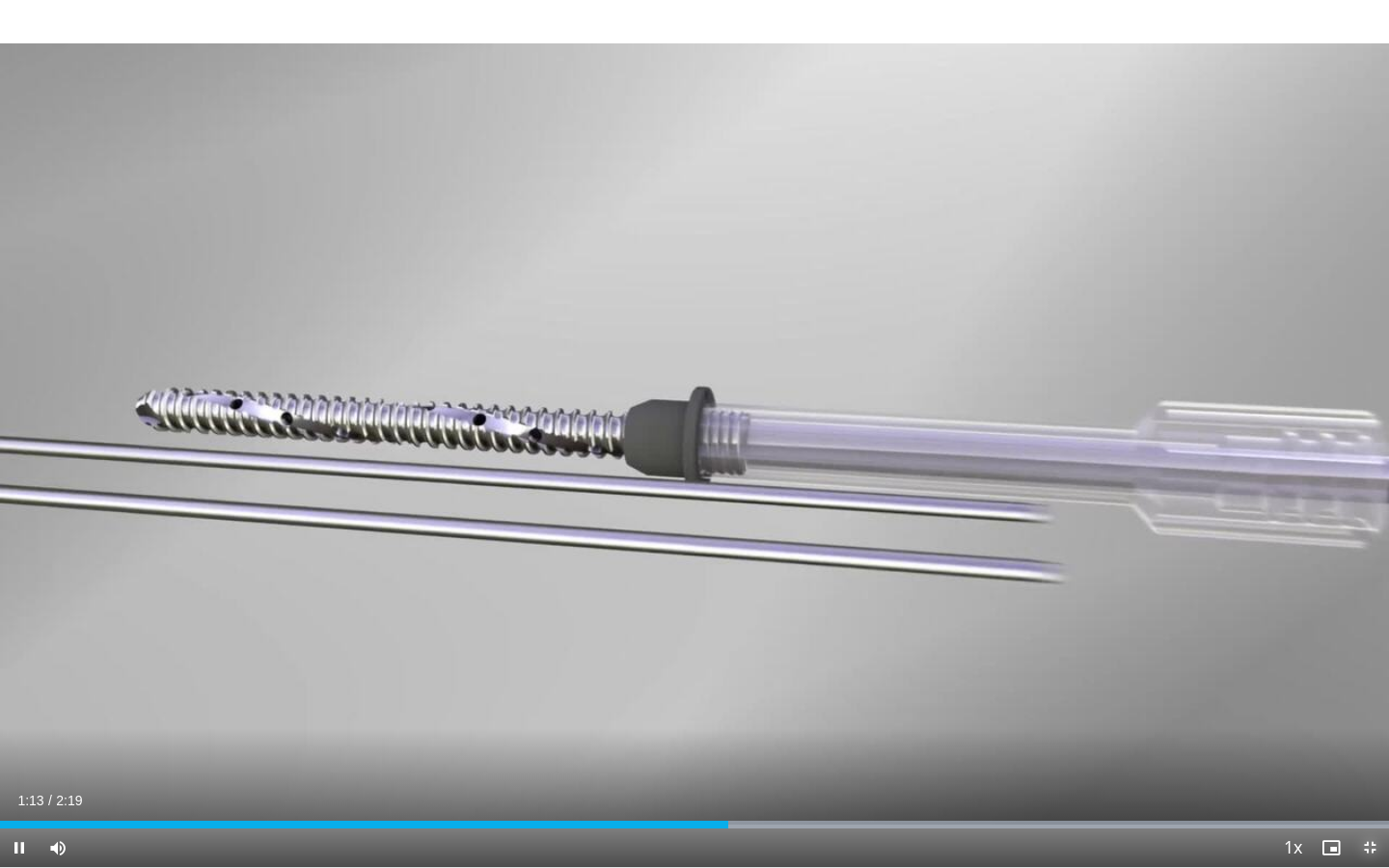 click at bounding box center (1370, 848) 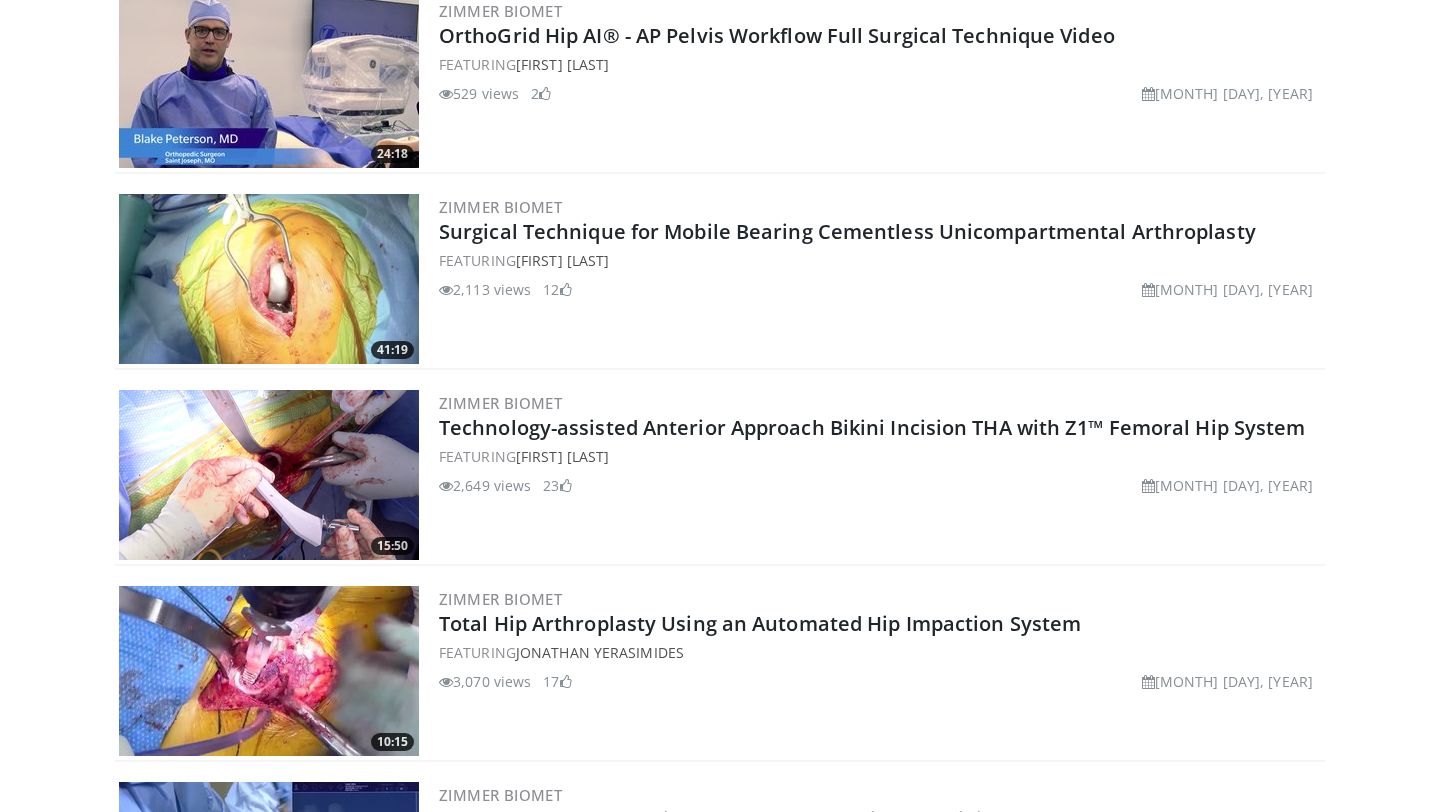scroll, scrollTop: 1471, scrollLeft: 0, axis: vertical 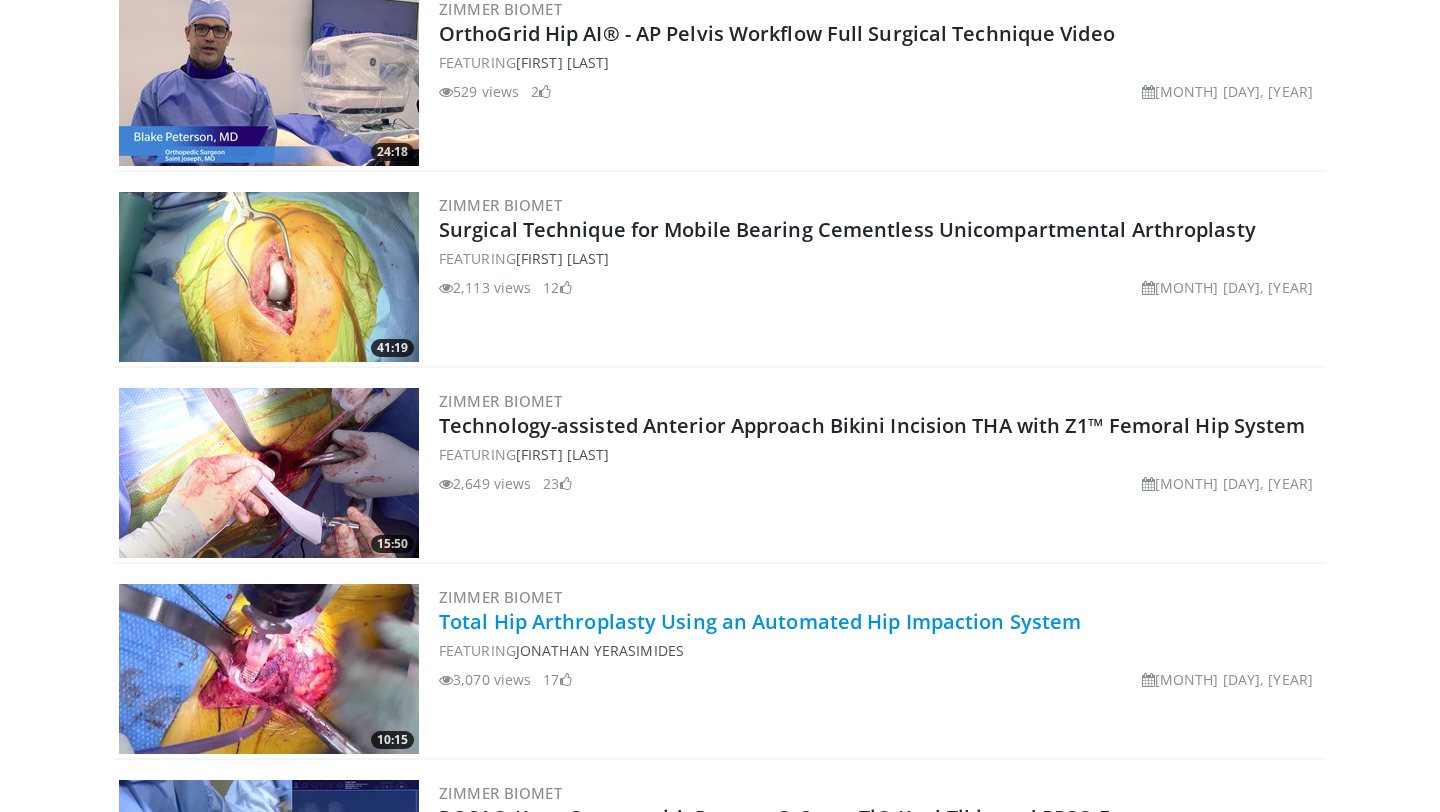 click on "Total Hip Arthroplasty Using an Automated Hip Impaction System" at bounding box center (760, 621) 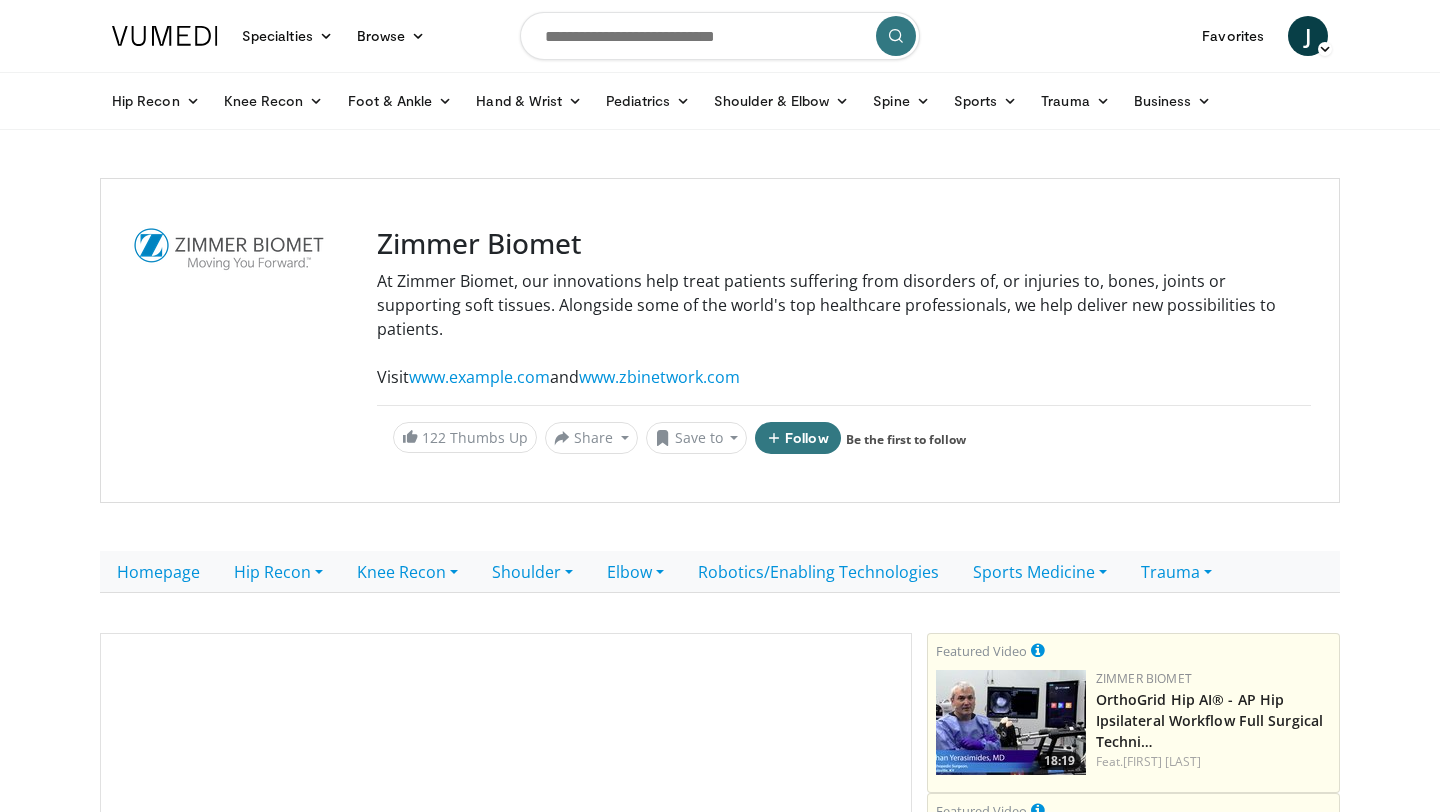 scroll, scrollTop: 0, scrollLeft: 0, axis: both 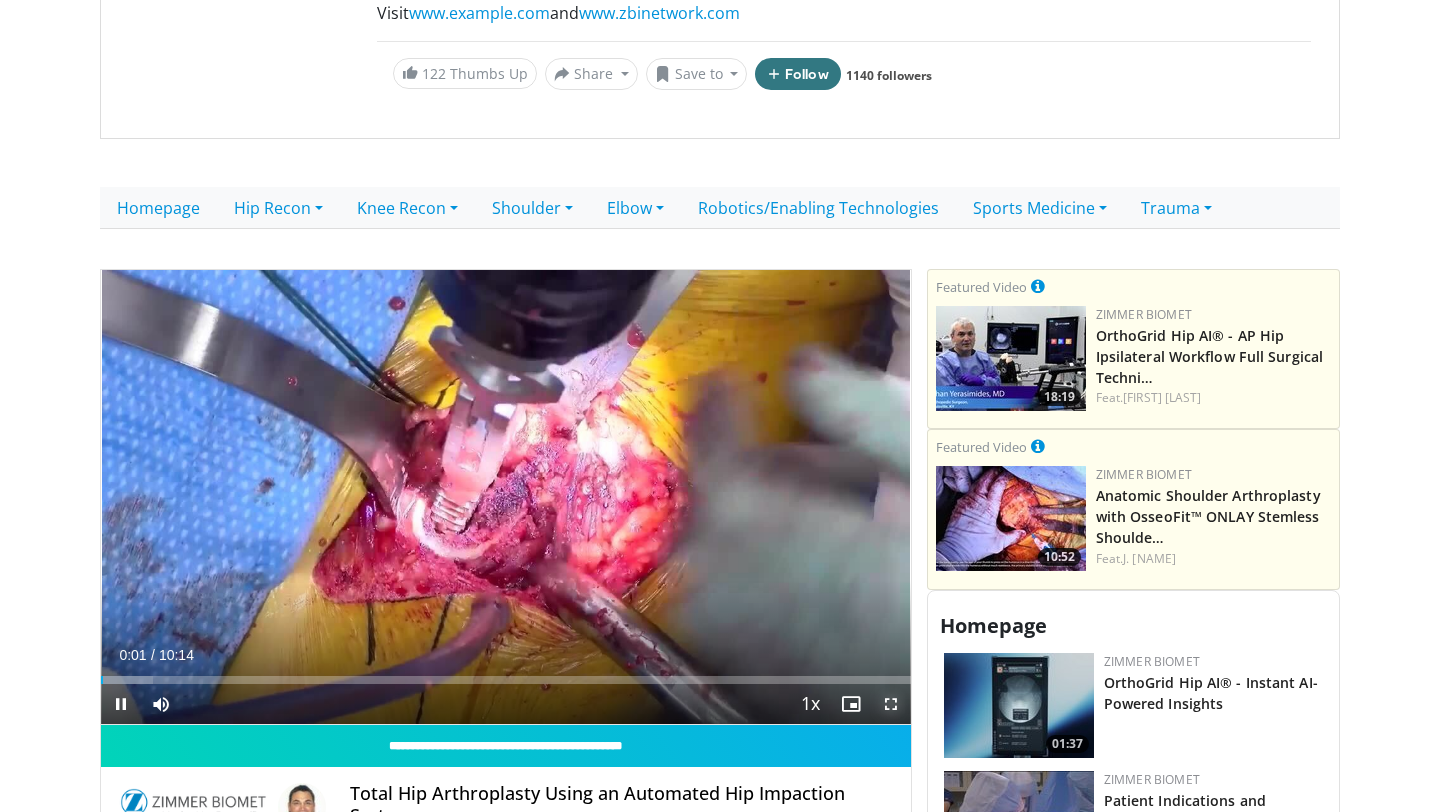 click at bounding box center (891, 704) 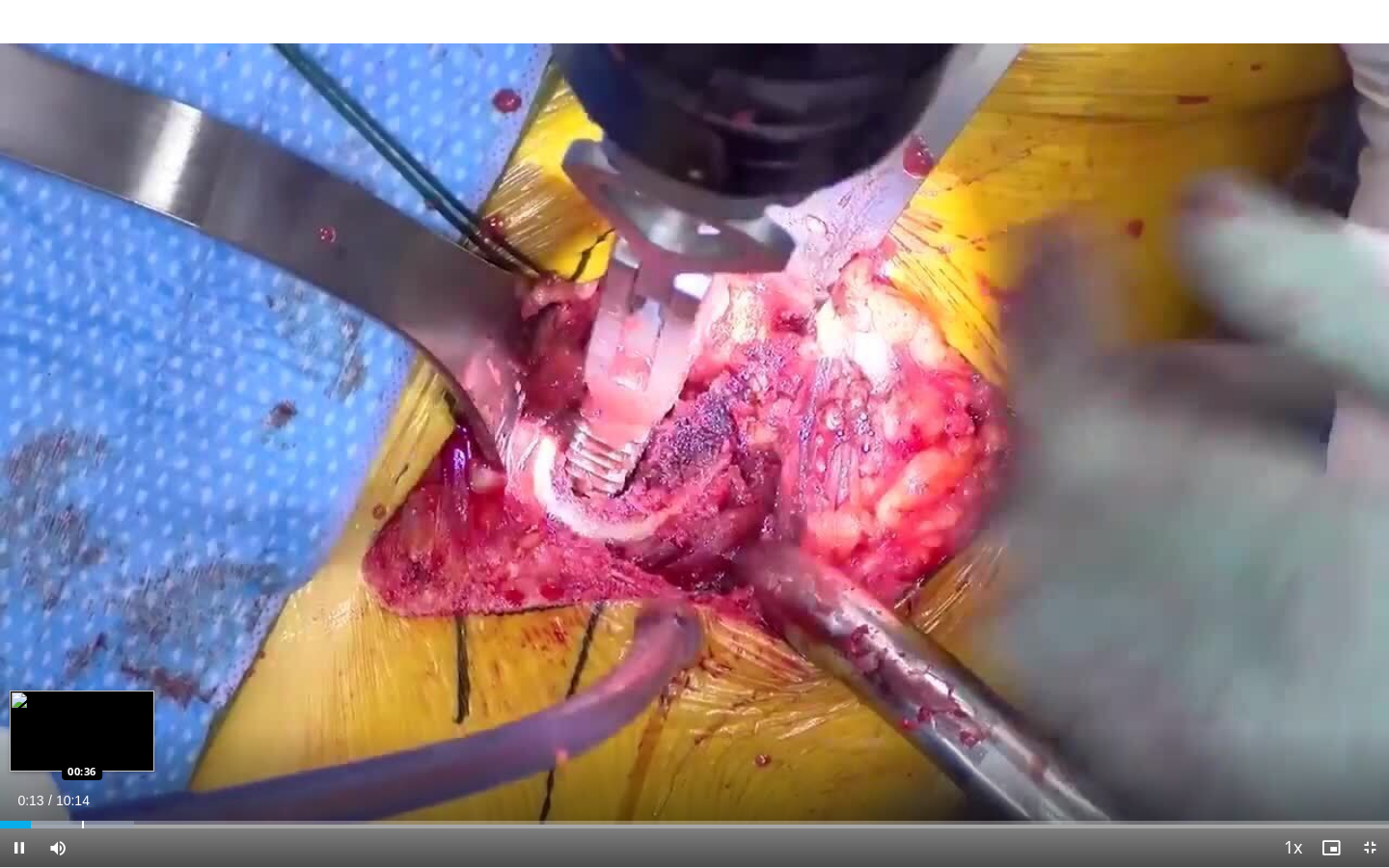 click at bounding box center [83, 825] 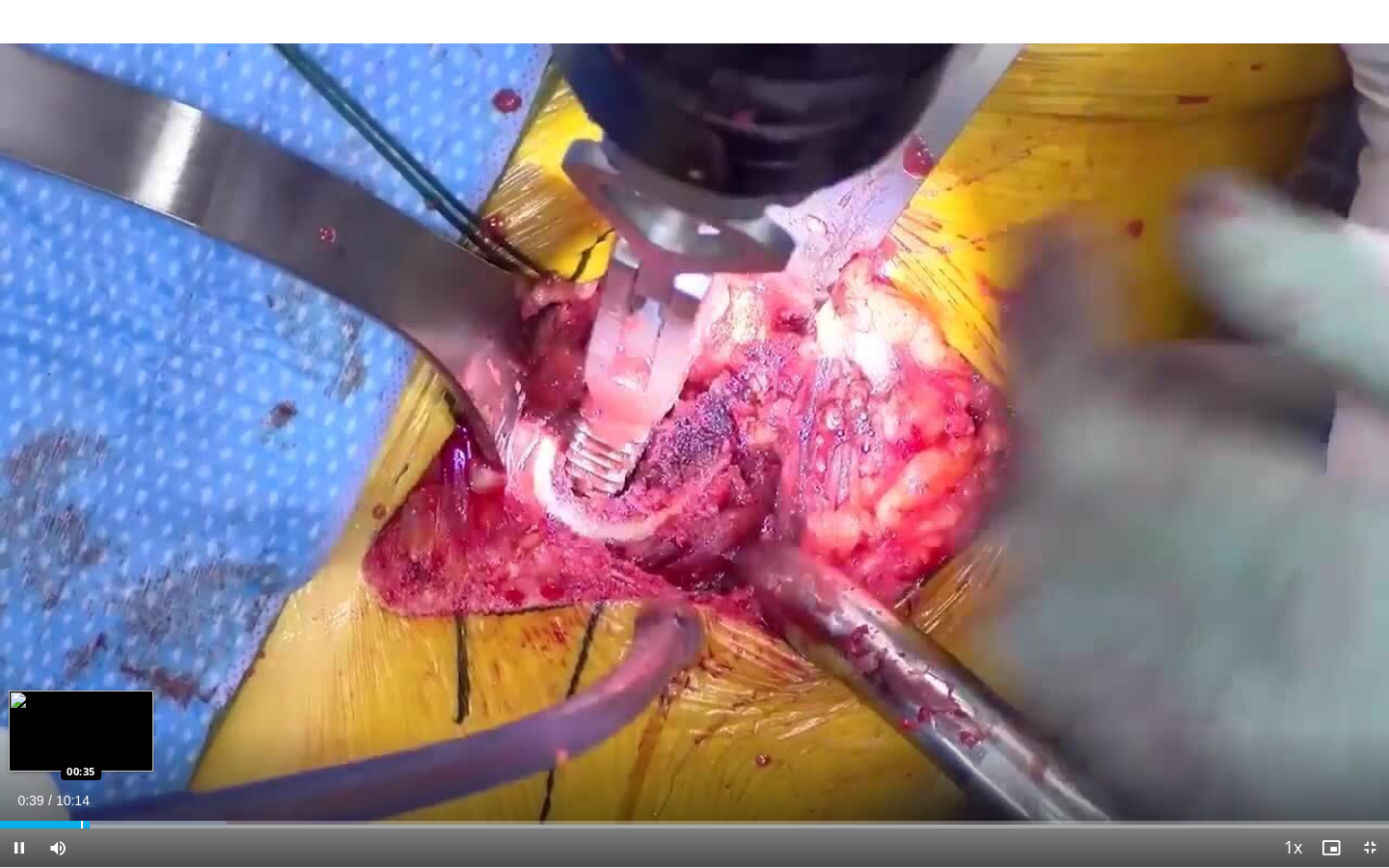 click at bounding box center [82, 825] 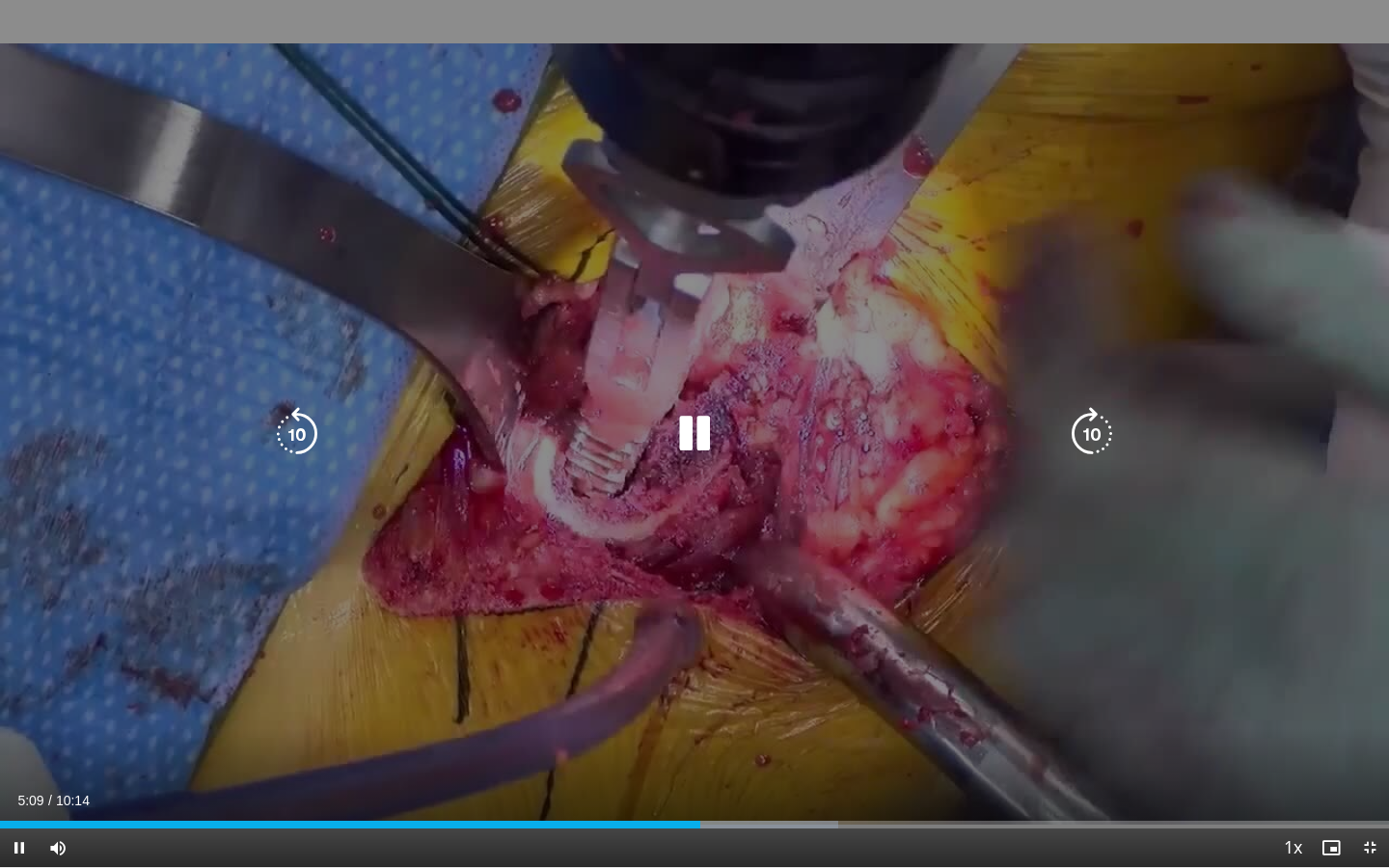 click at bounding box center (694, 434) 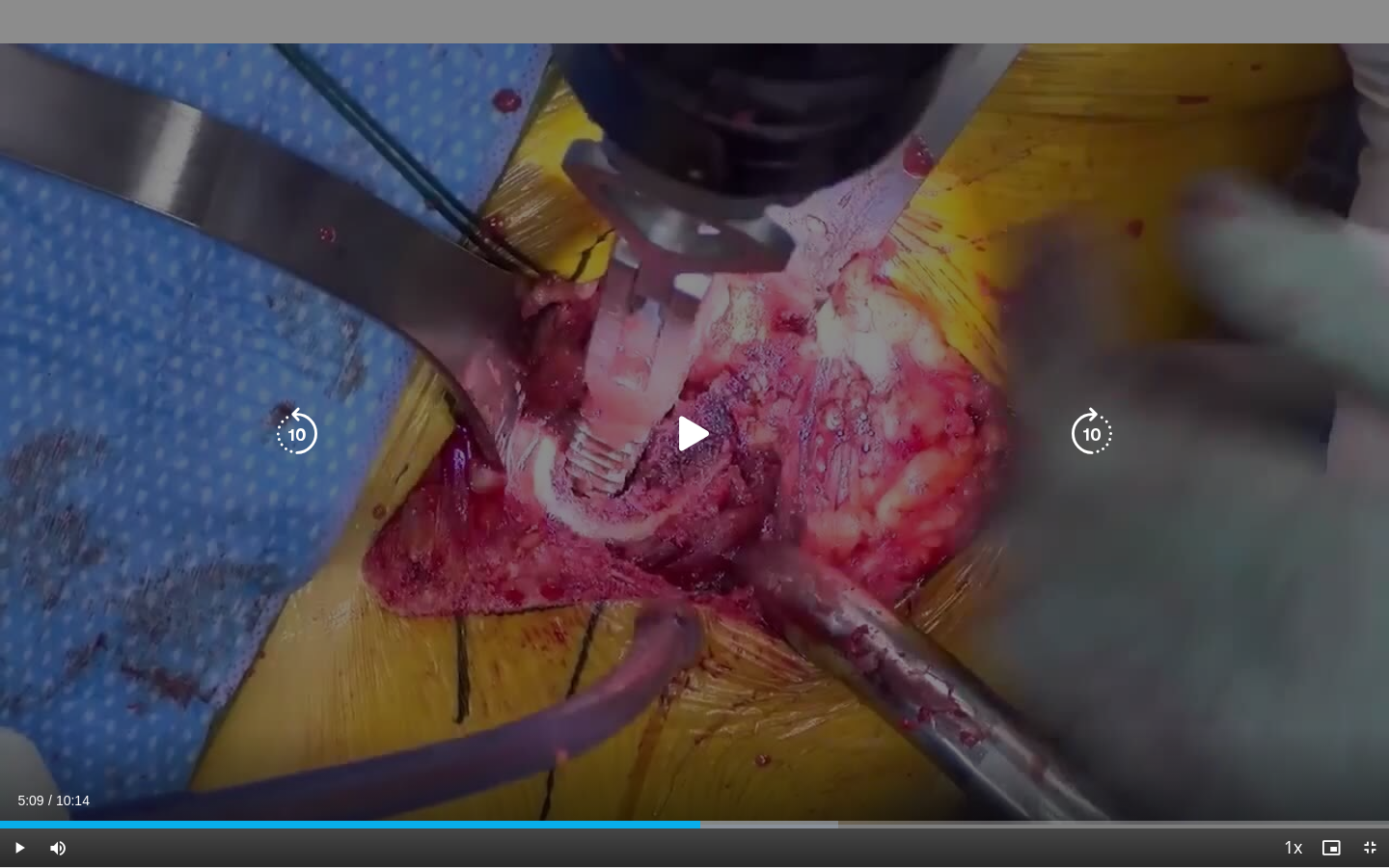 click at bounding box center (694, 434) 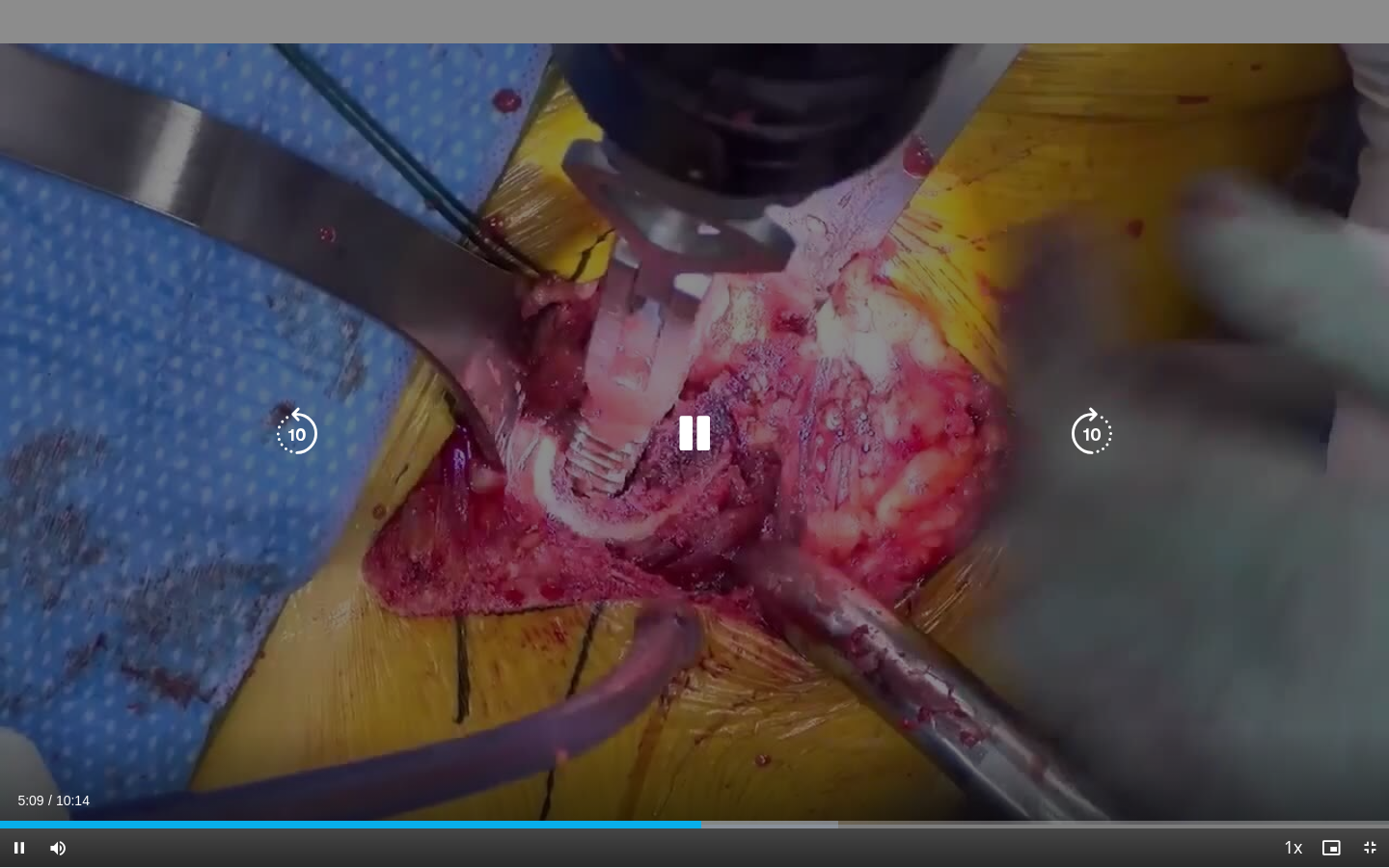 click at bounding box center [694, 434] 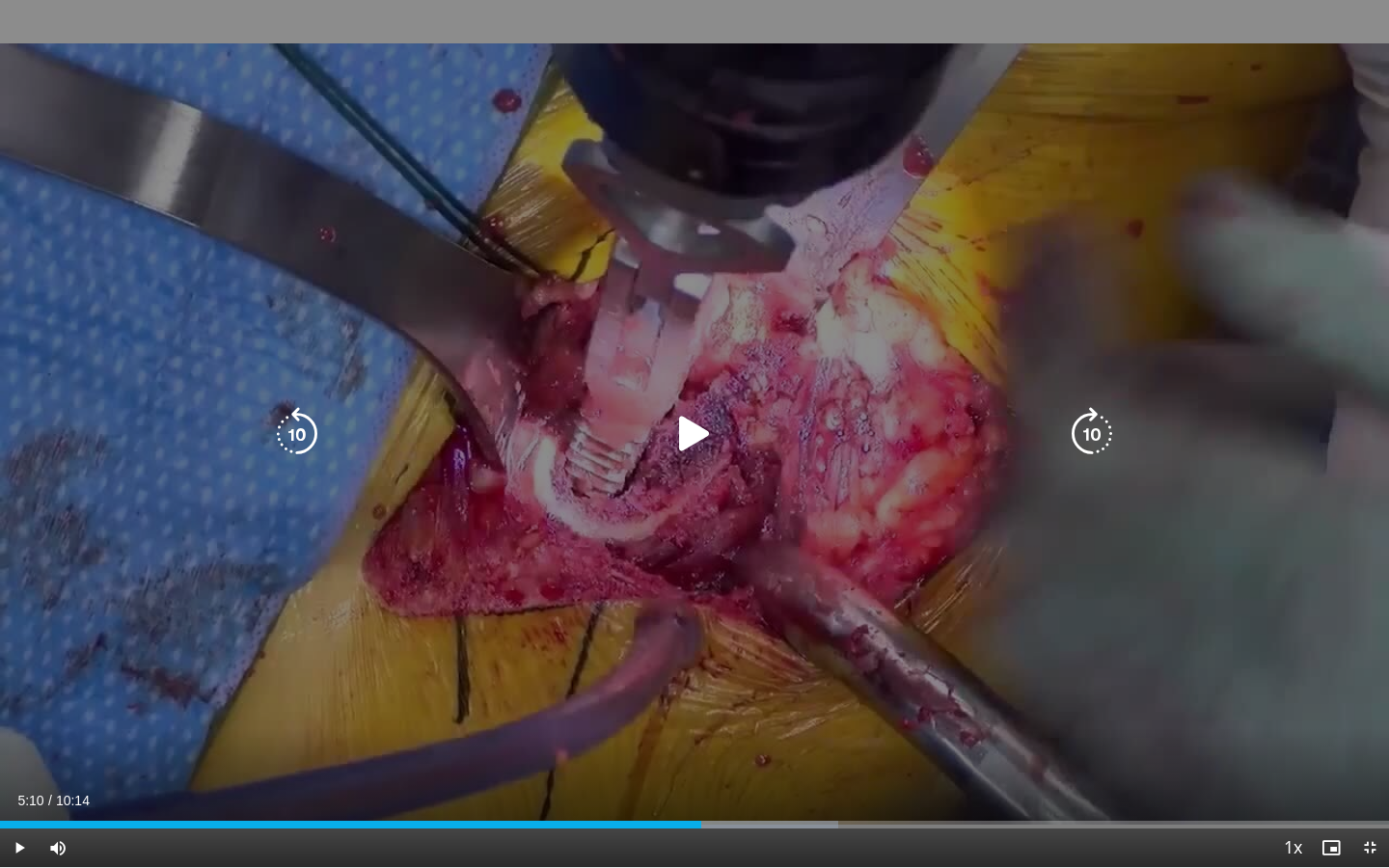 click at bounding box center [694, 434] 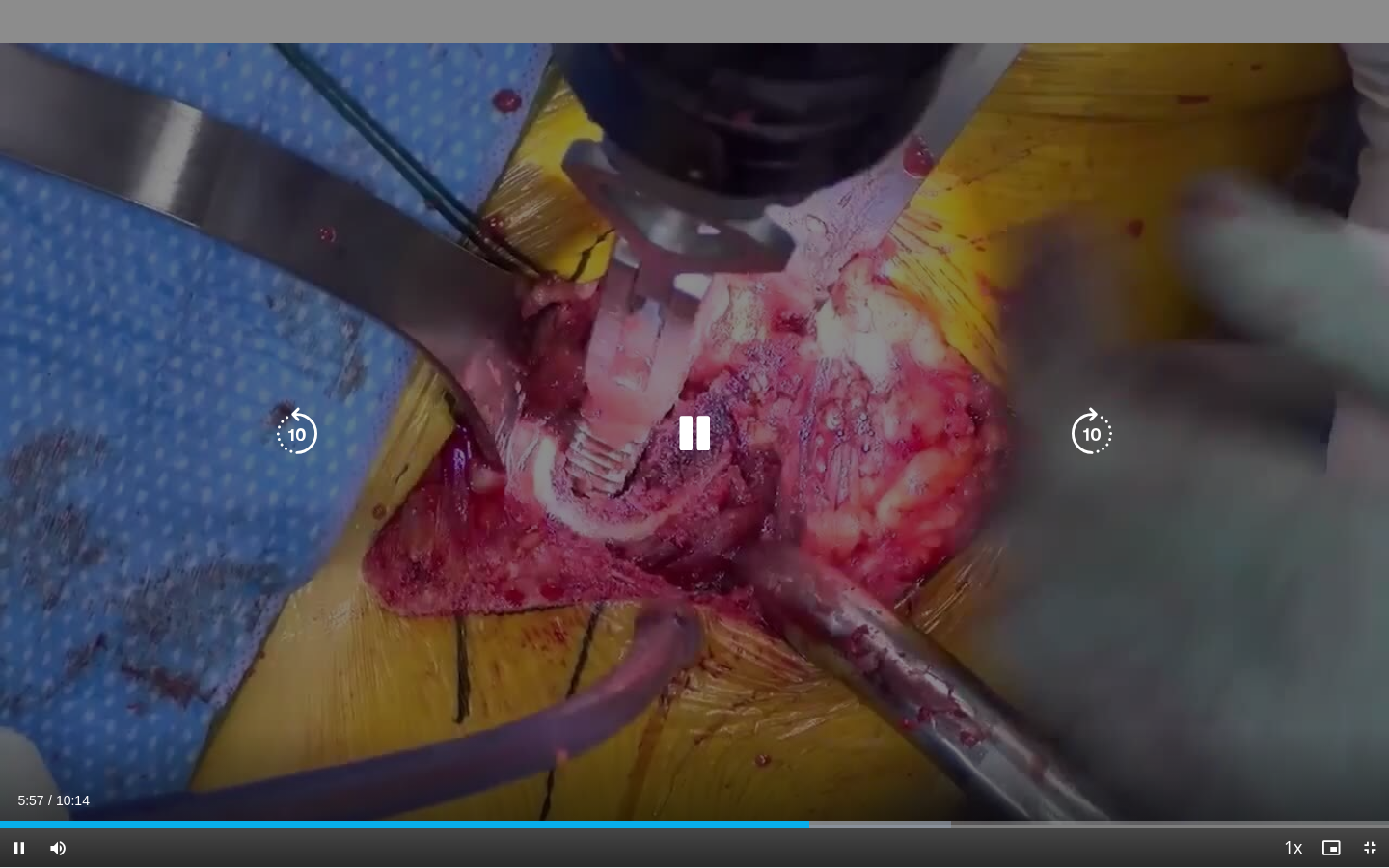 click at bounding box center (694, 434) 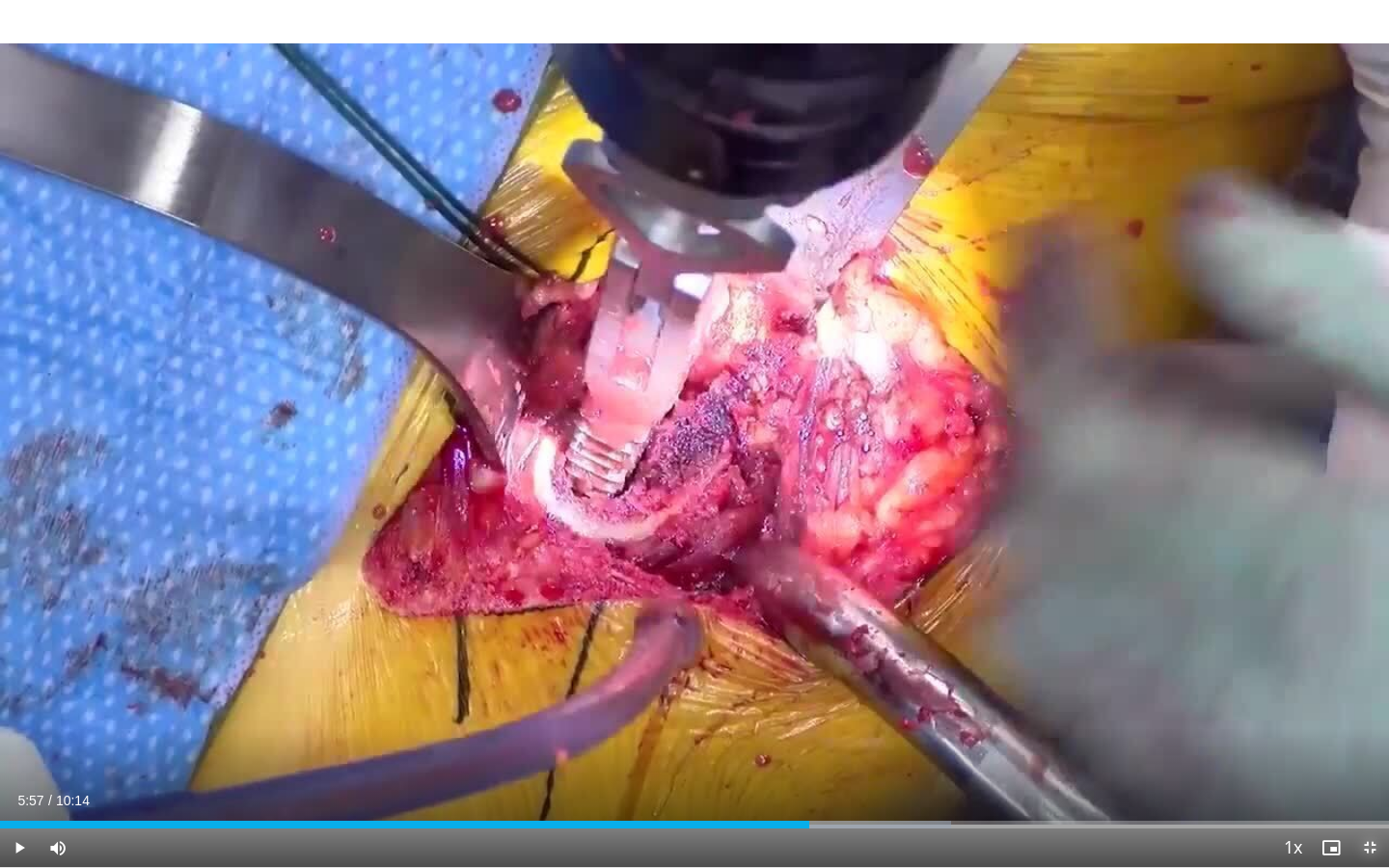 click at bounding box center [1370, 848] 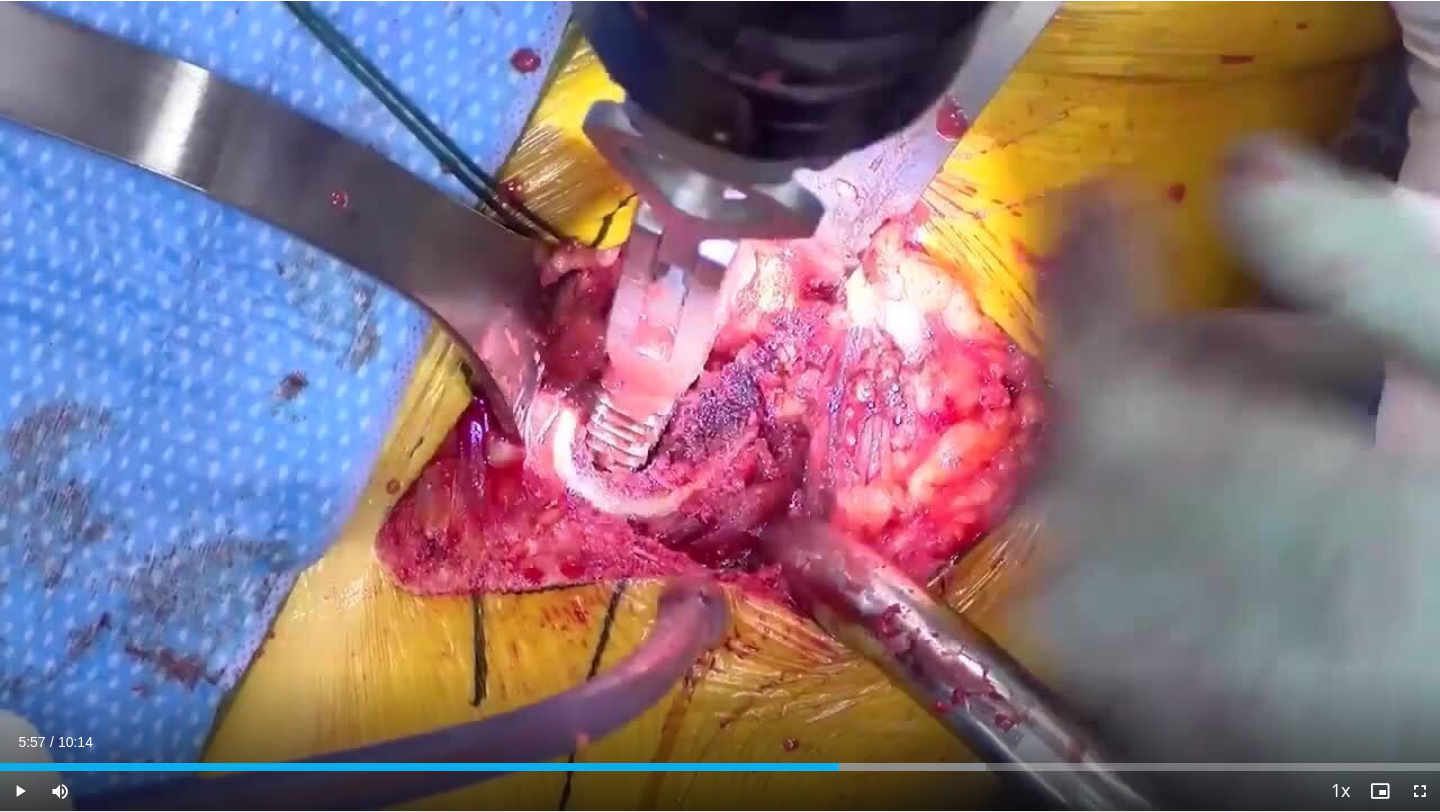scroll, scrollTop: 559, scrollLeft: 0, axis: vertical 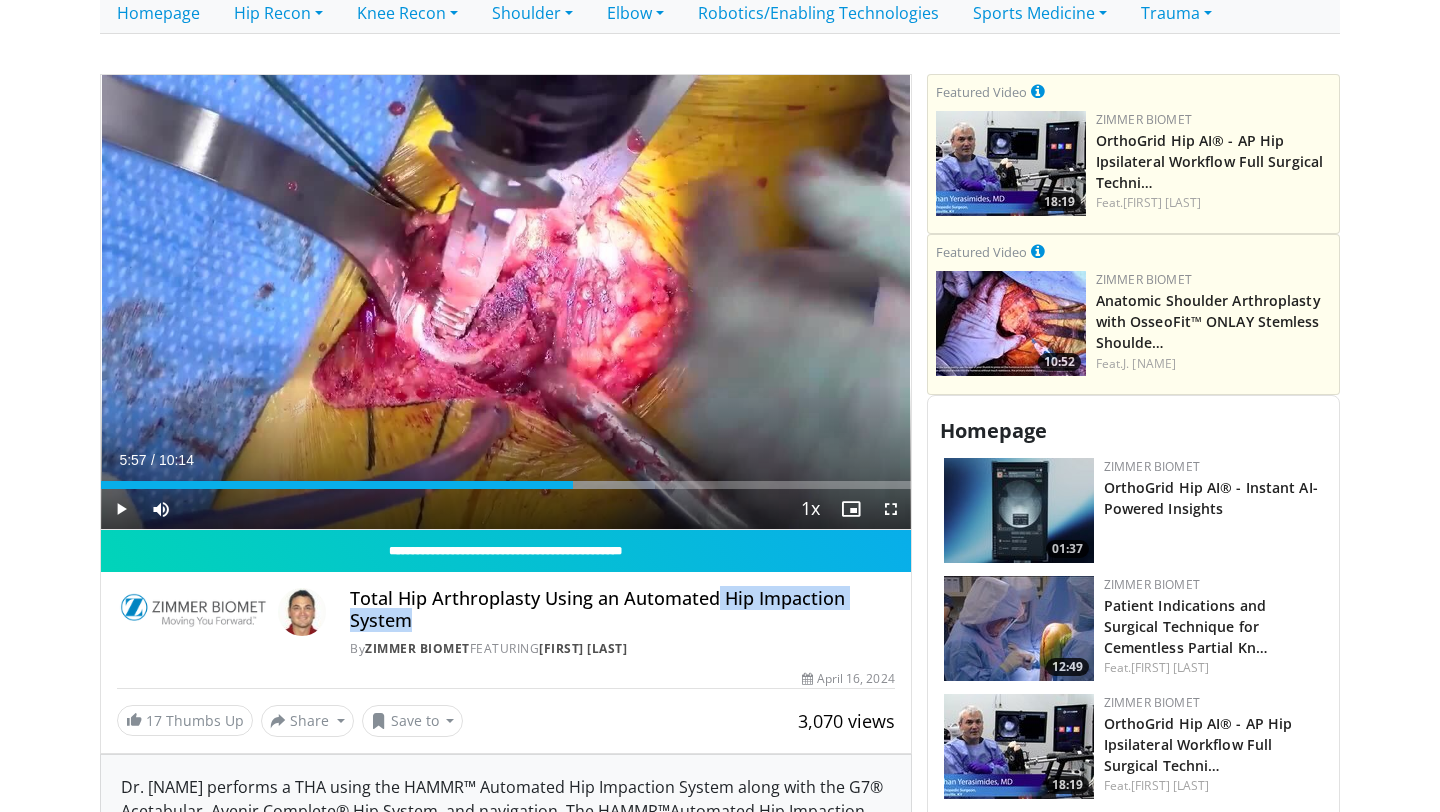 drag, startPoint x: 717, startPoint y: 571, endPoint x: 834, endPoint y: 606, distance: 122.12289 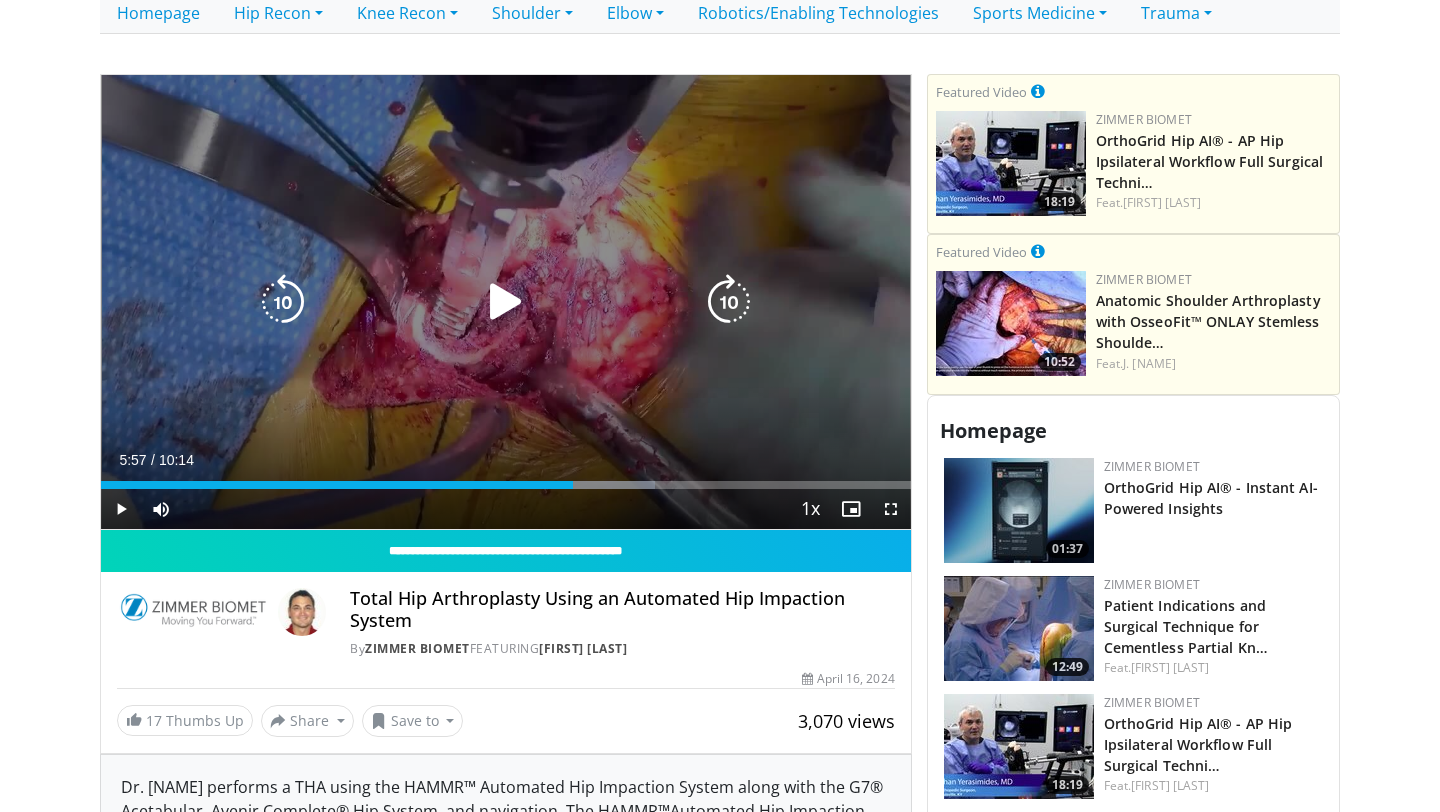 click on "10 seconds
Tap to unmute" at bounding box center (506, 302) 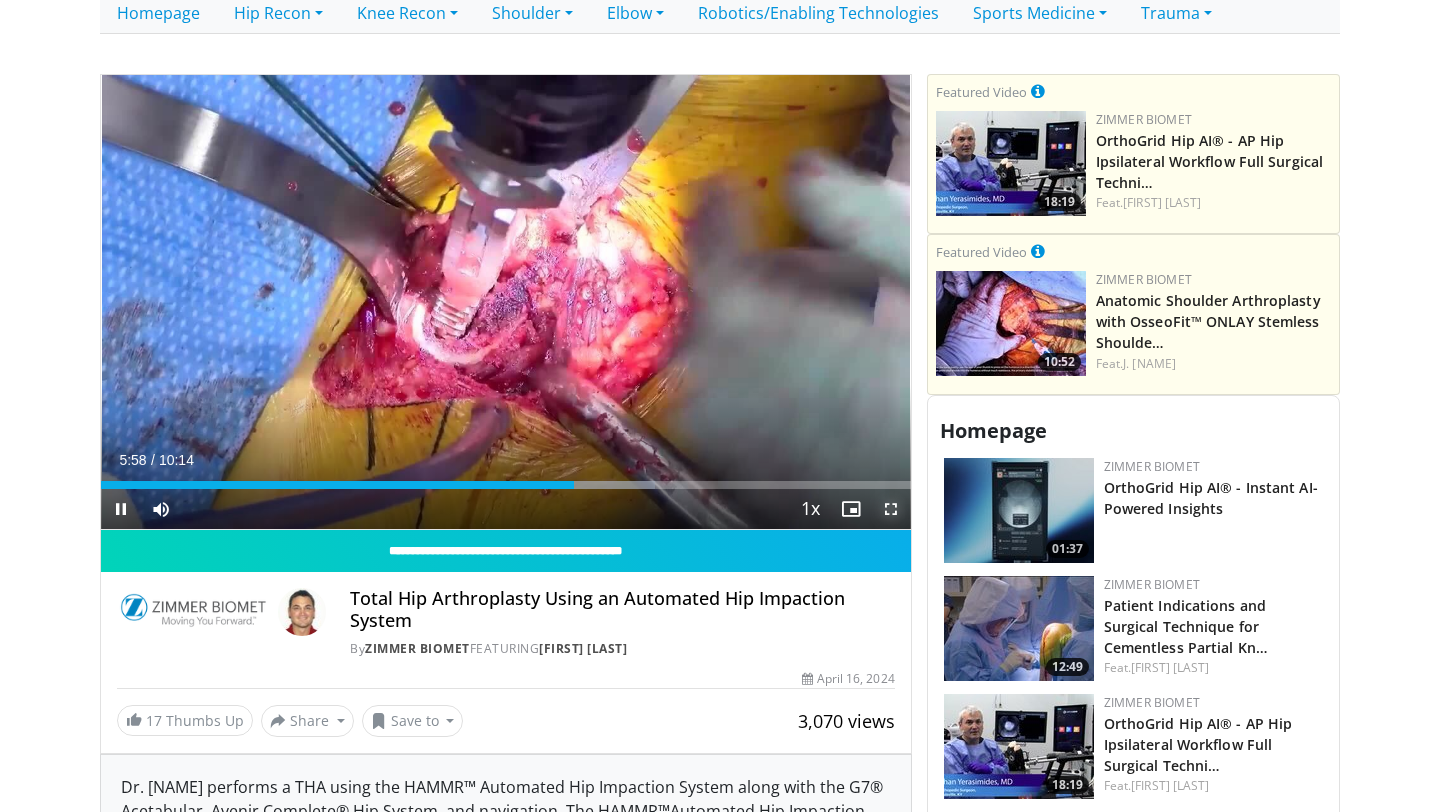 click at bounding box center [891, 509] 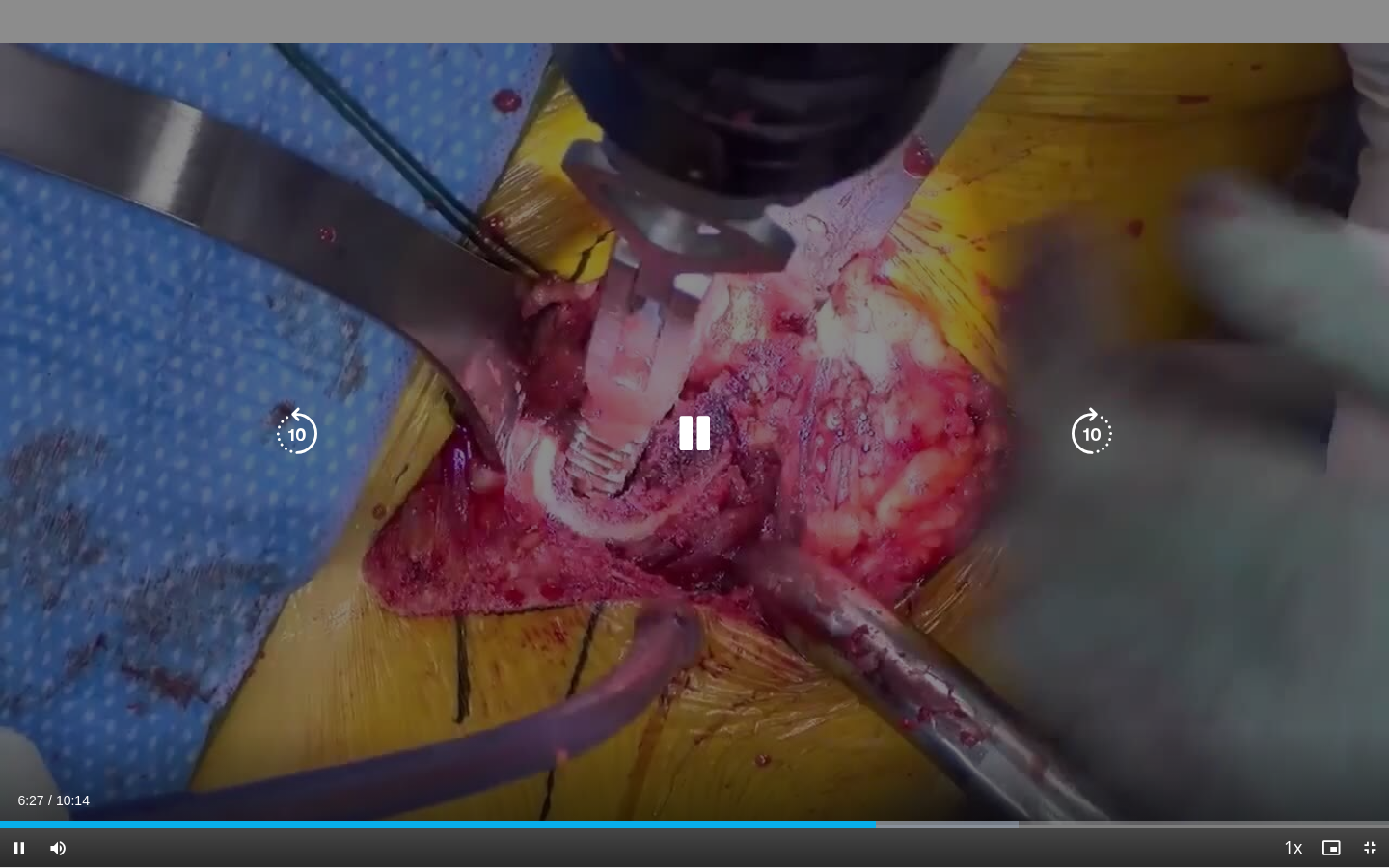 click at bounding box center [694, 434] 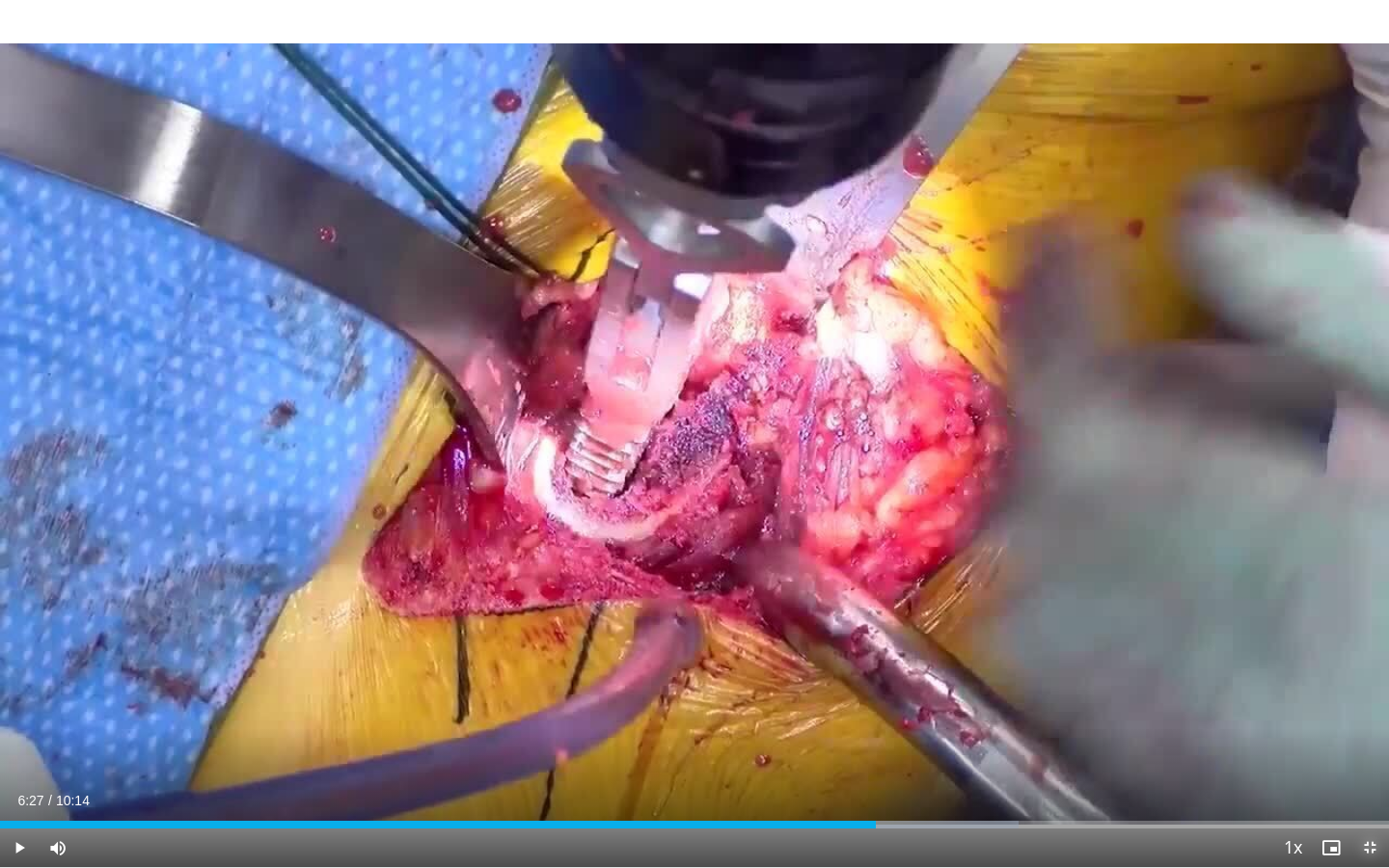 click at bounding box center [1370, 848] 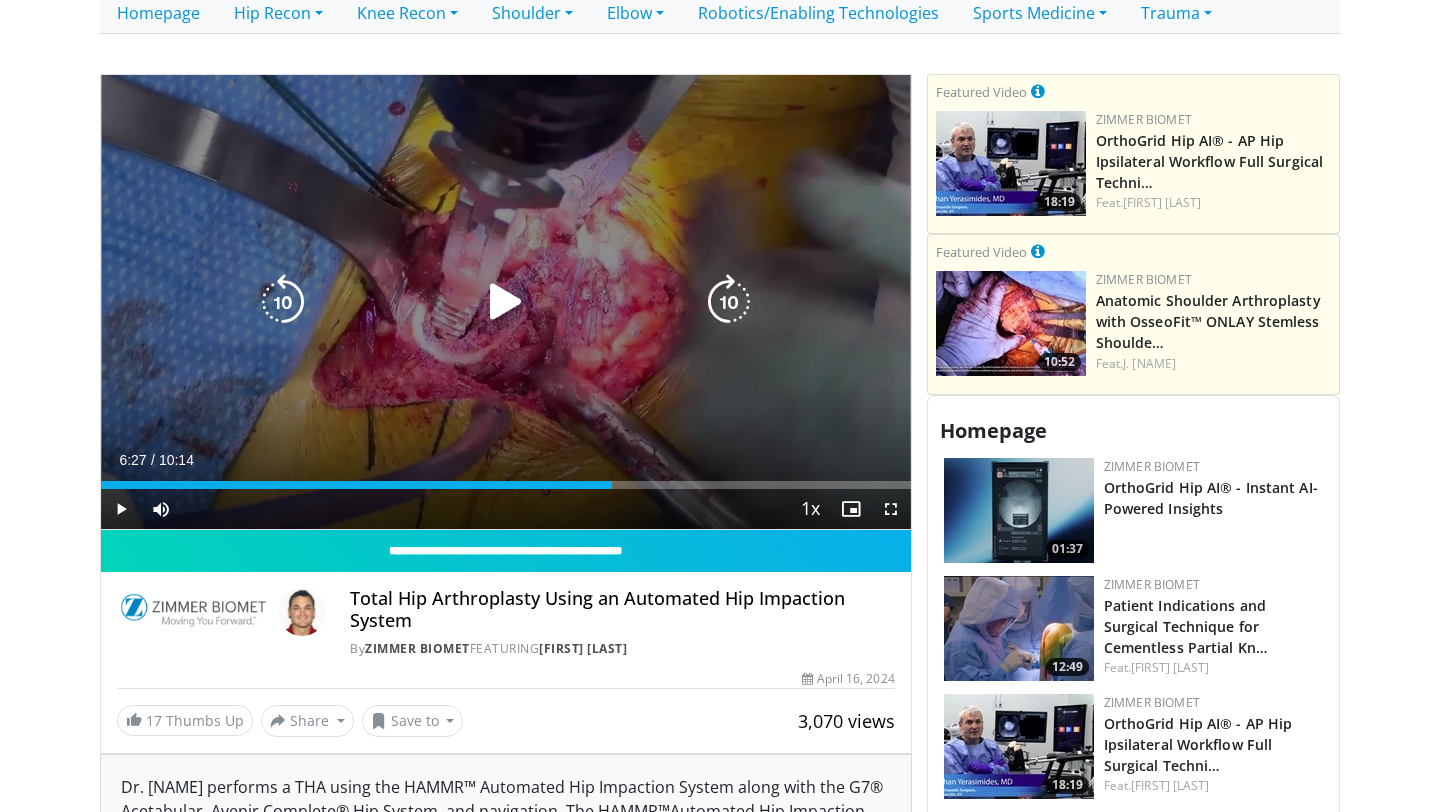click at bounding box center (506, 302) 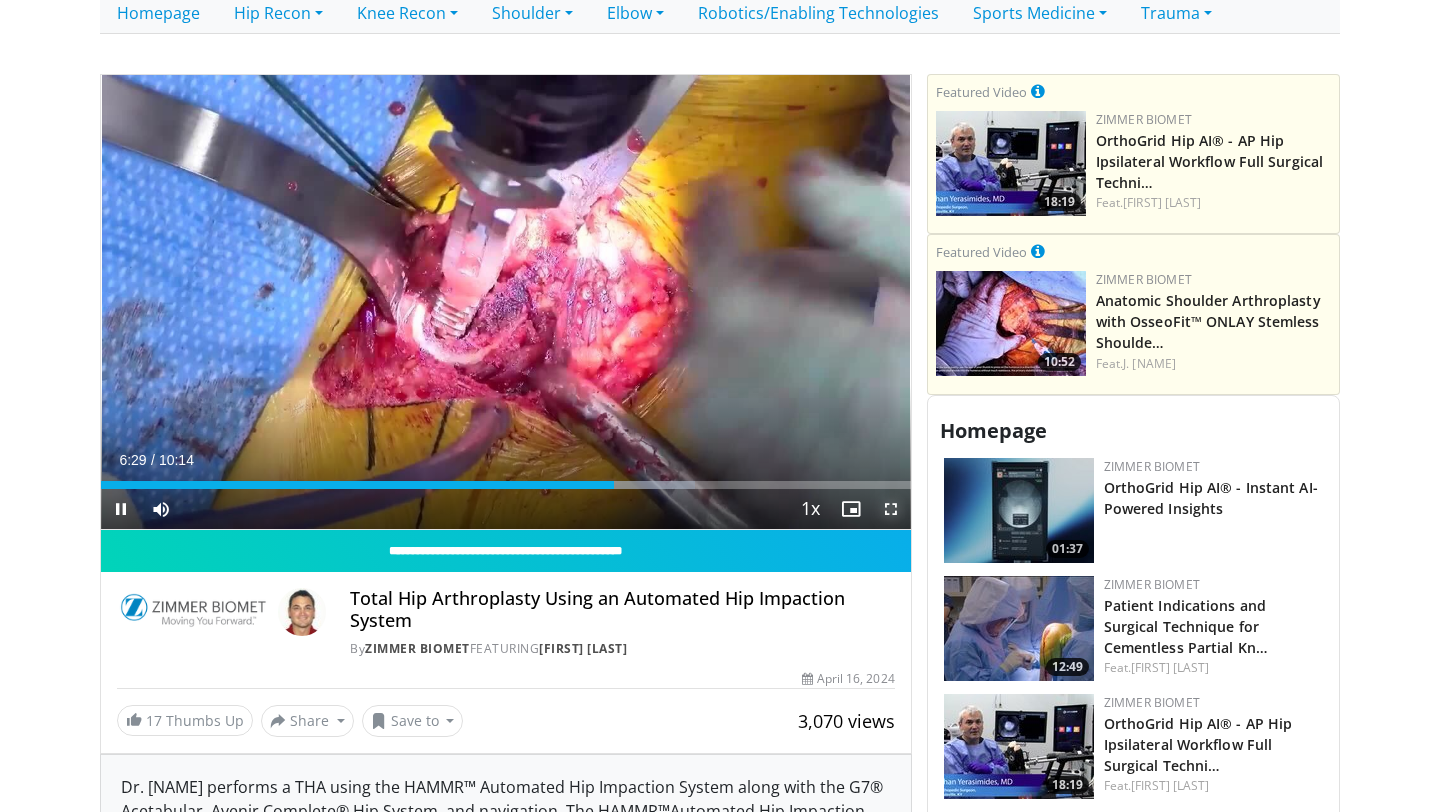 click at bounding box center [891, 509] 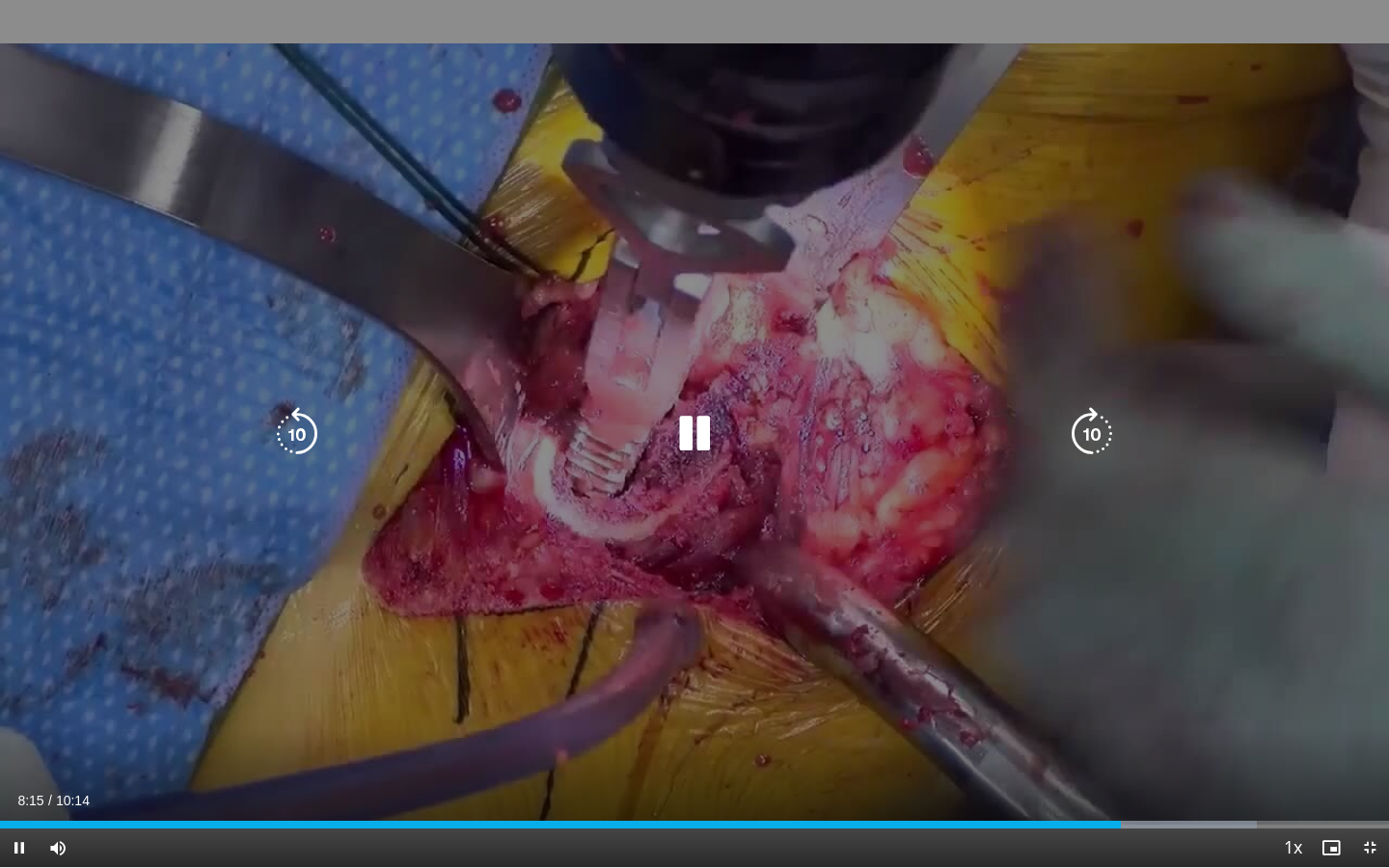 click at bounding box center [694, 434] 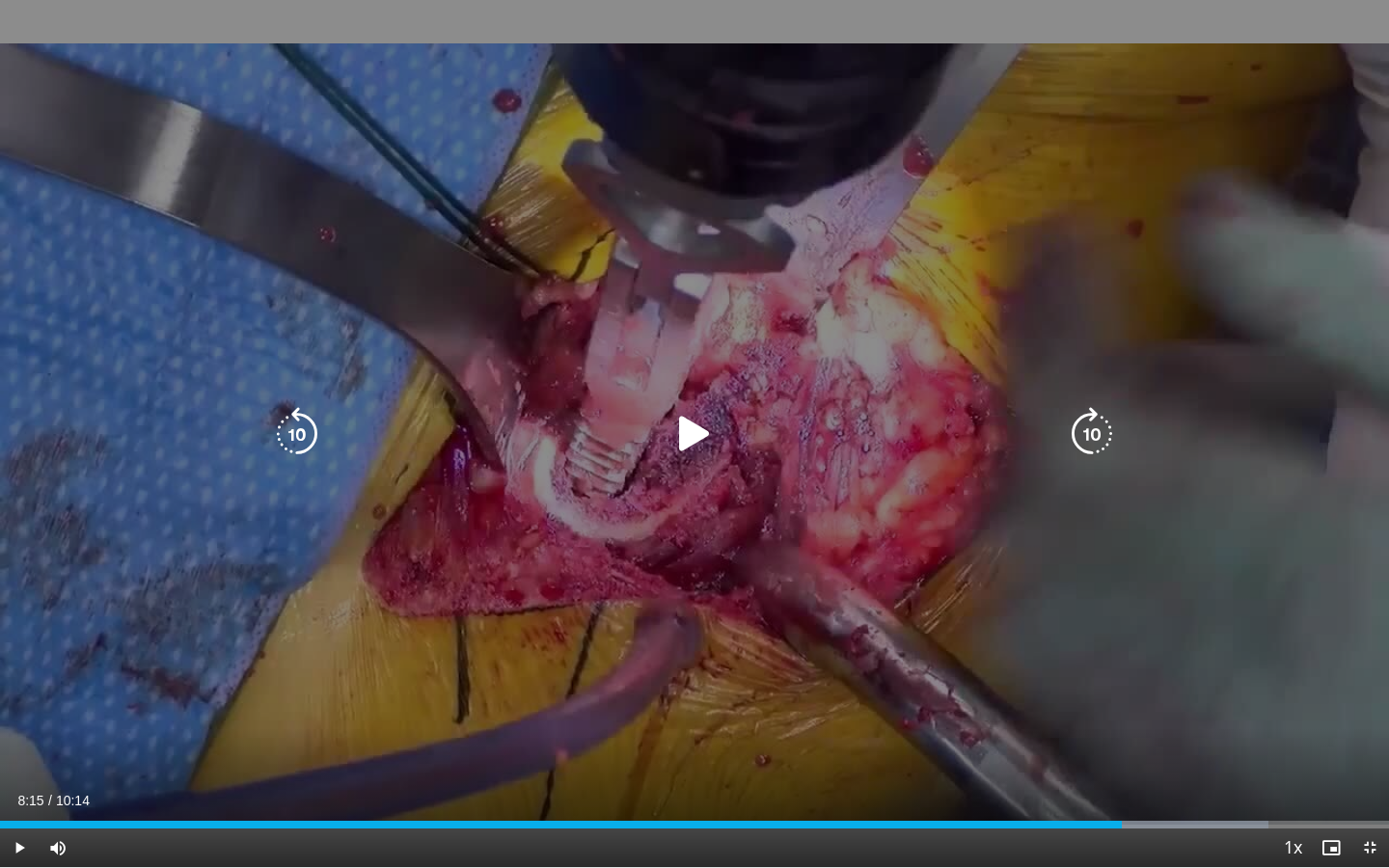 click at bounding box center (694, 434) 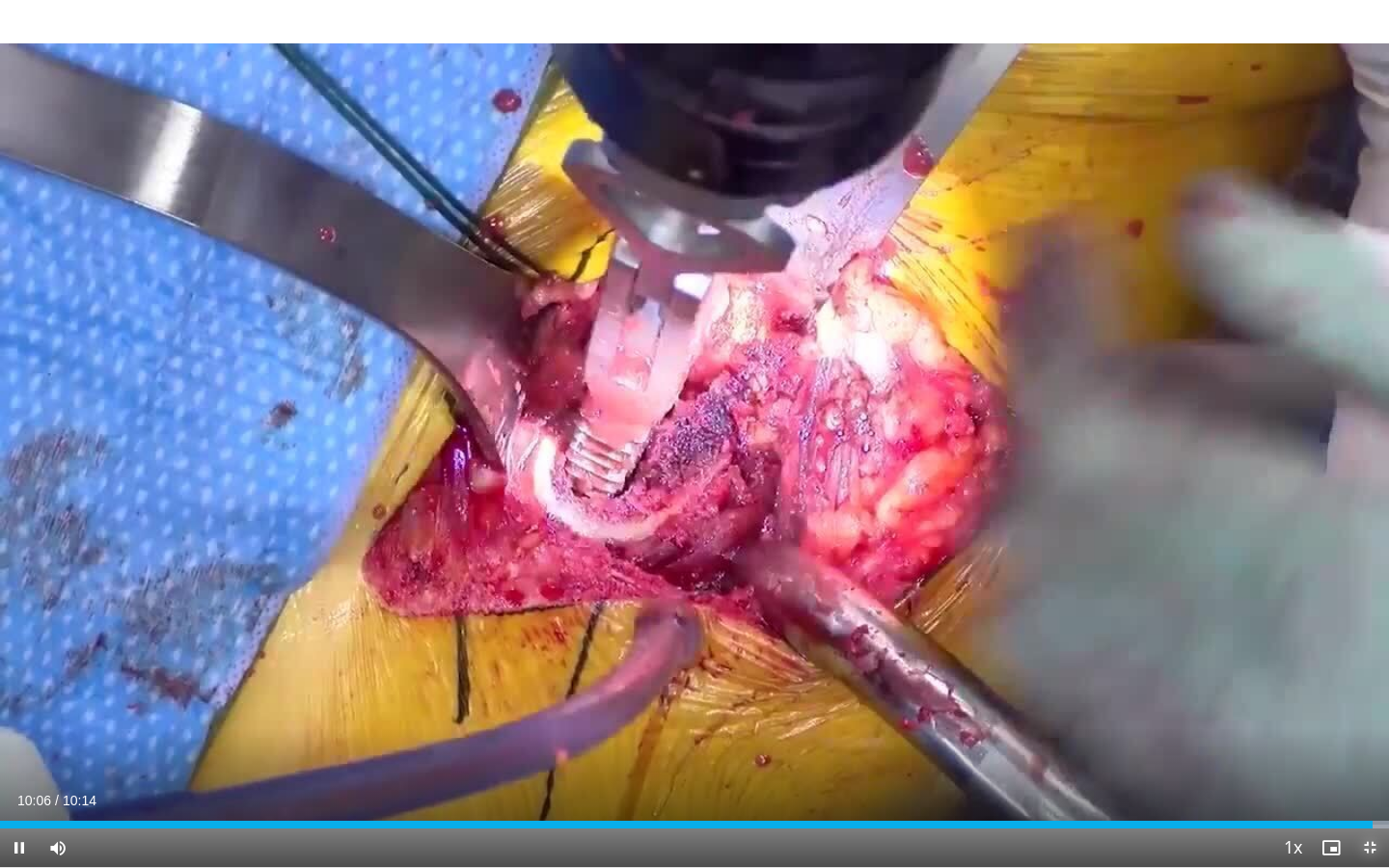click at bounding box center (1370, 848) 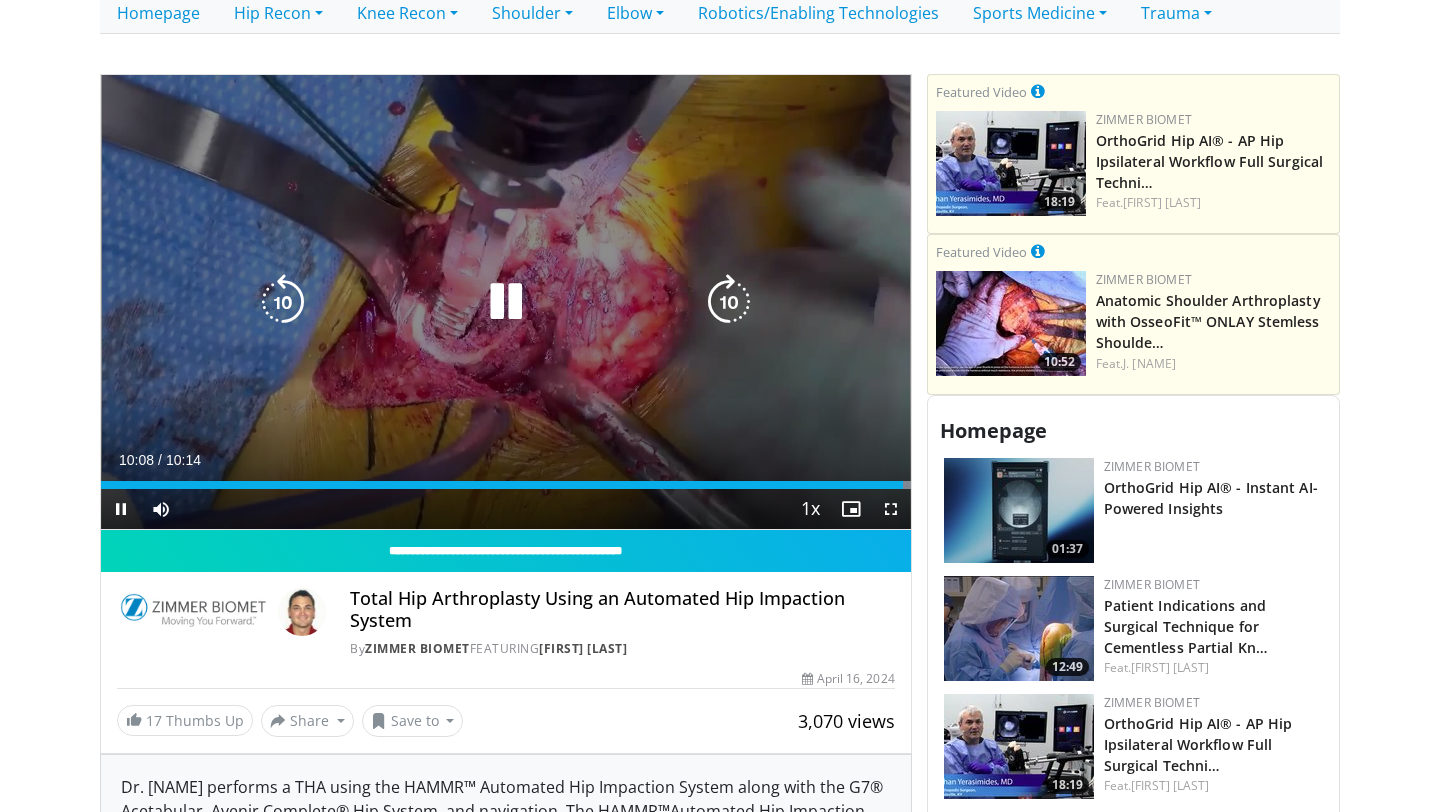 click at bounding box center [506, 302] 